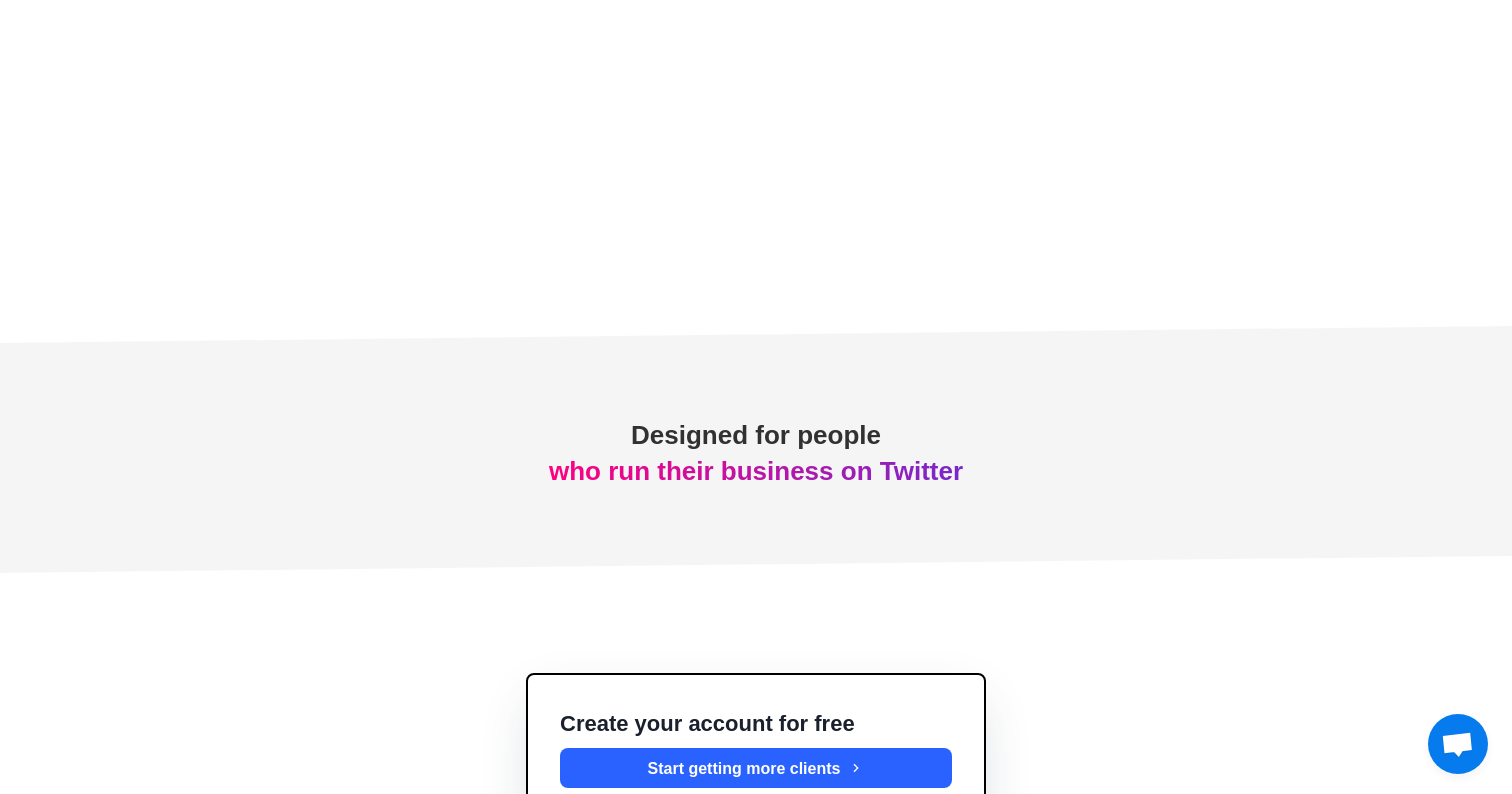 scroll, scrollTop: 7198, scrollLeft: 0, axis: vertical 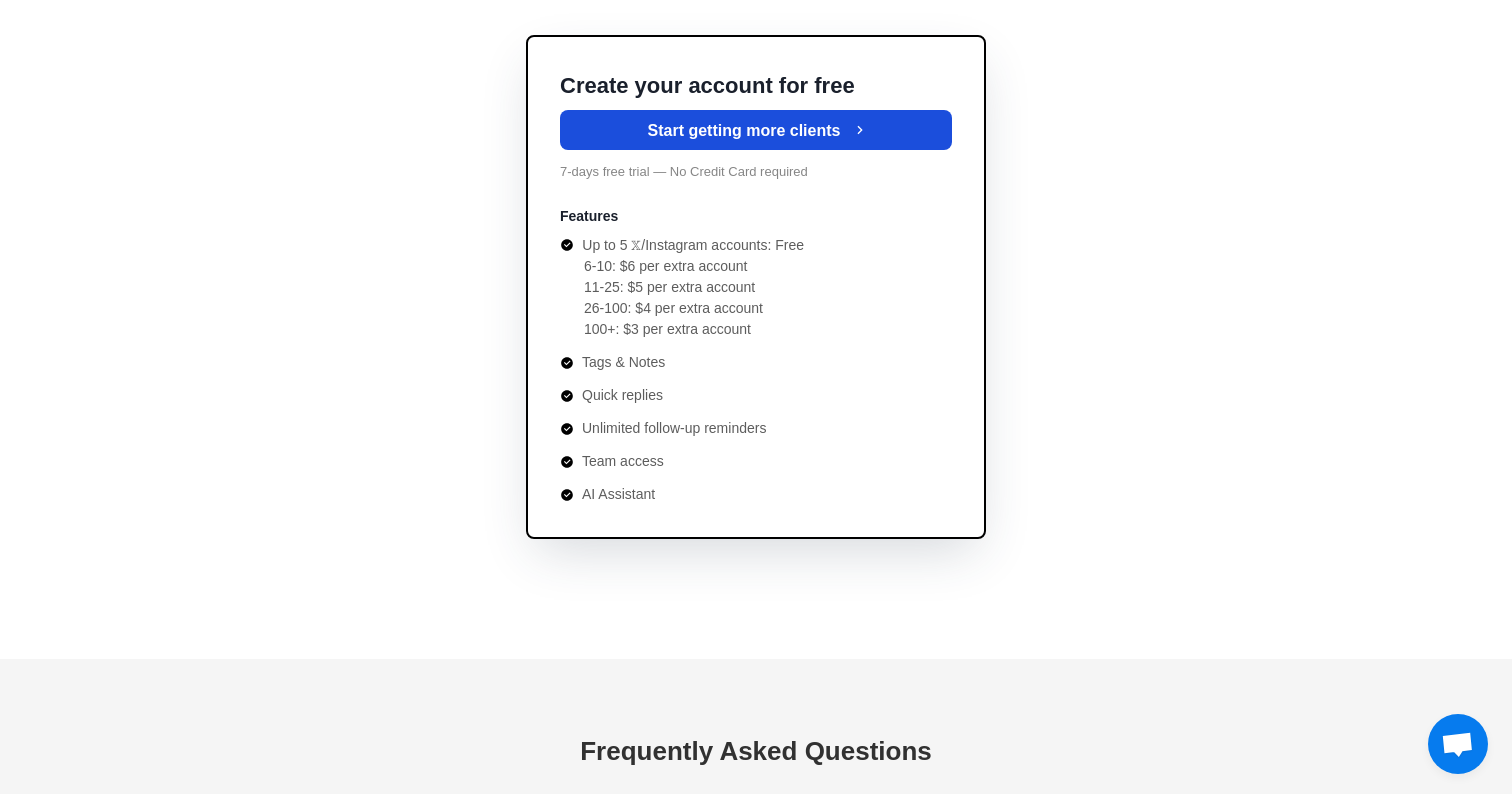 click on "Start getting more clients" at bounding box center (756, 130) 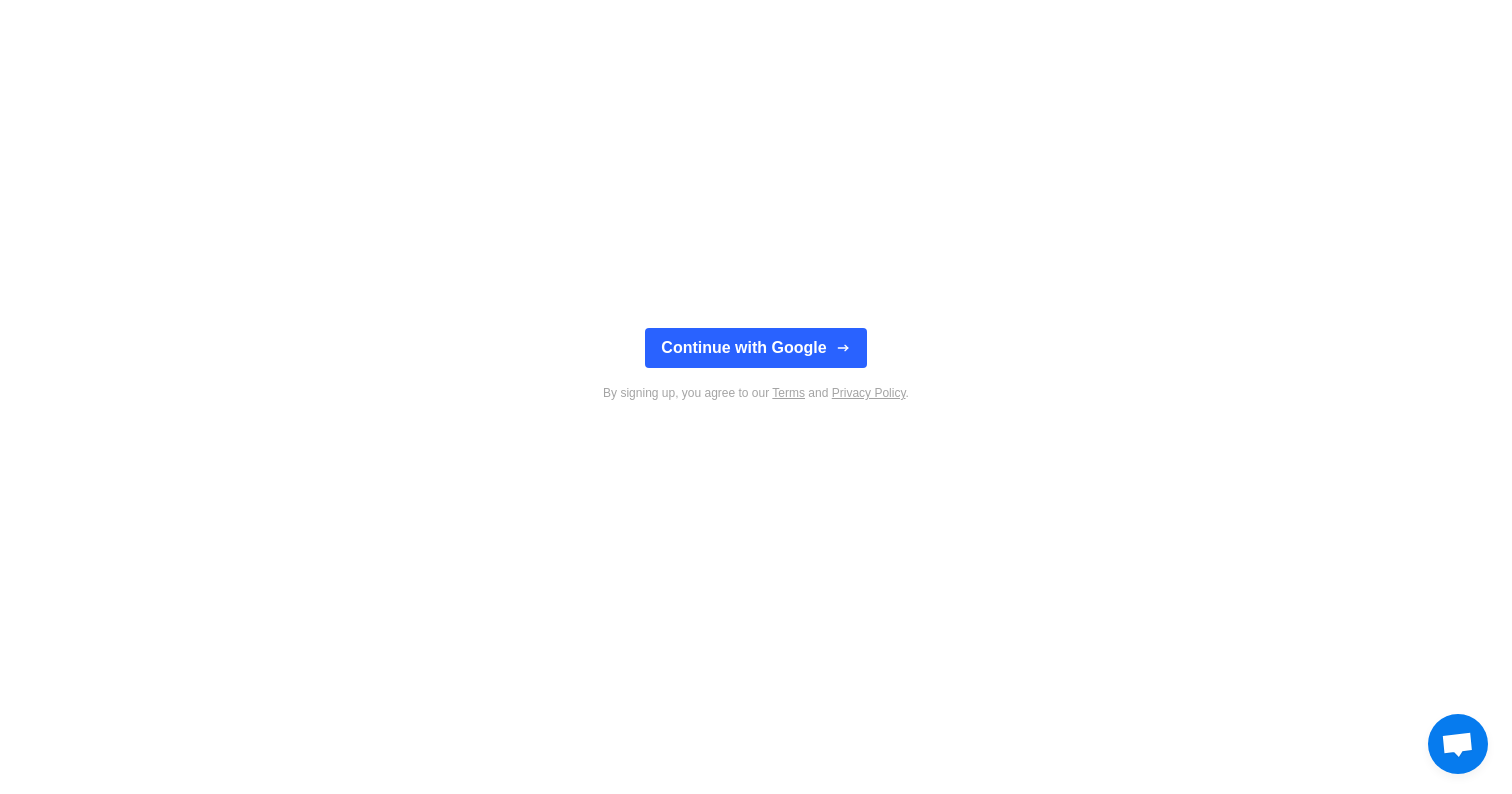scroll, scrollTop: 0, scrollLeft: 0, axis: both 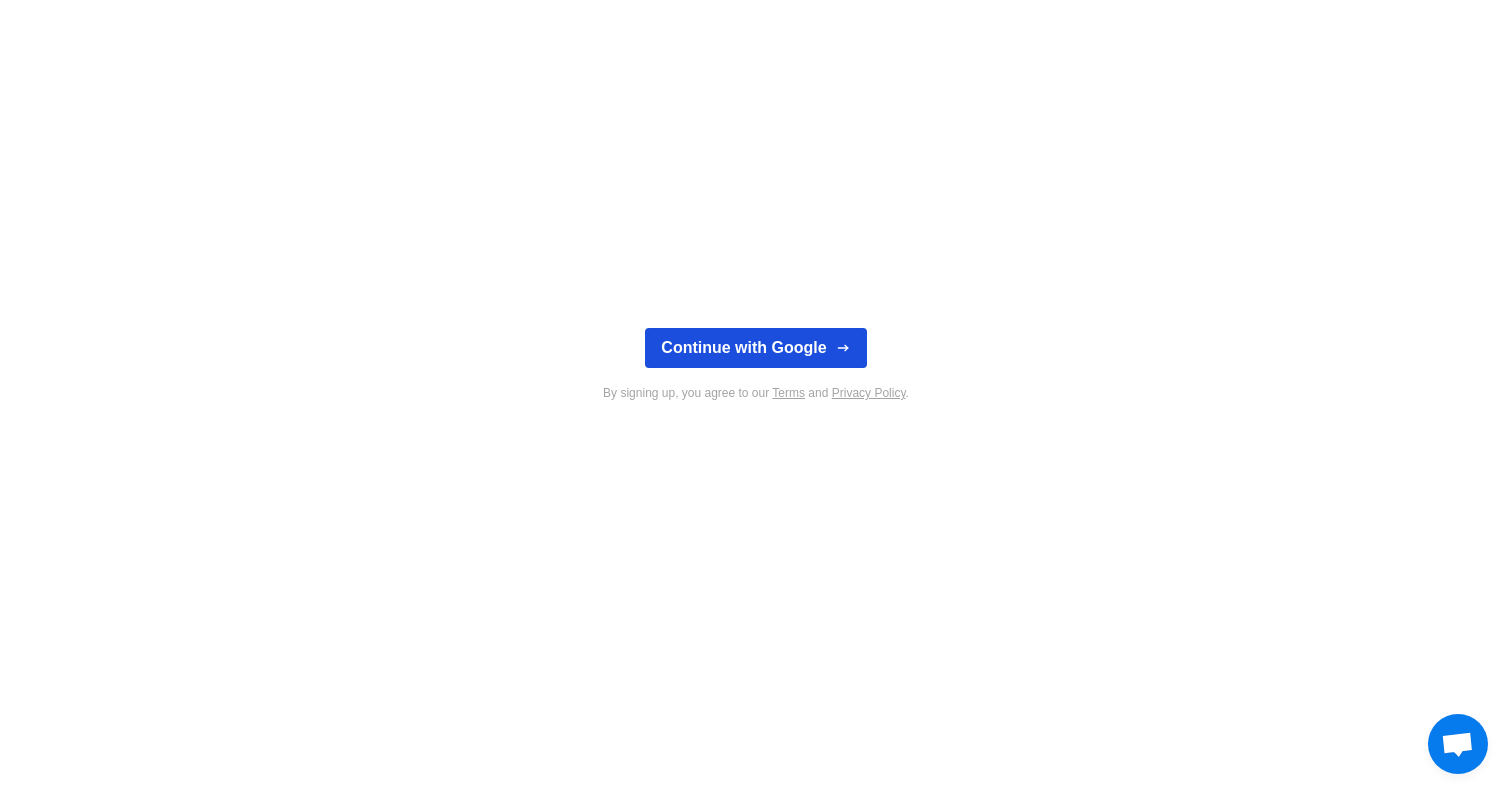 click on "Continue with Google" at bounding box center (755, 348) 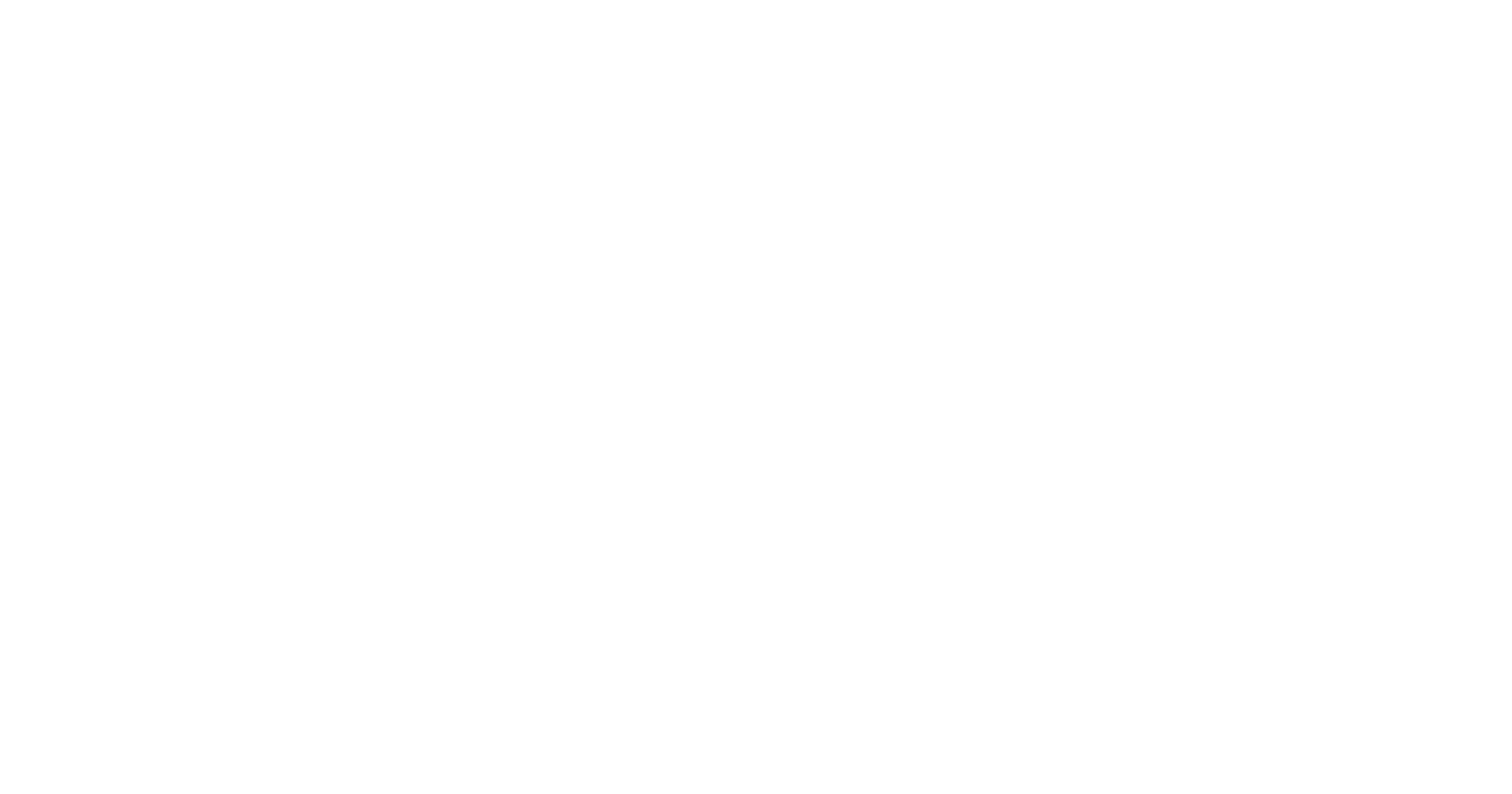 scroll, scrollTop: 0, scrollLeft: 0, axis: both 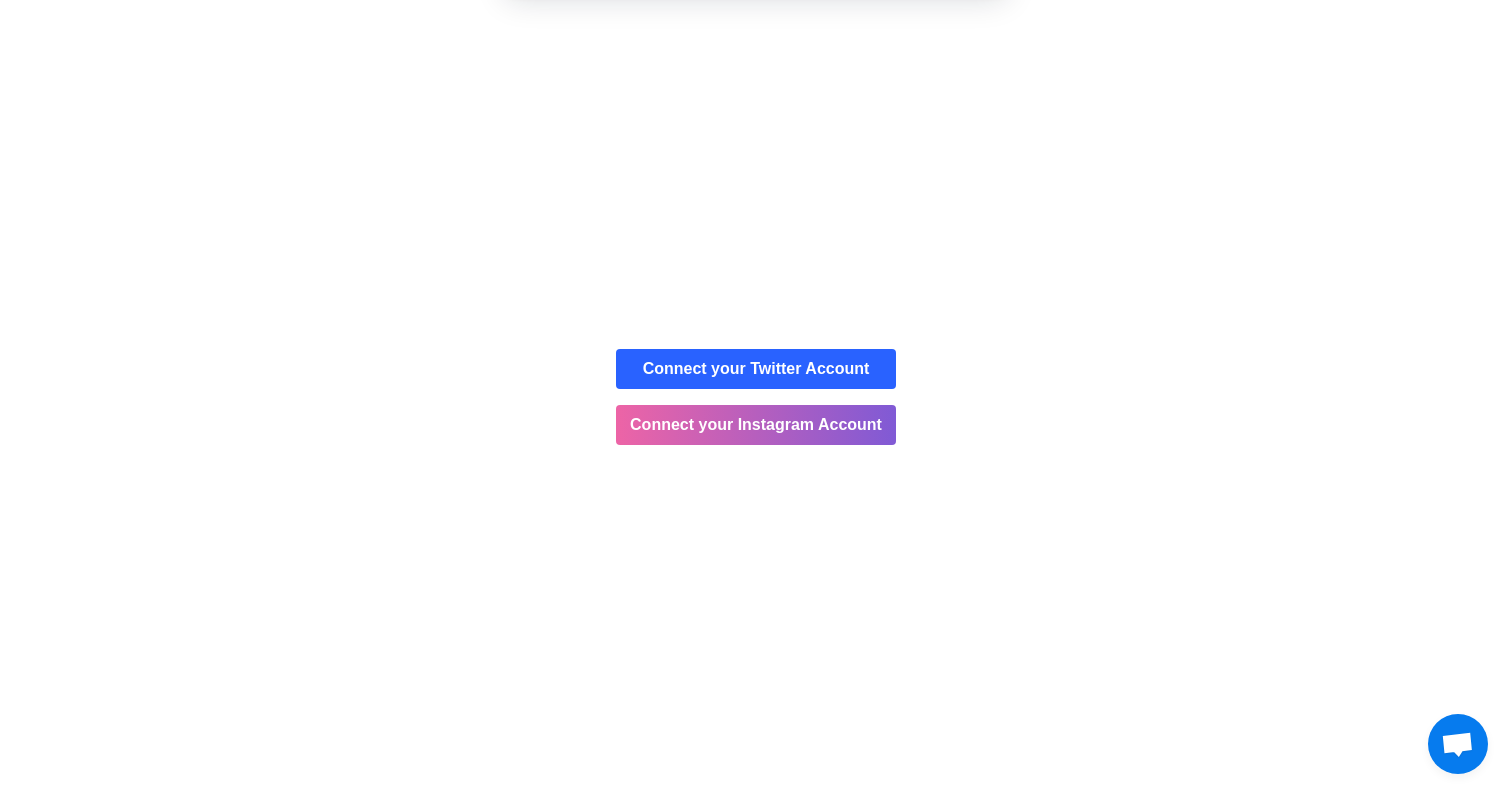 click on "Cancel" at bounding box center (826, 129) 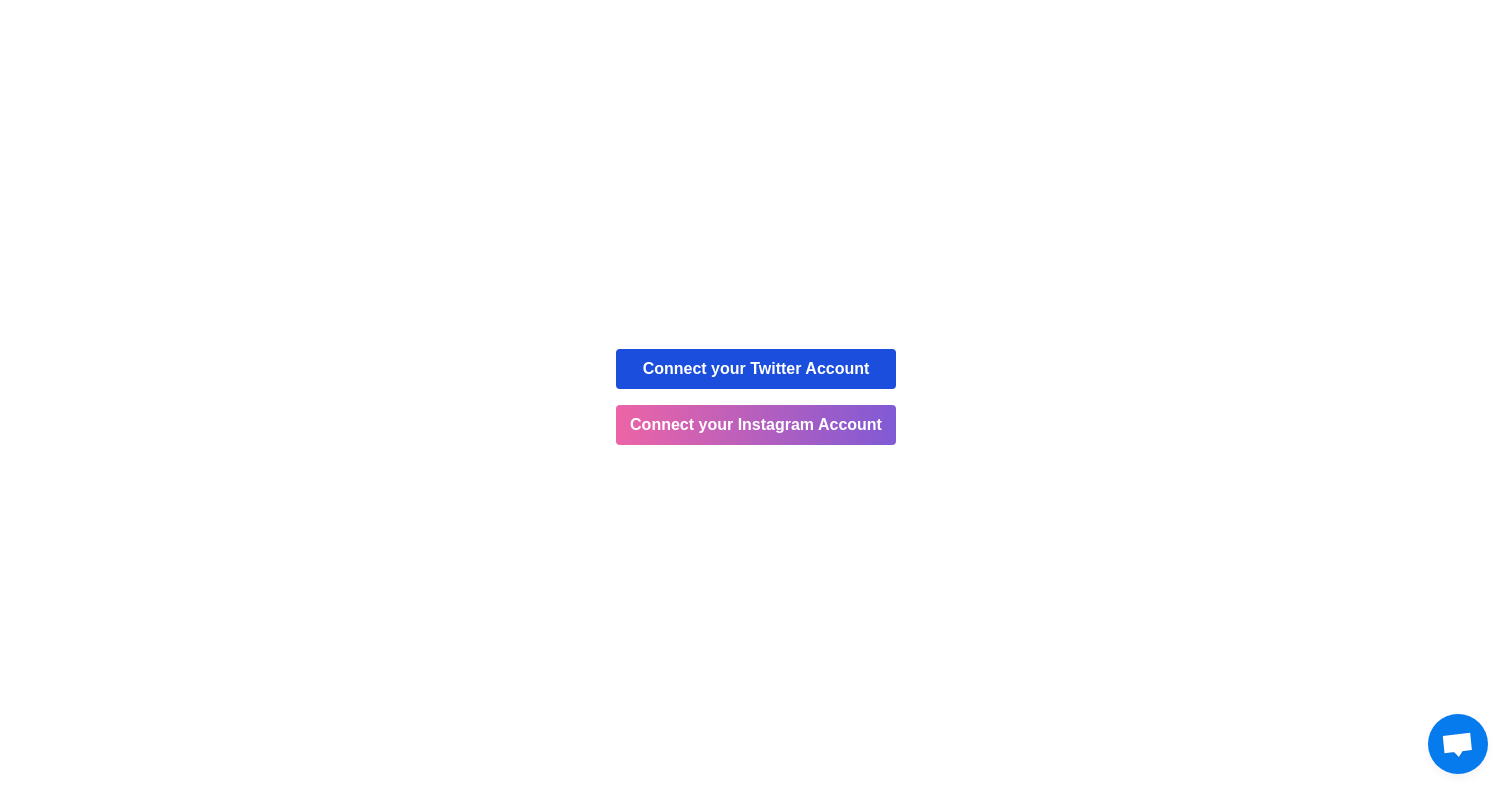 click on "Connect your Twitter Account" at bounding box center (756, 369) 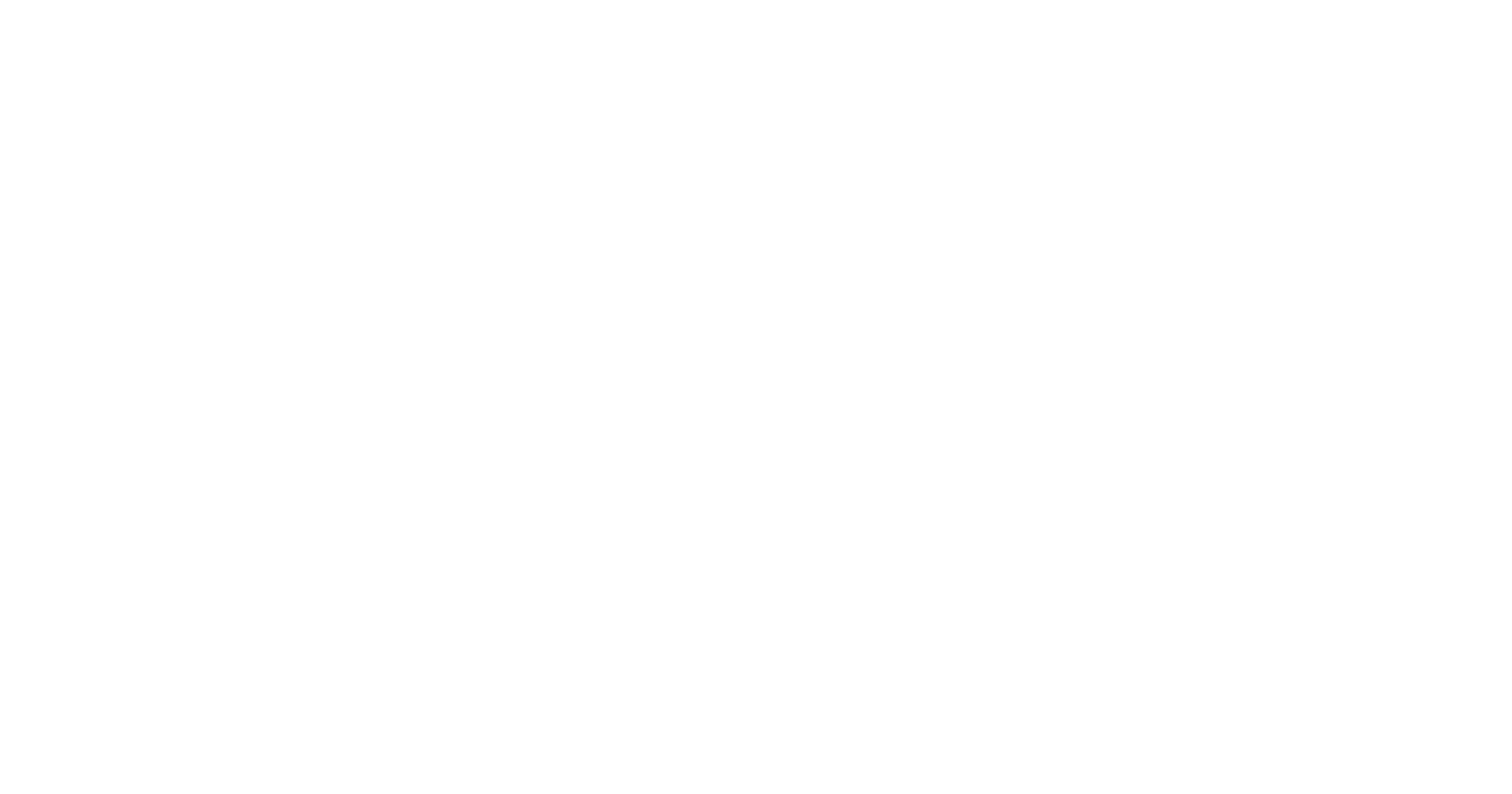 scroll, scrollTop: 0, scrollLeft: 0, axis: both 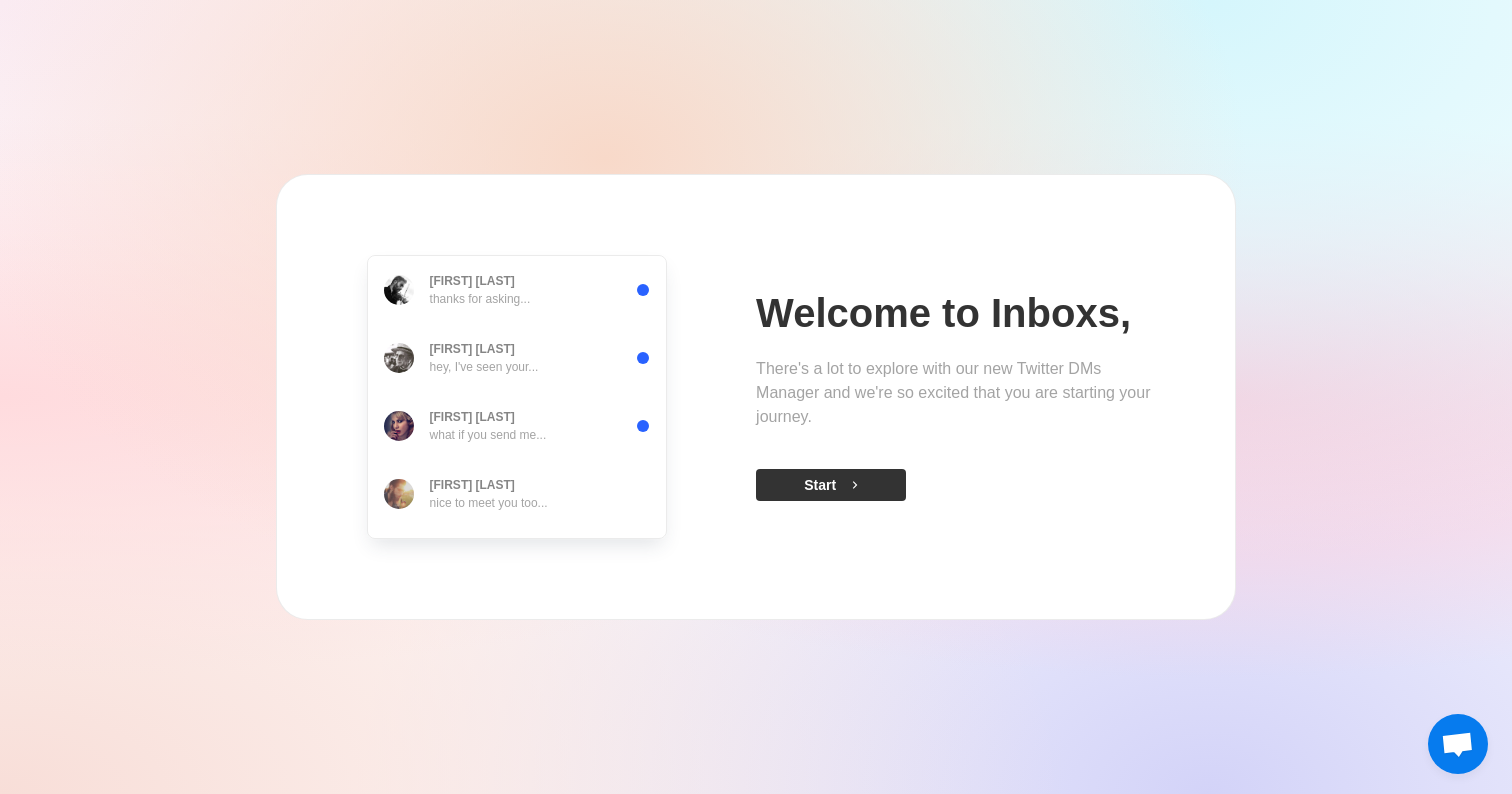 click on "Start" at bounding box center (831, 485) 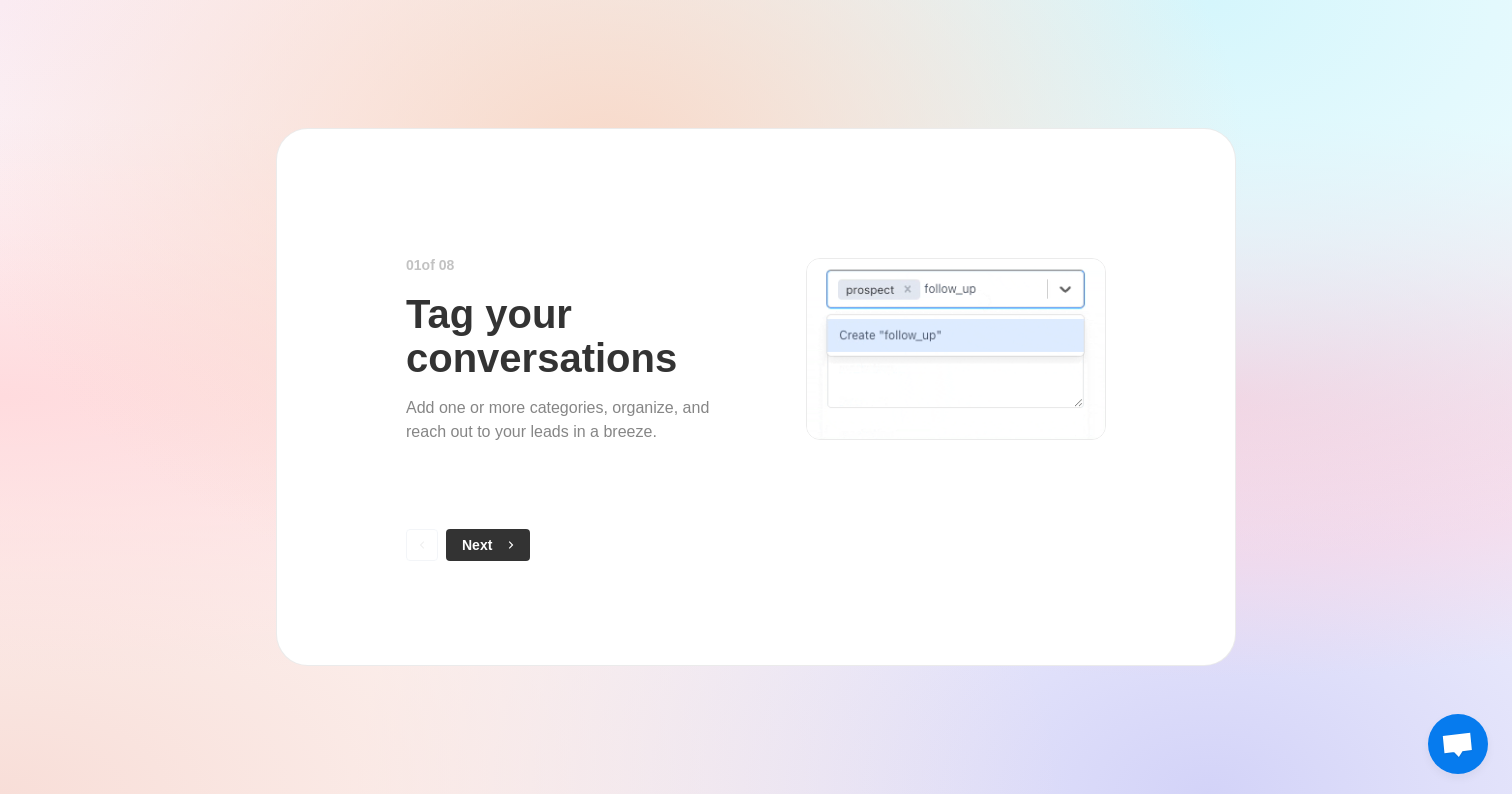 click 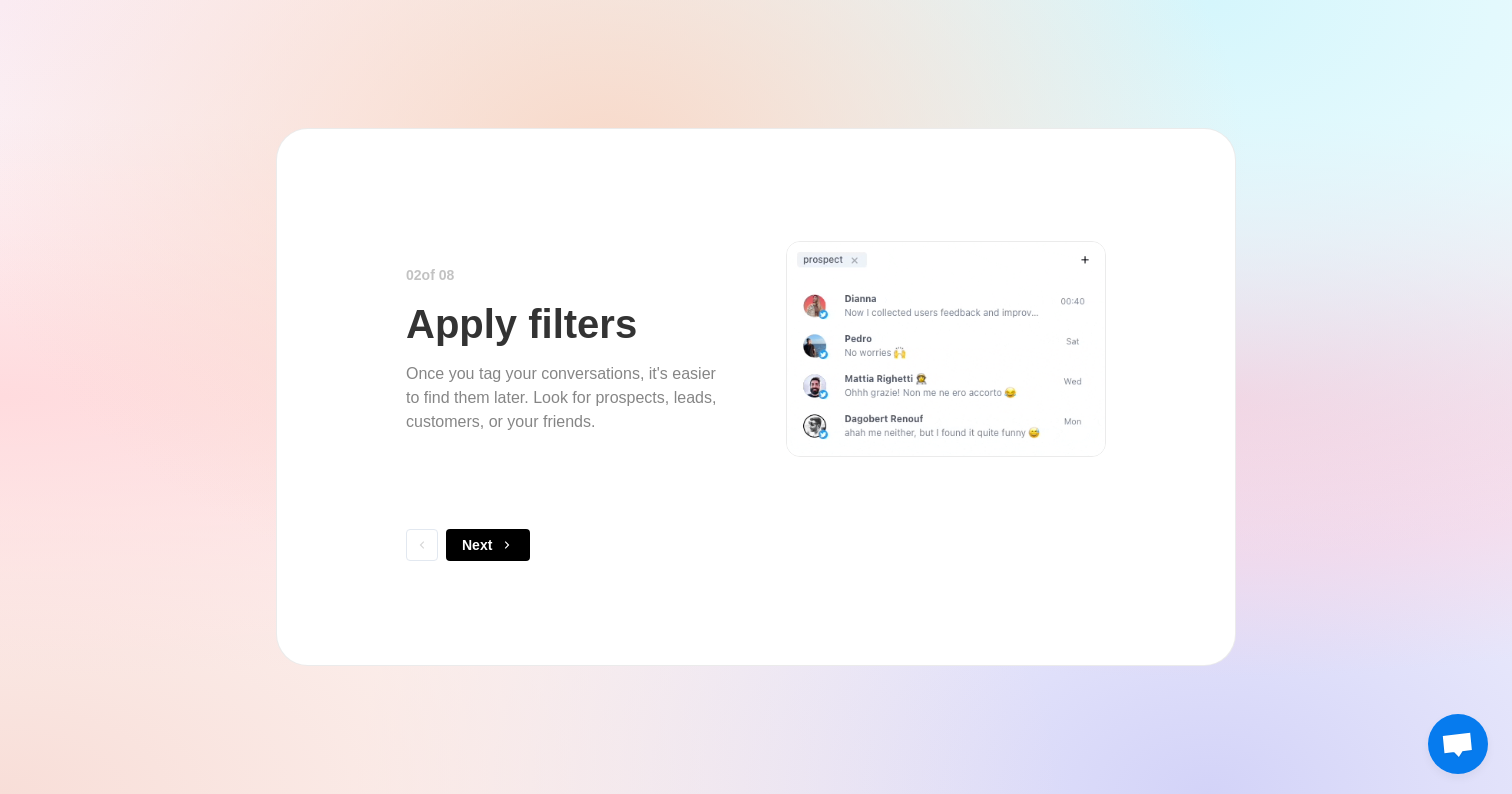 click 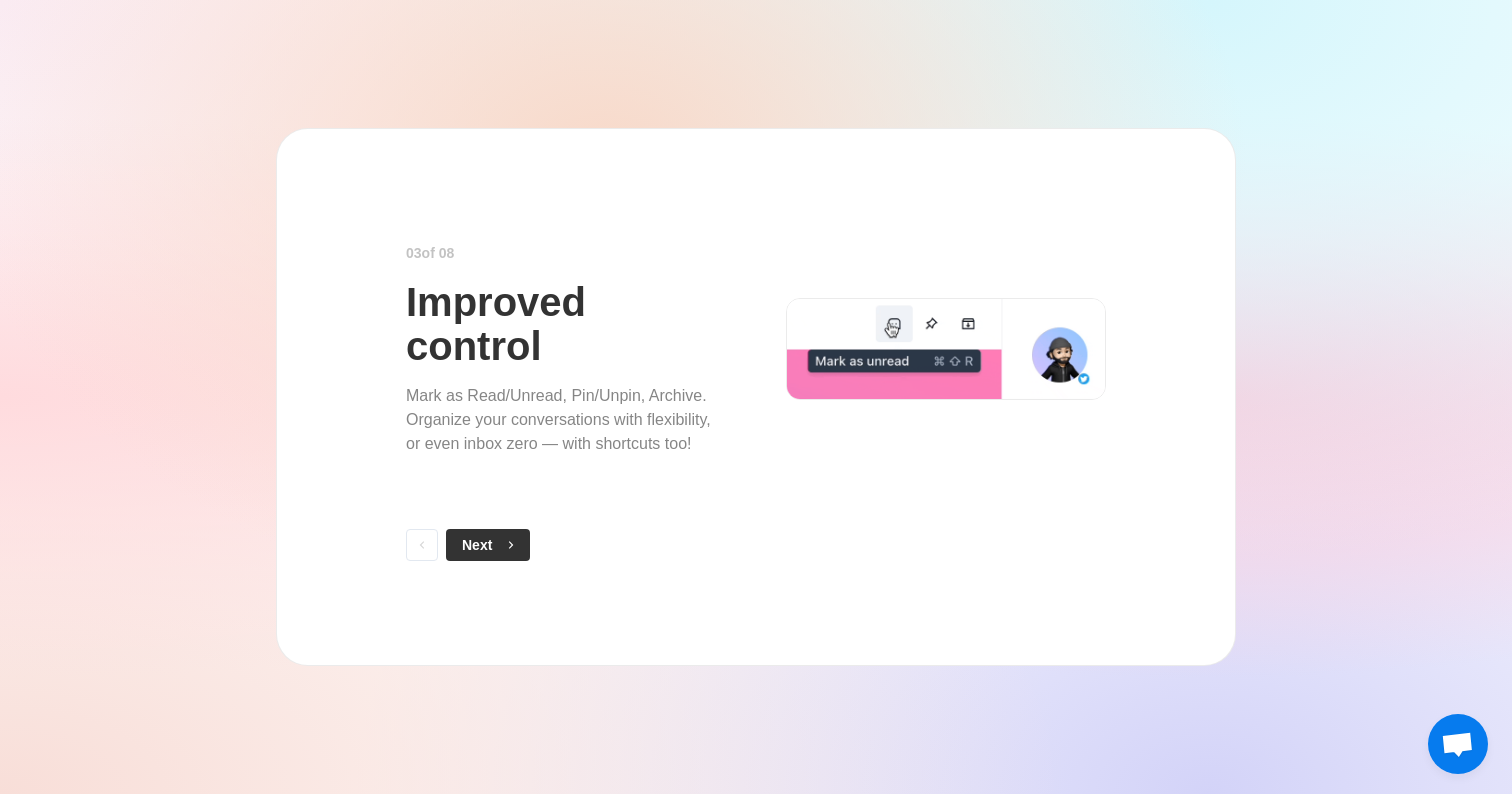 click 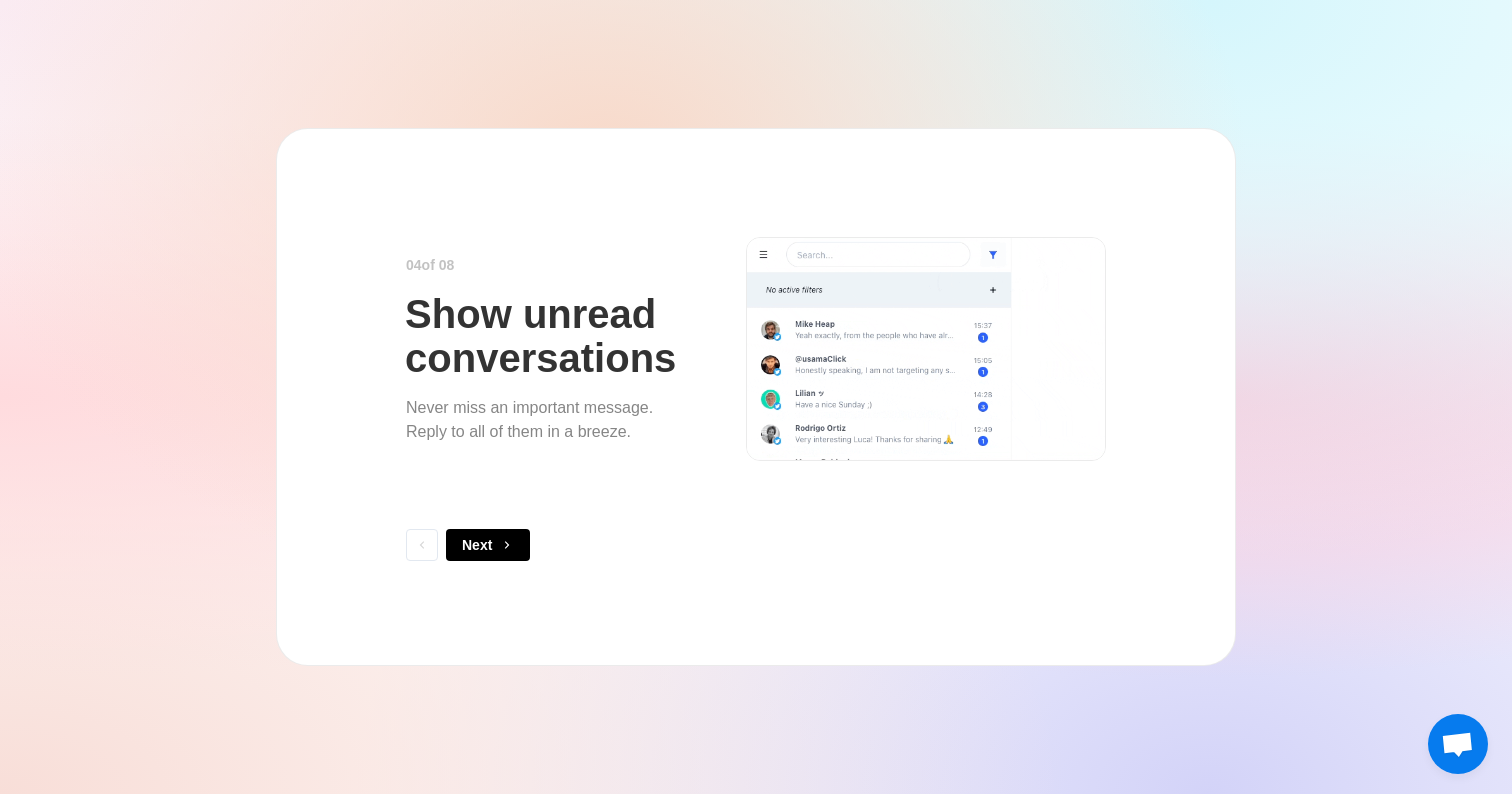 click 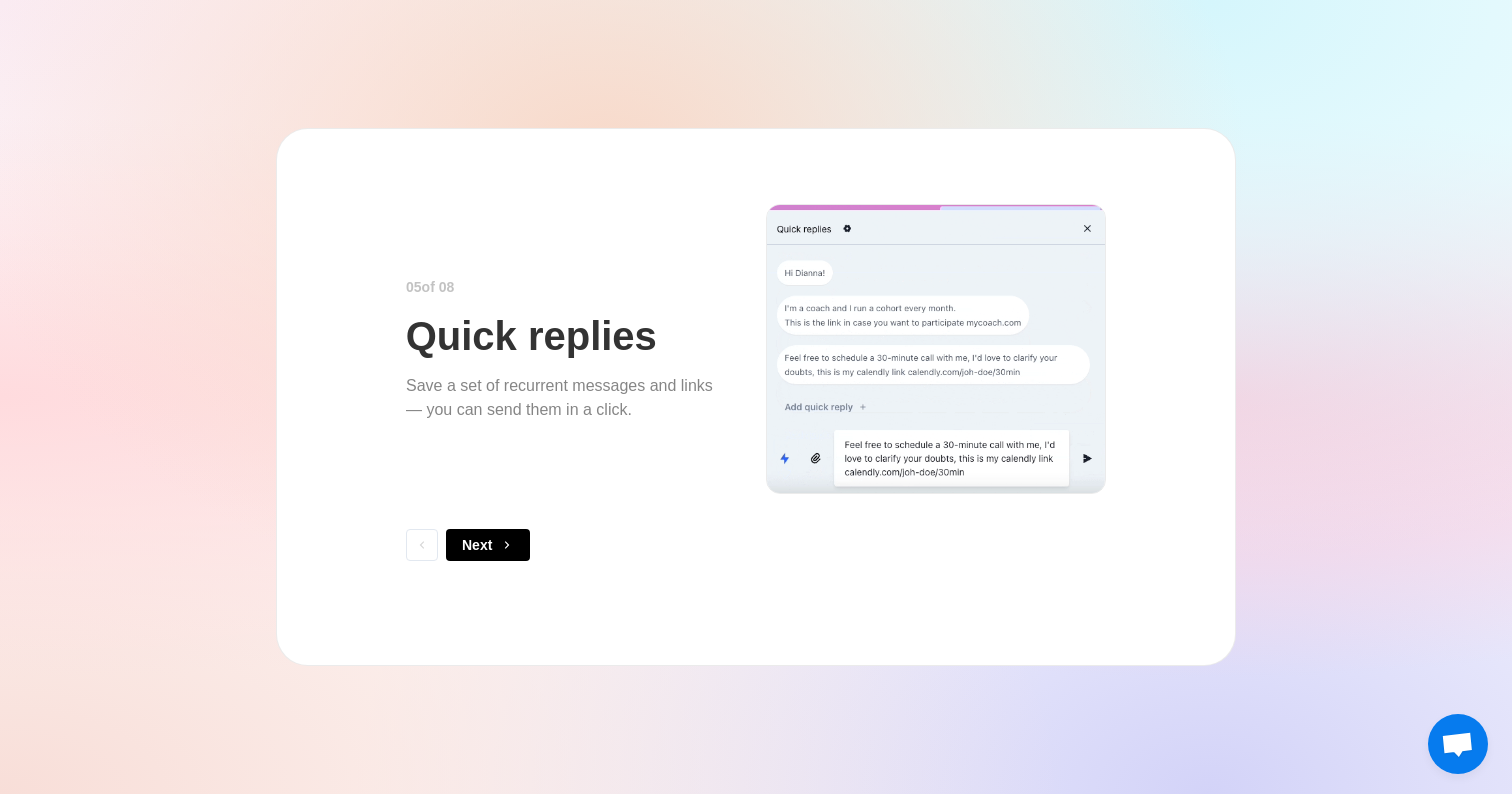 click 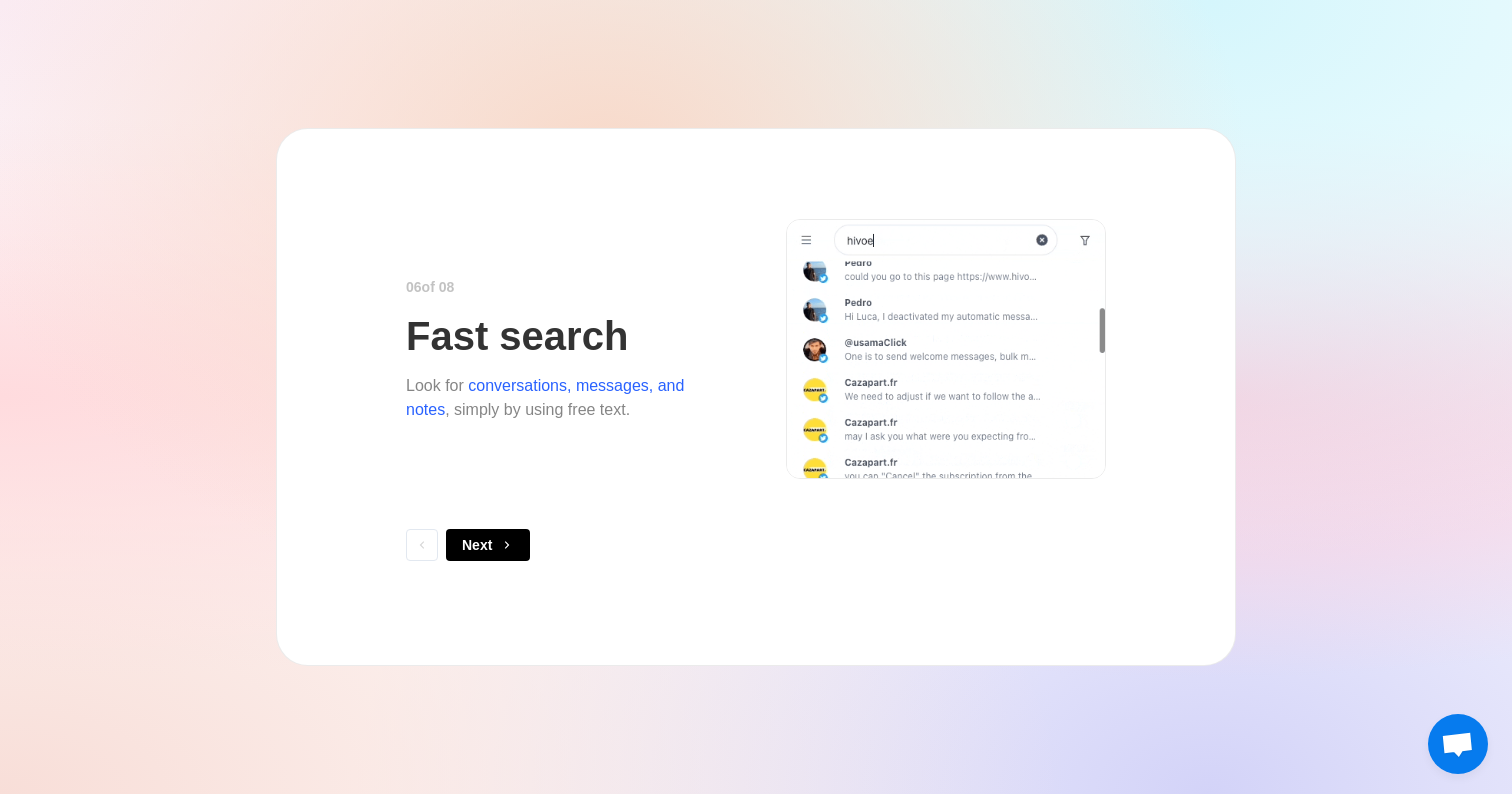 click 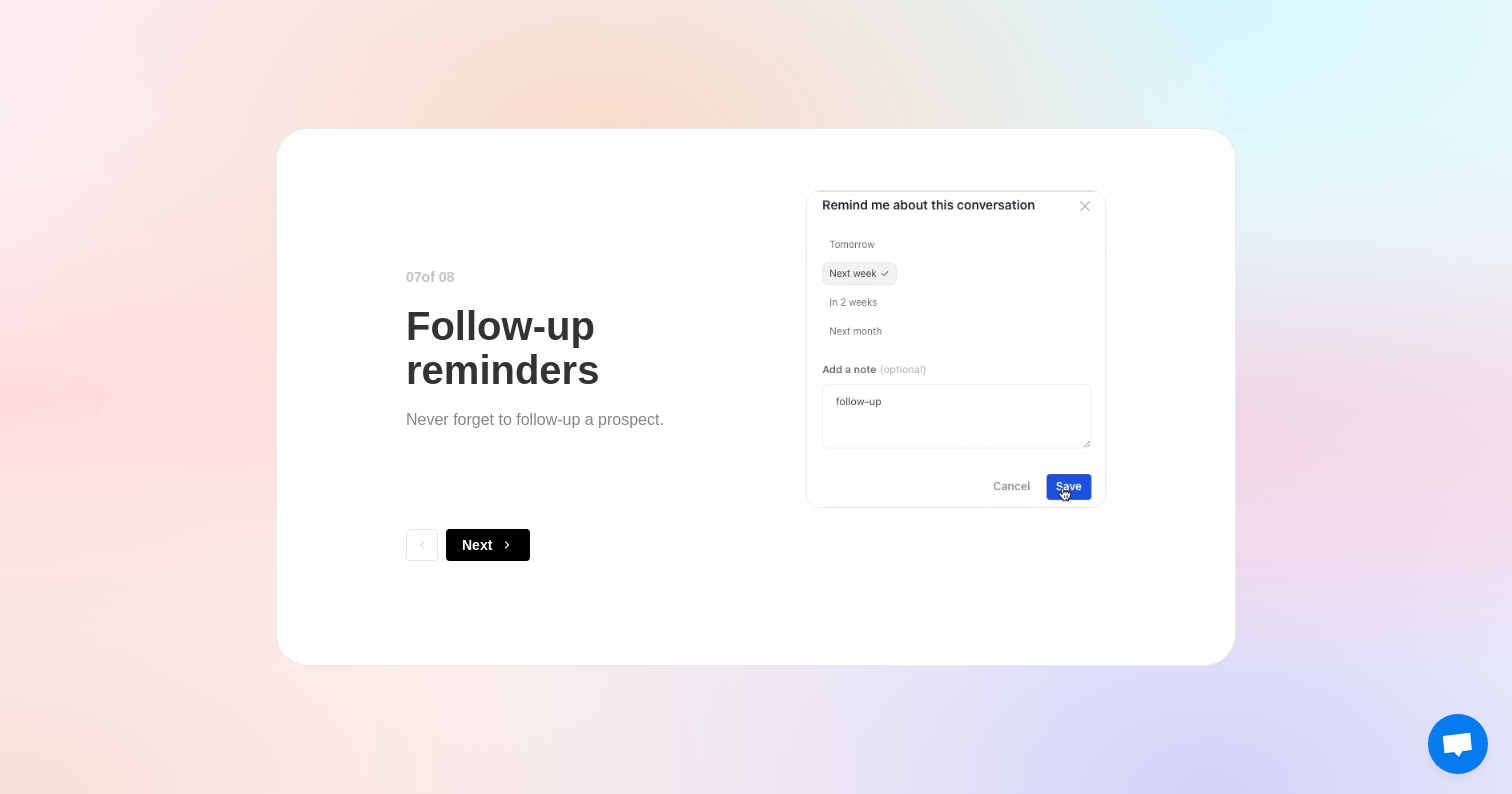 click 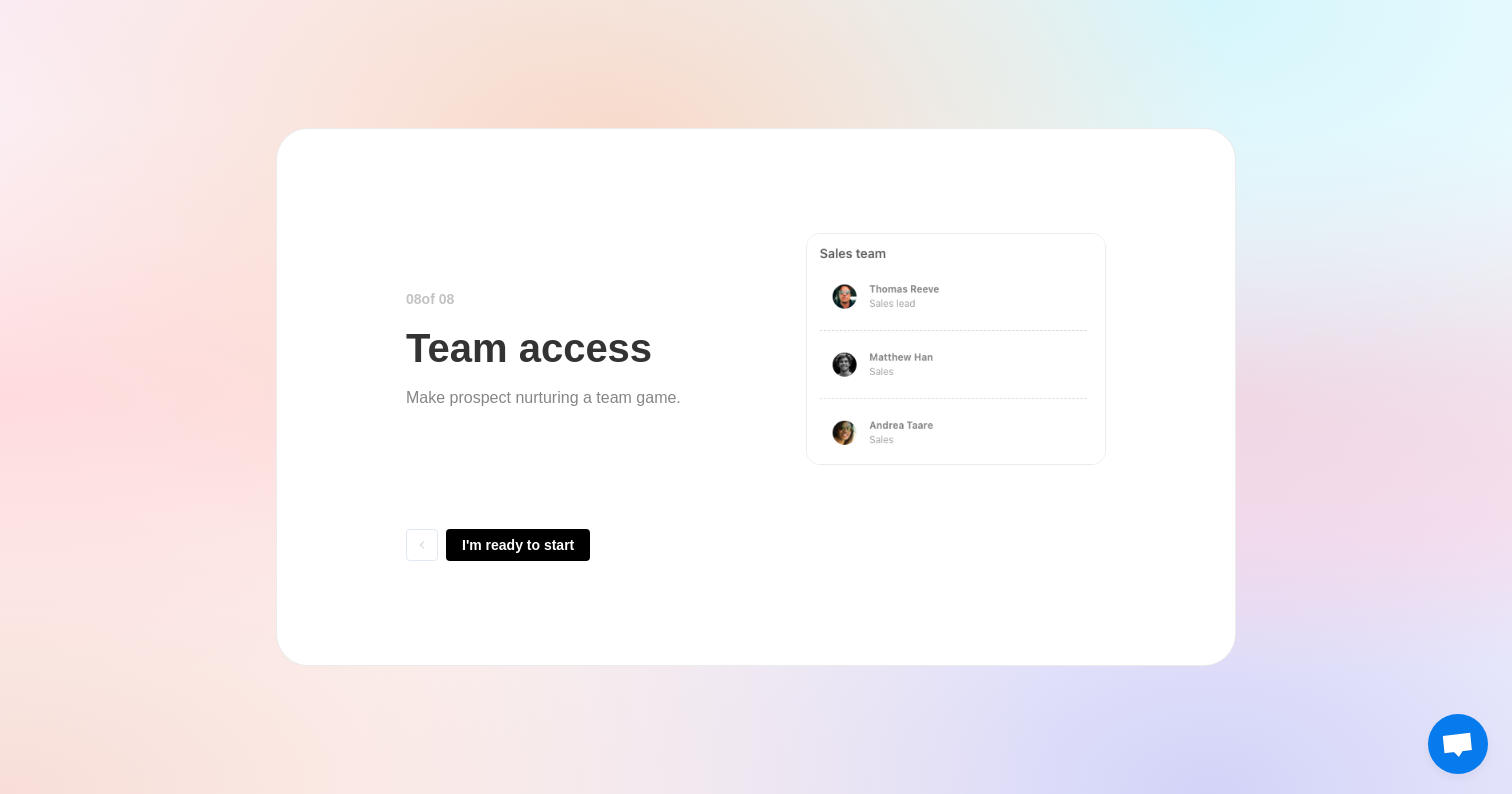 click on "I'm ready to start" at bounding box center [518, 545] 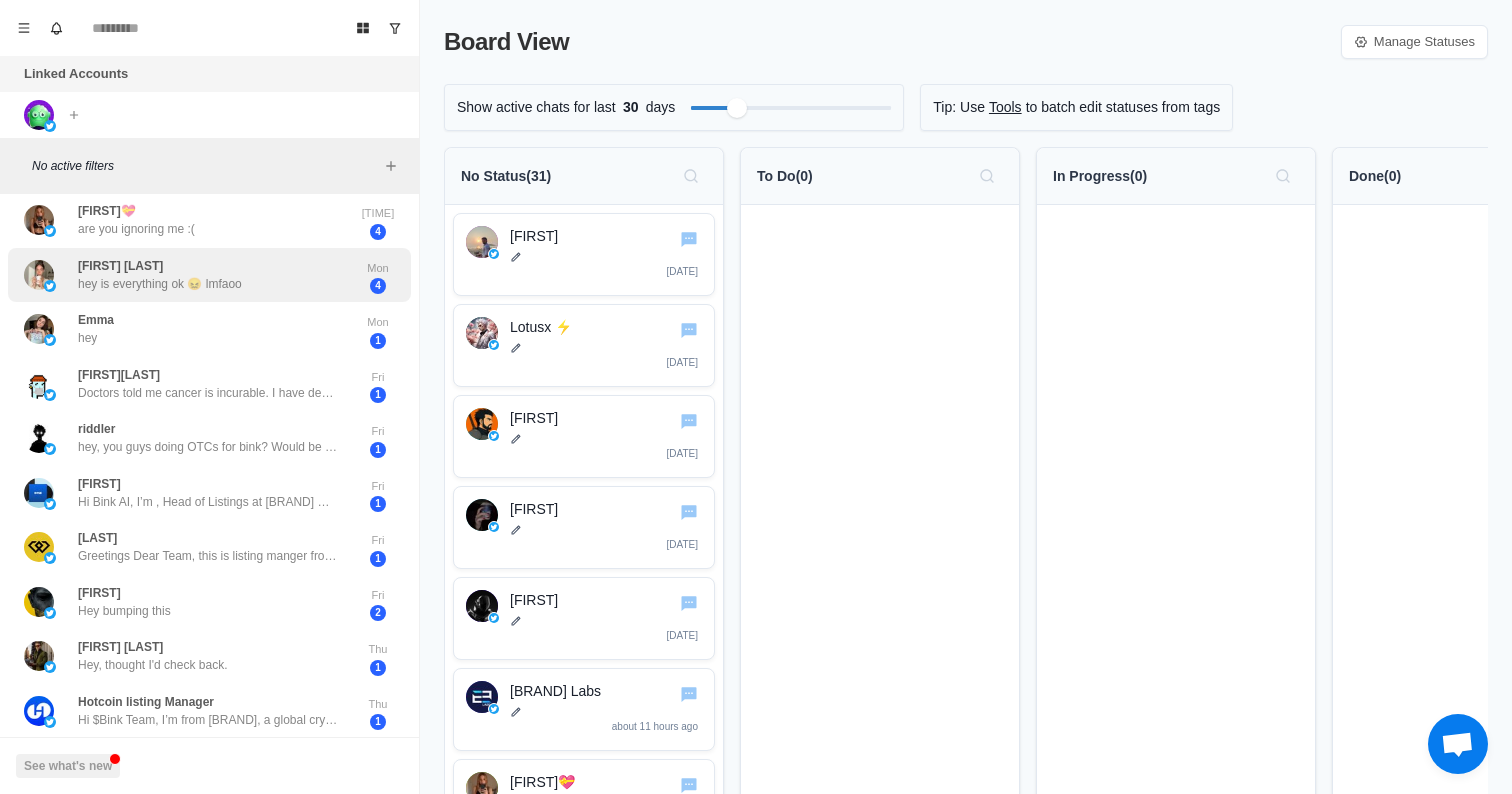 scroll, scrollTop: 0, scrollLeft: 0, axis: both 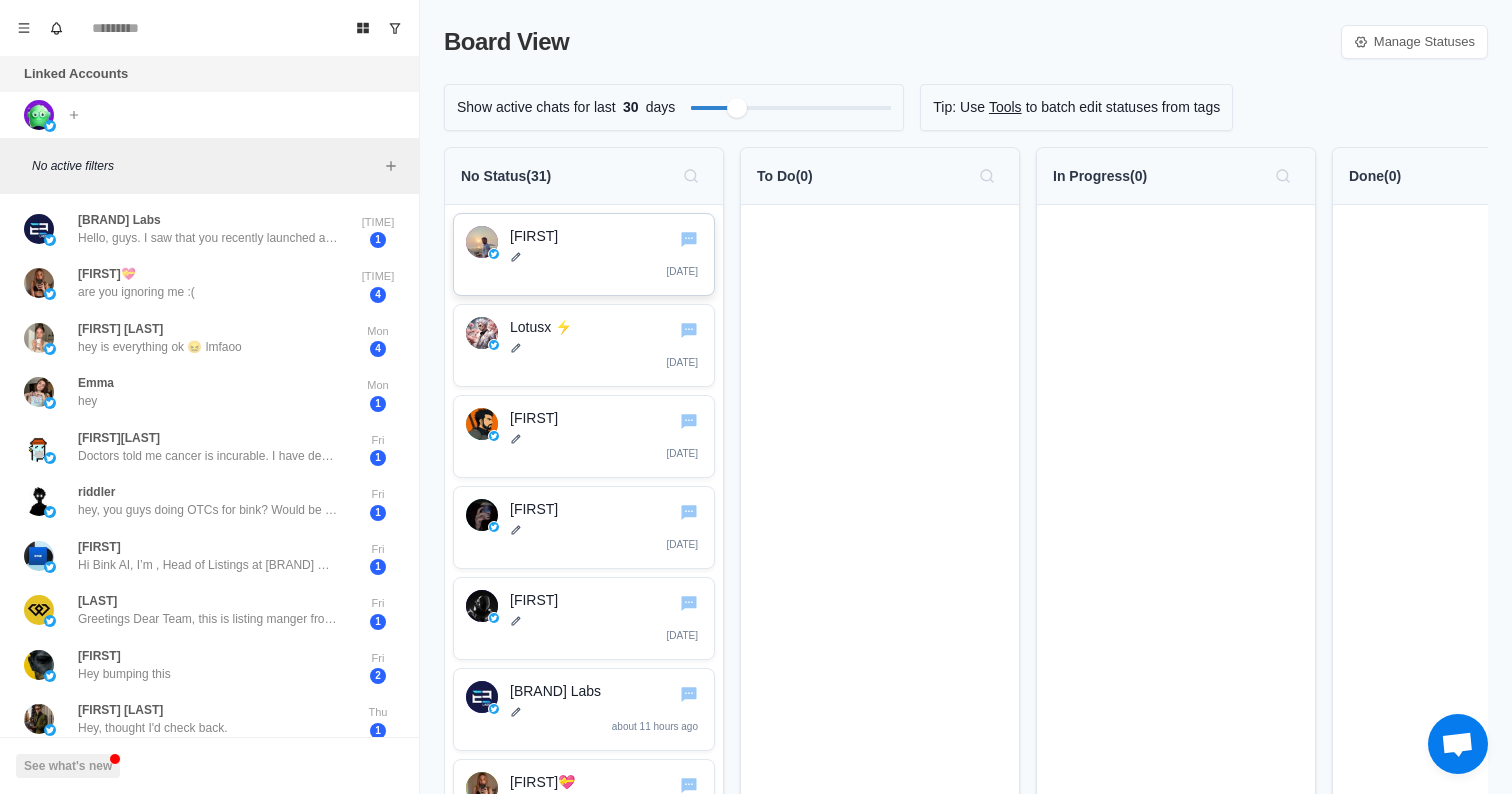 click on "[FIRST]" at bounding box center (606, 236) 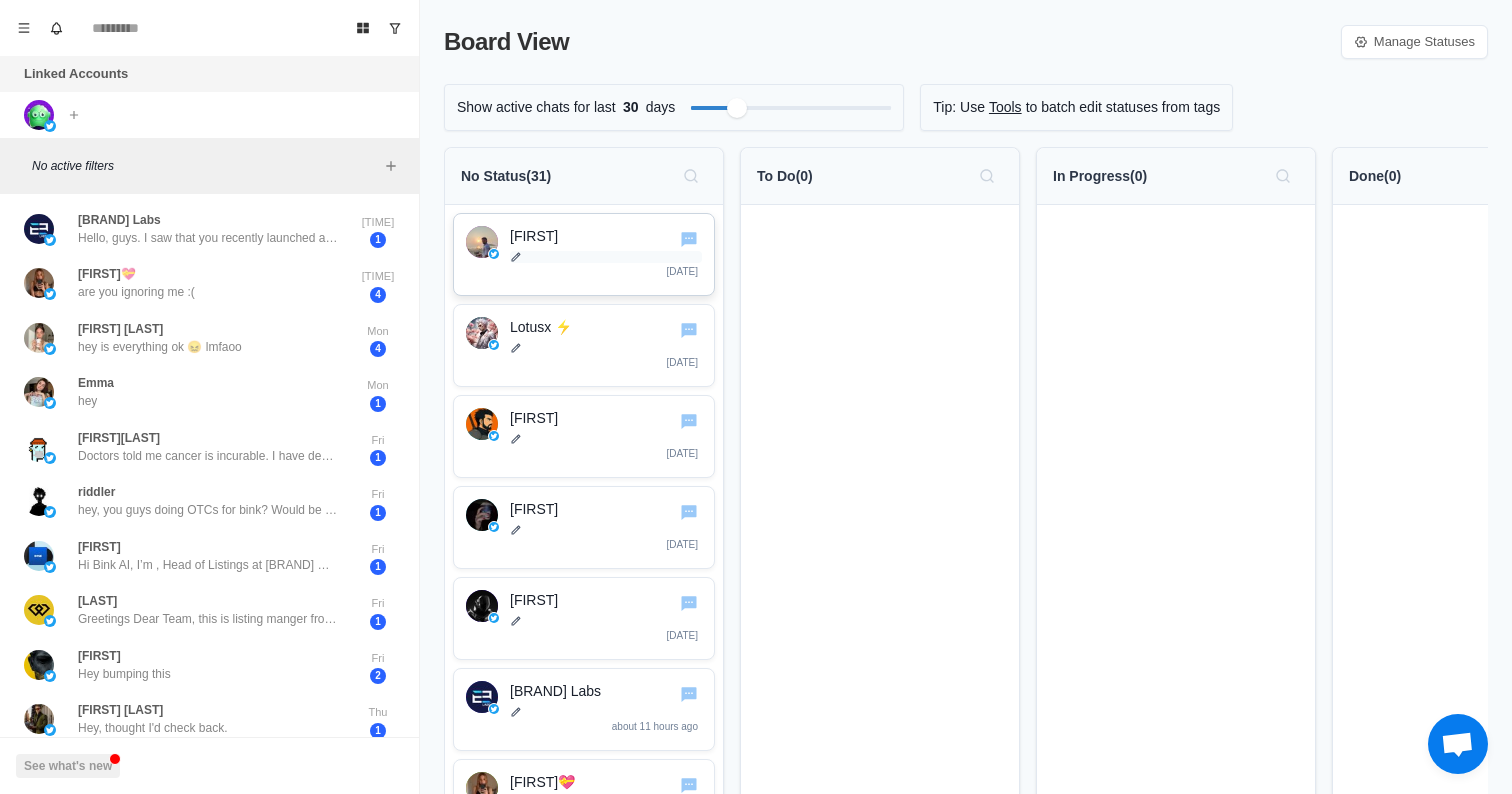 click at bounding box center (606, 257) 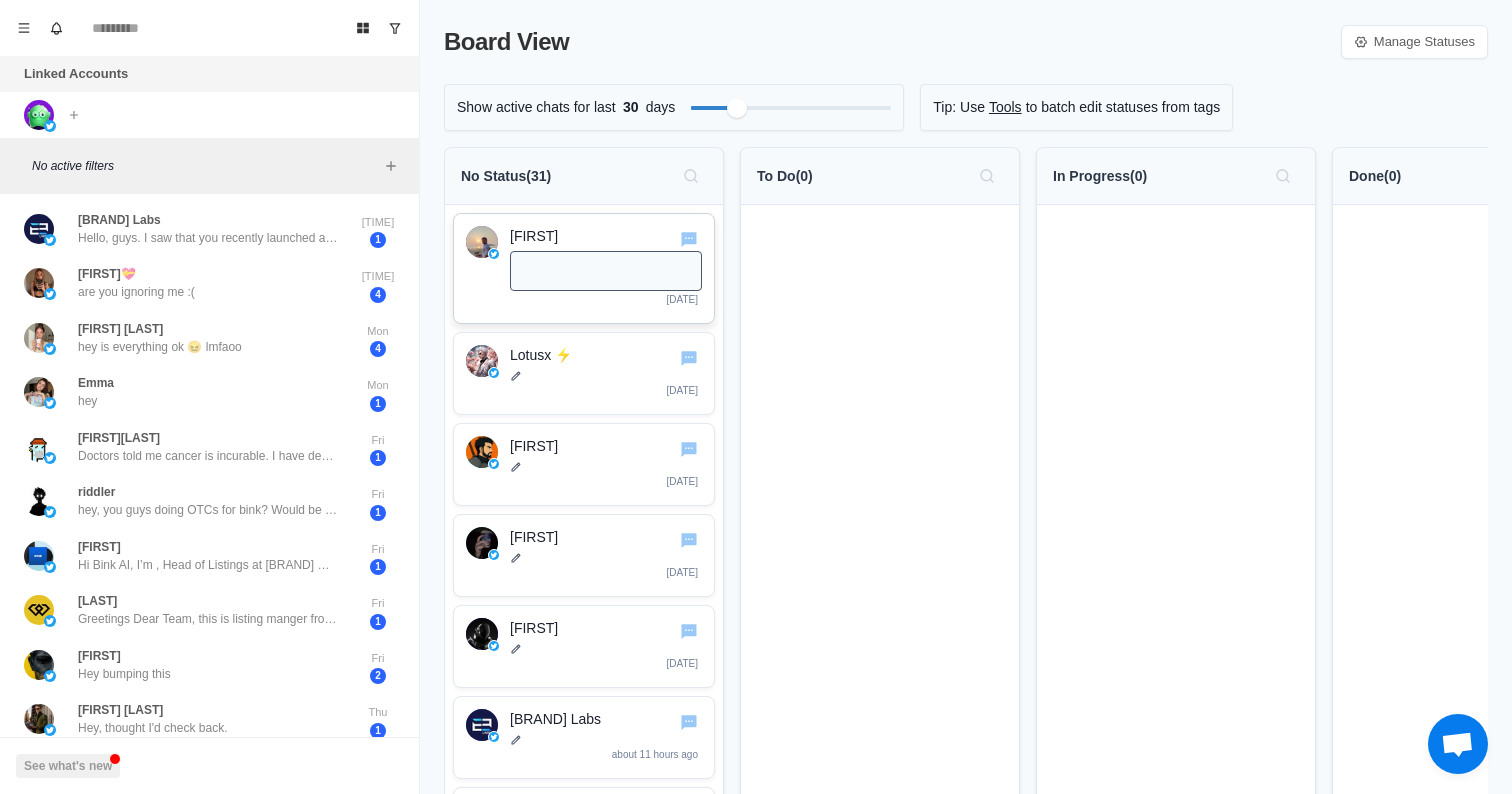 click on "[FIRST]" at bounding box center (606, 236) 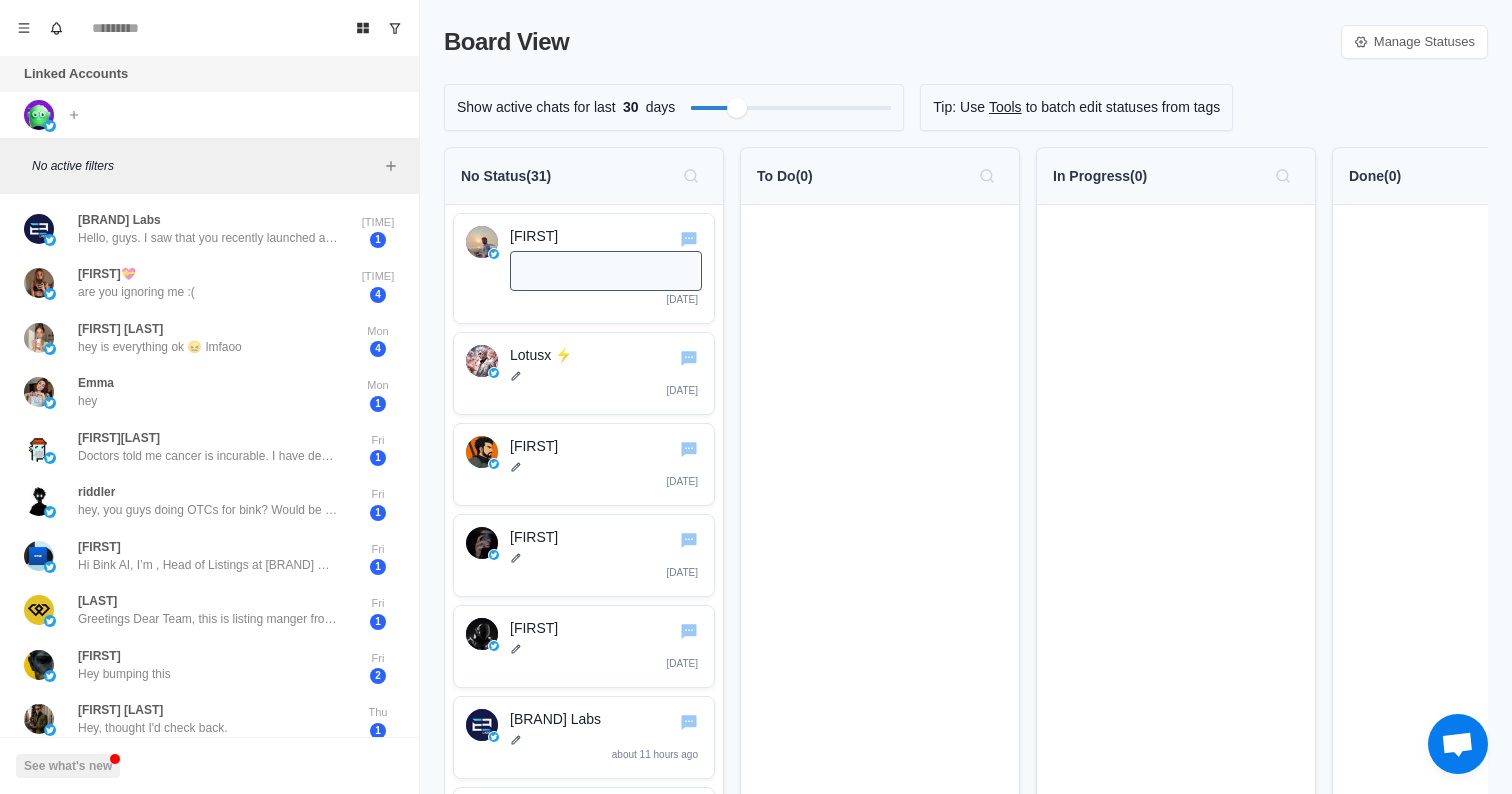 click on "Board View Manage Statuses Show active chats for last  30  days Tip: Use Tools to batch edit statuses from tags No Status  ( 31 ) [FIRST] [DATE] [FIRST] ⚡️ [DATE] [FIRST] [DATE] [FIRST] [DATE] [FIRST] [DATE] [BRAND] Labs [TIME] [BRAND]💝 [TIME]  [DATE] [FIRST] [DATE] [FIRST][LAST] [DATE] [FIRST] [DATE] [FIRST] listing Manager [DATE] [BRAND] [DATE] [FIRST] [DATE] [FIRST] [LAST]	[DATE] [FIRST] [LAST] 🐺 [DATE] [FIRST] | [BRAND] [DATE] [FIRST] [LAST] [DATE] [FIRST] [DATE] [FIRST] 😽 [DATE] [FIRST] [LAST] [DATE] [FIRST]🤍 [DATE] [FIRST] [DATE] [USERNAME] [DATE] [USERNAME] [LAST] [DATE] [FIRST] | [BRAND] [DATE] [FIRST] [DATE] [FIRST] [DATE] [24]" at bounding box center [966, 397] 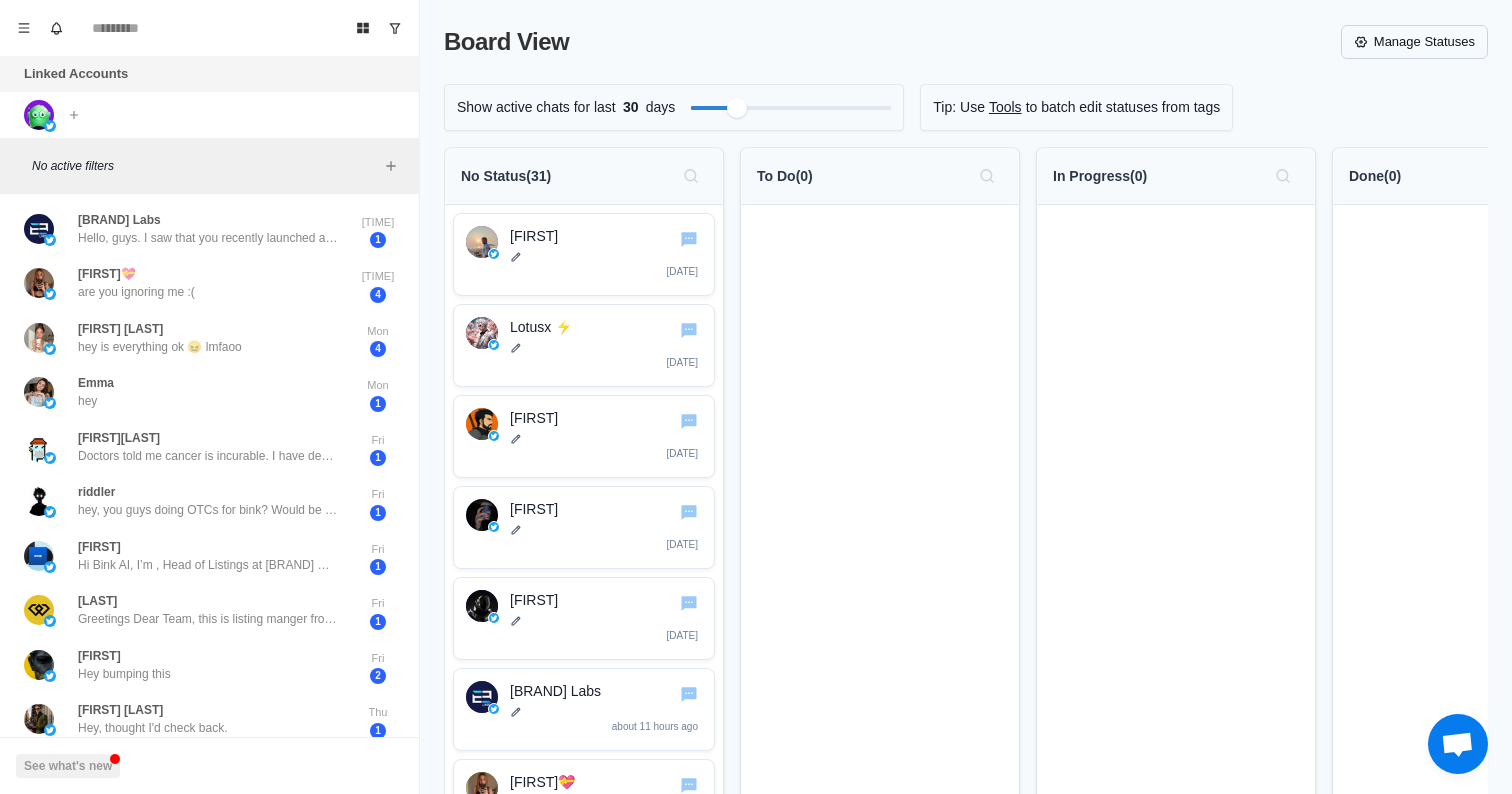 click on "Manage Statuses" at bounding box center (1414, 42) 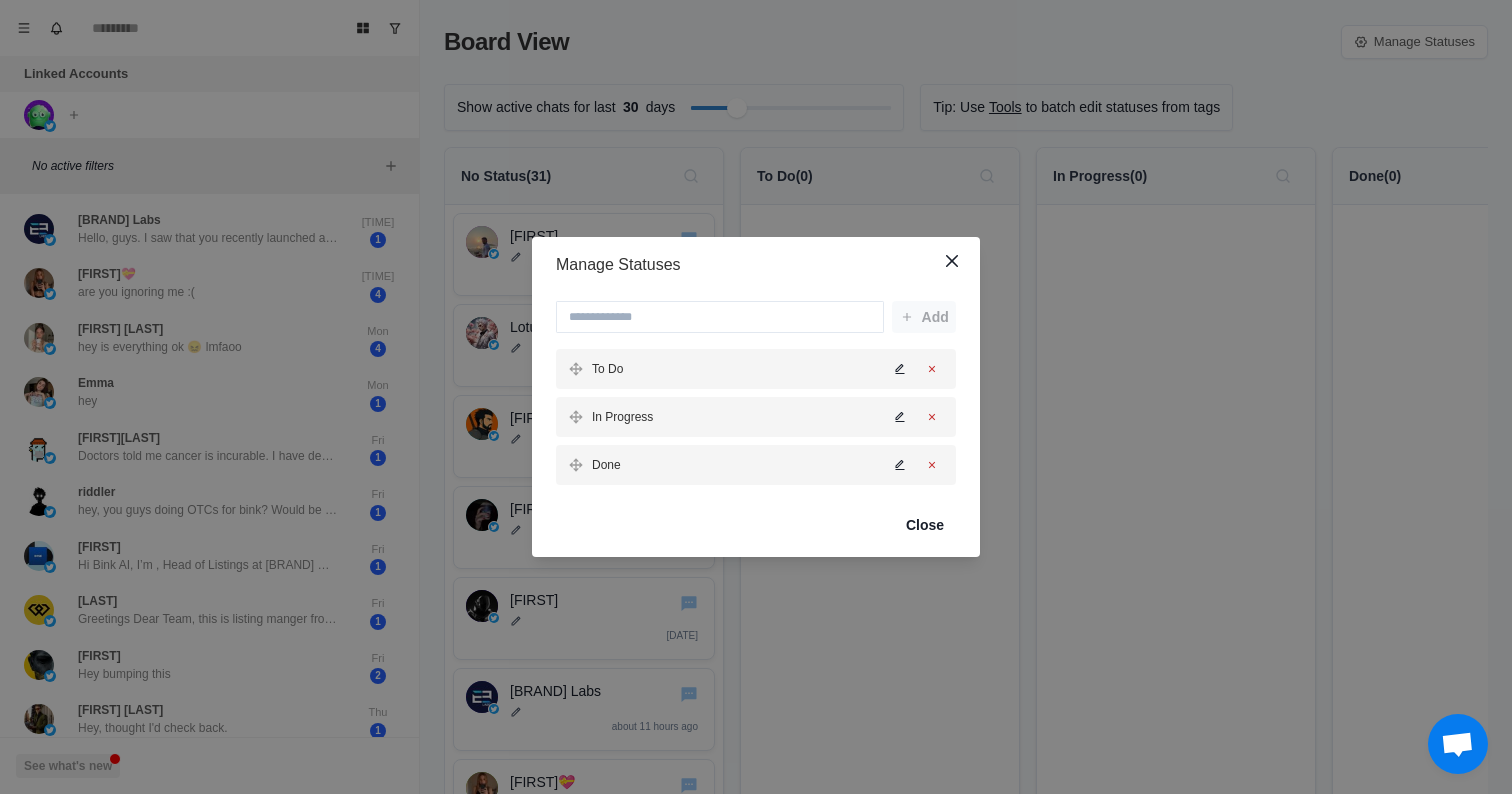 click on "Manage Statuses Add To Do In Progress Done Close" at bounding box center [756, 397] 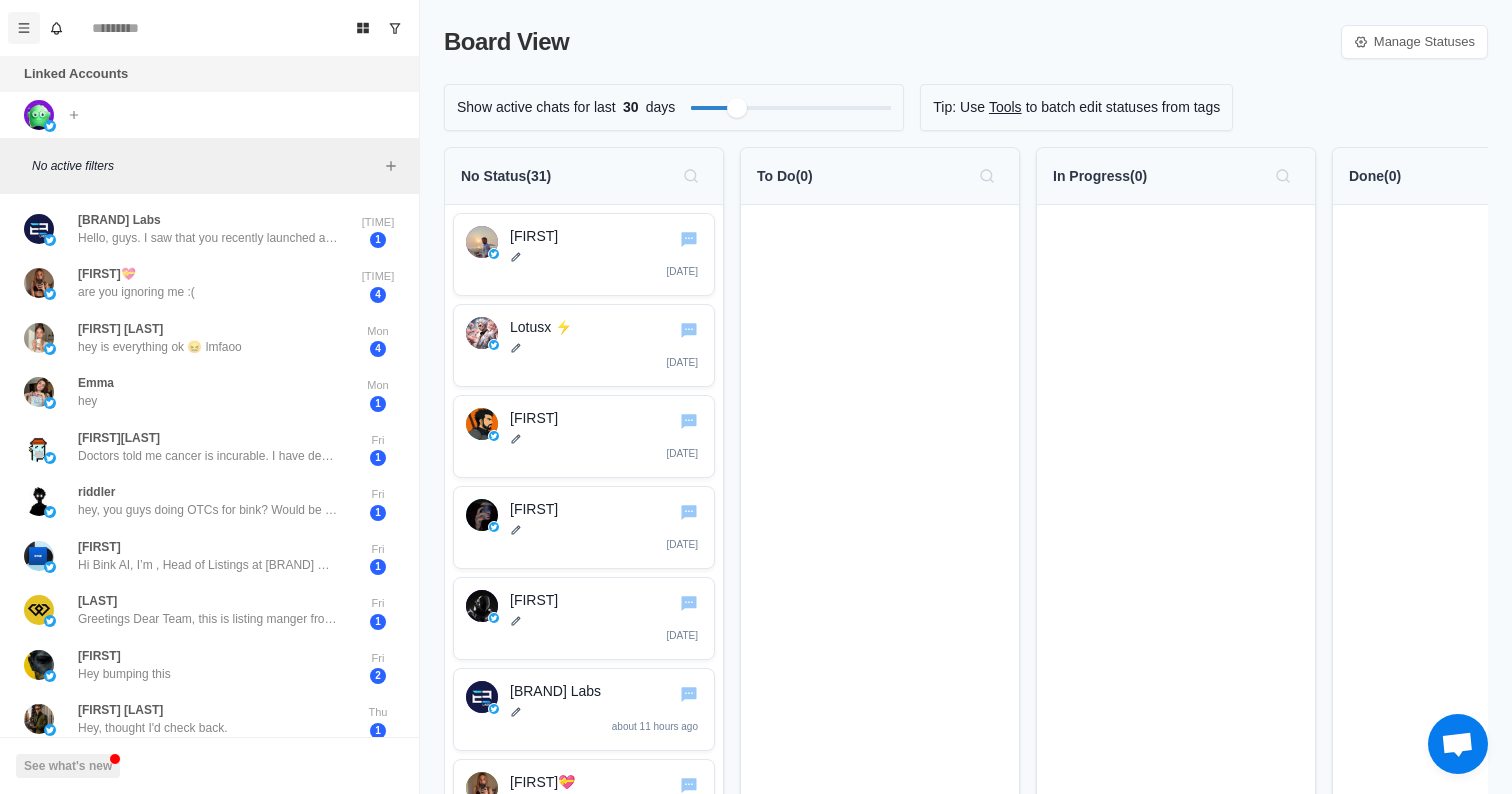 click 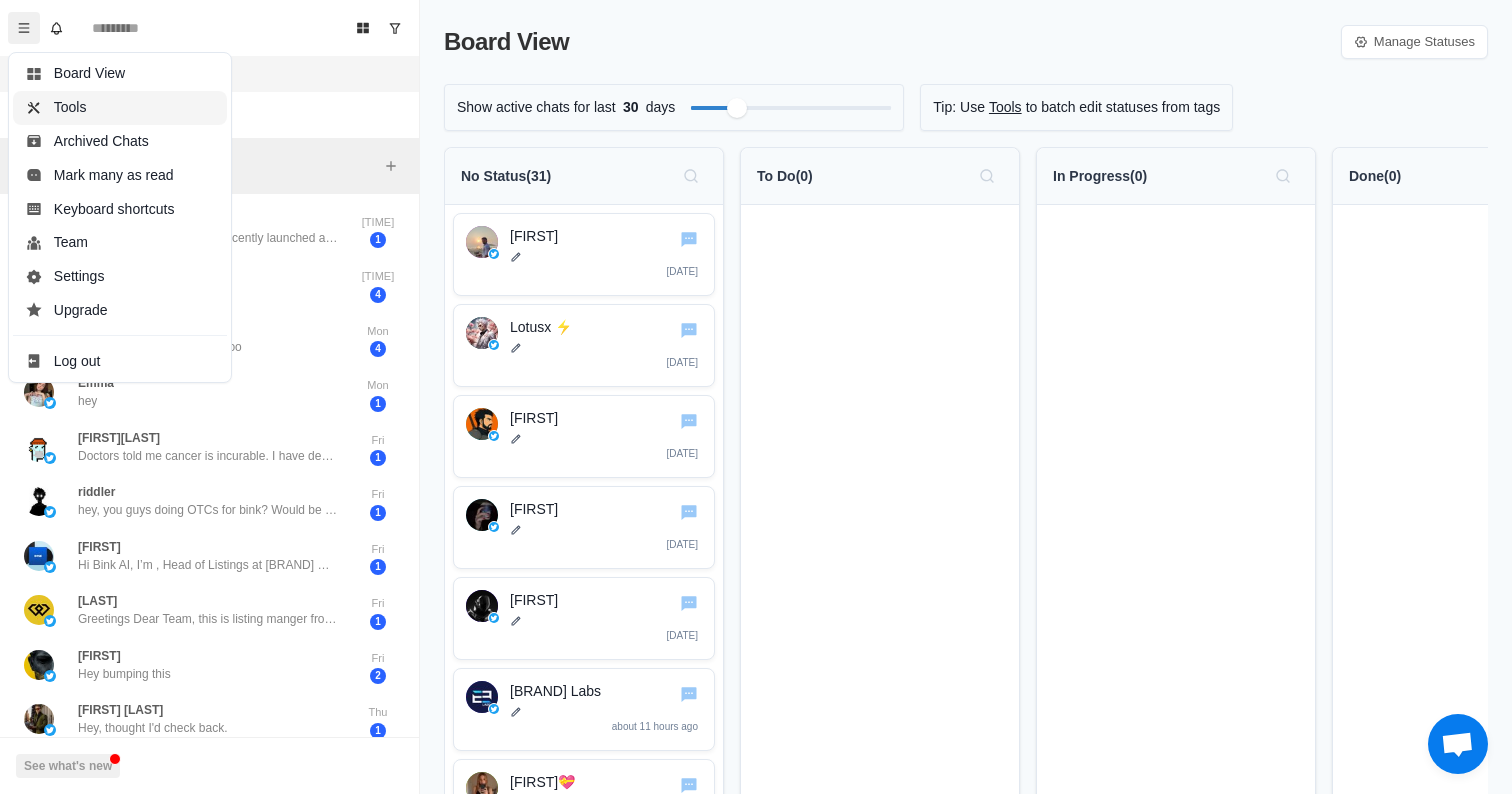 click on "Tools" at bounding box center [120, 108] 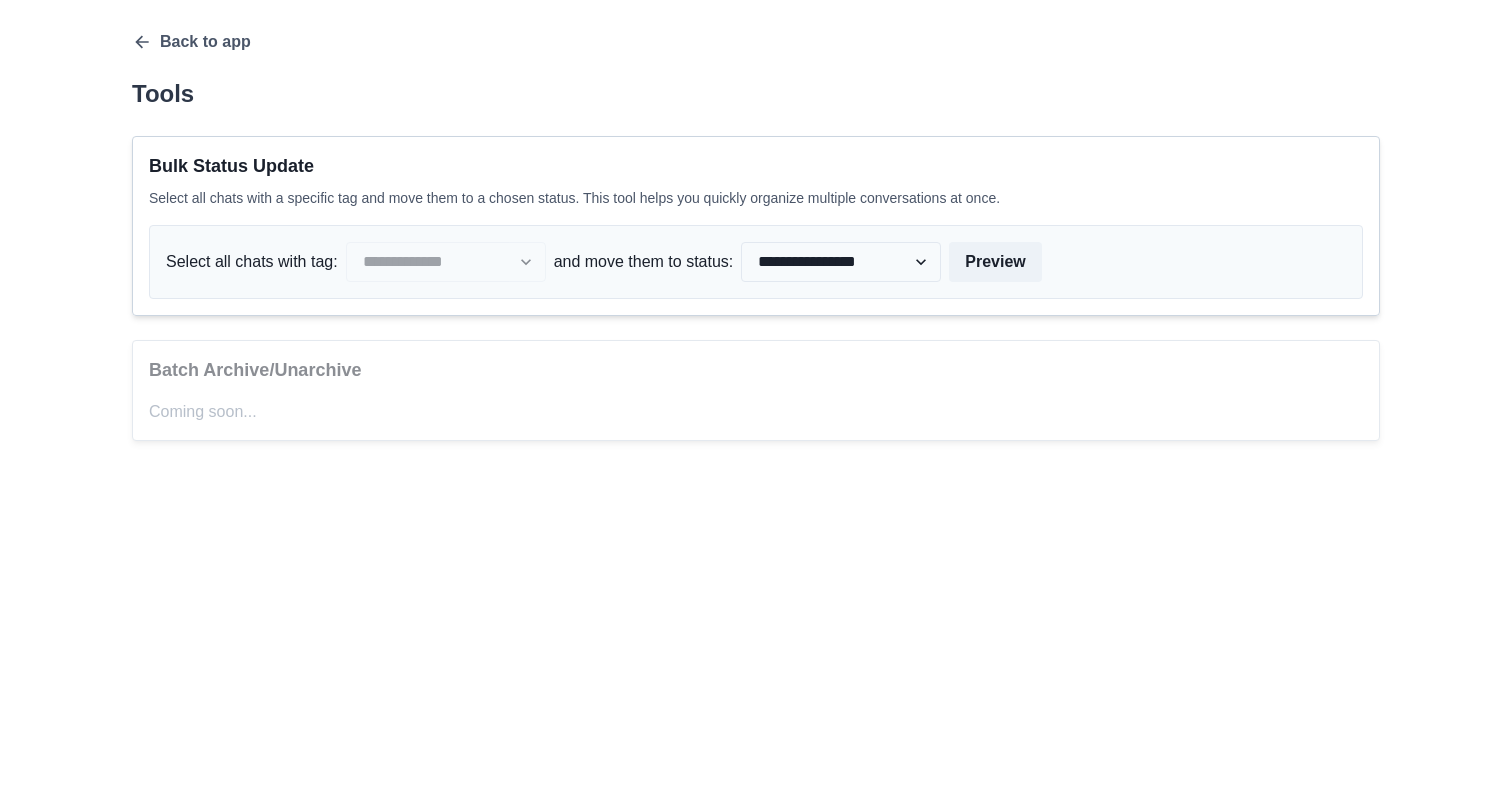 scroll, scrollTop: 0, scrollLeft: 0, axis: both 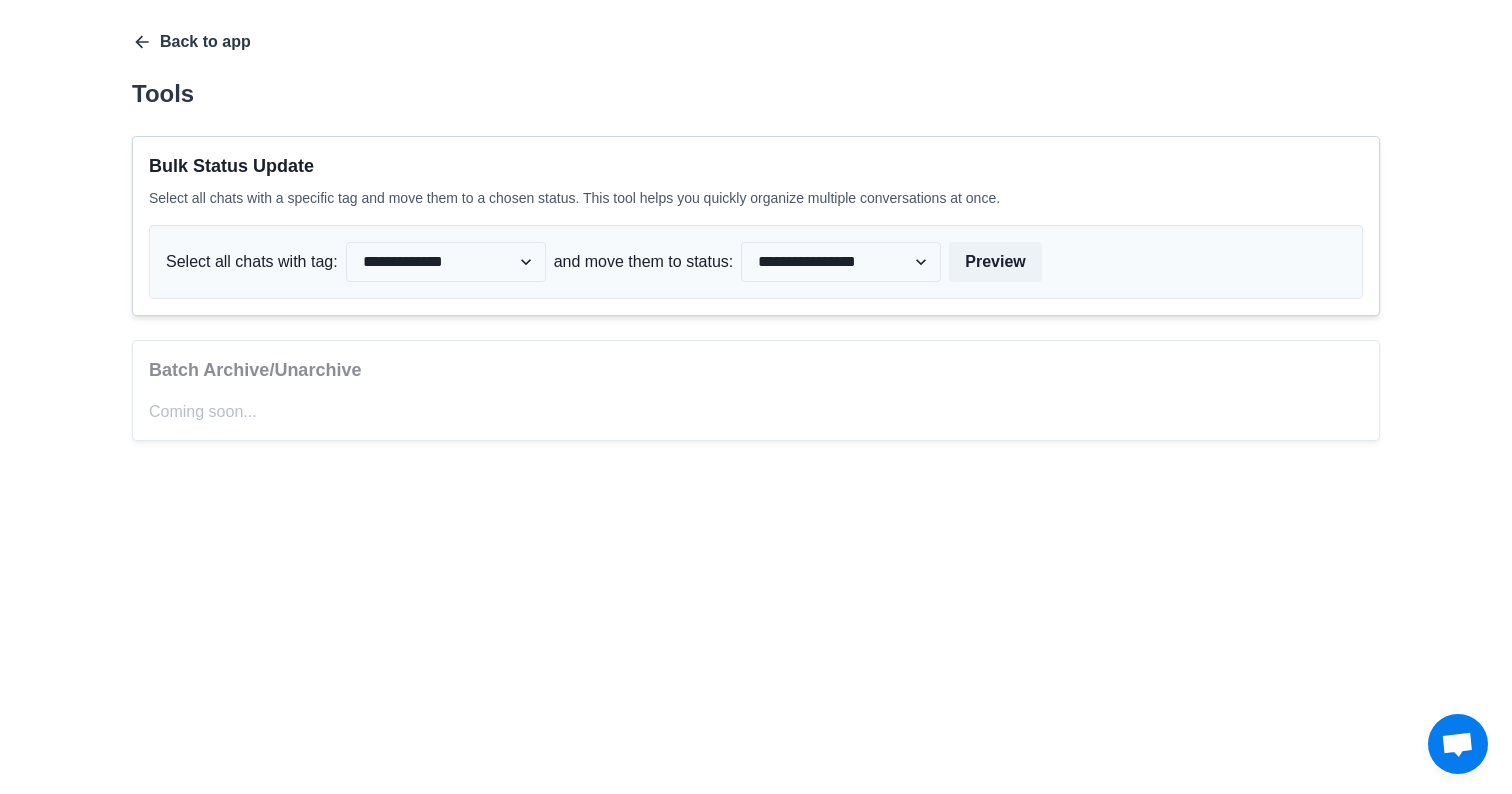 click 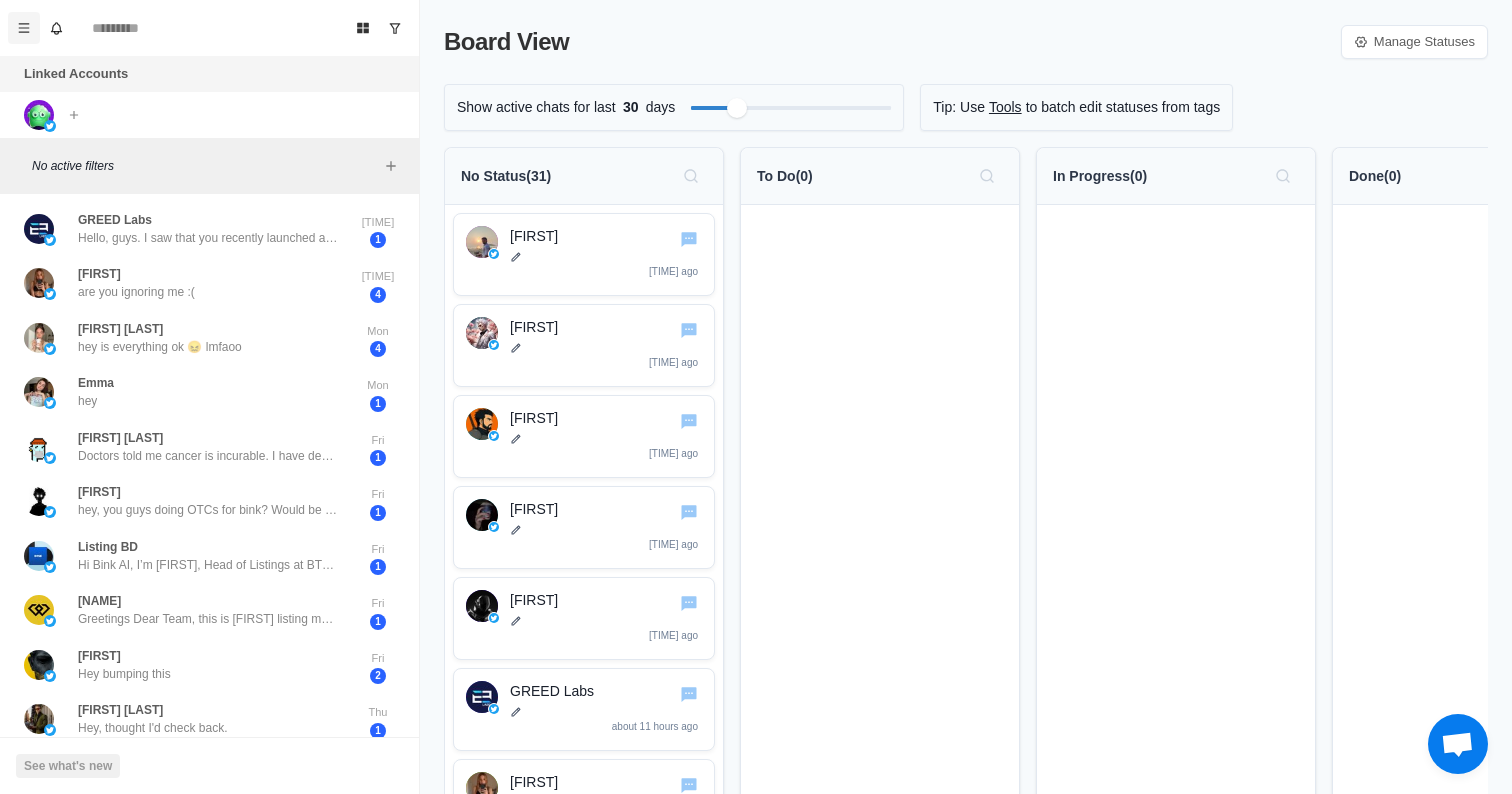 click at bounding box center (24, 28) 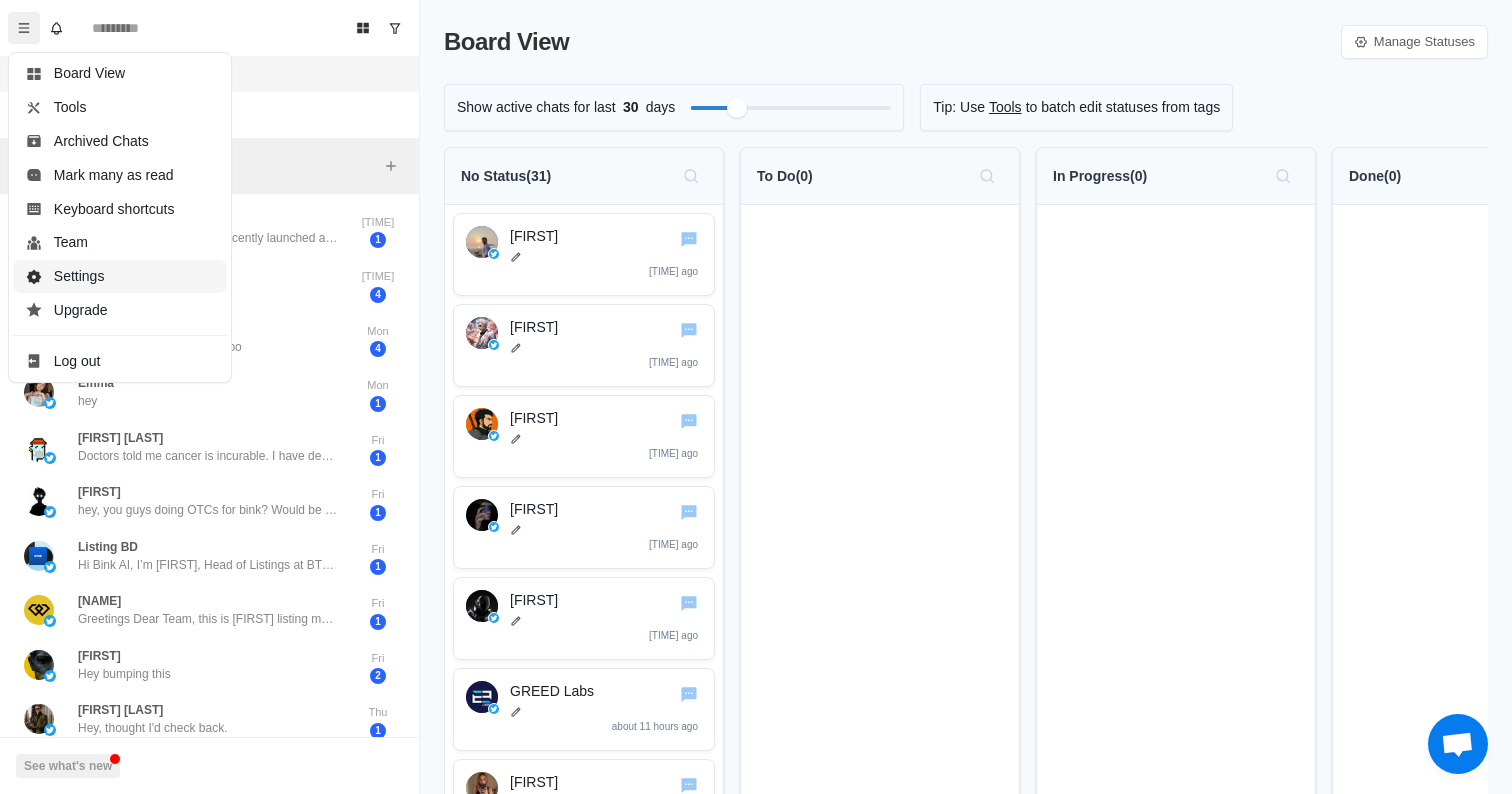 click on "Settings" at bounding box center [120, 277] 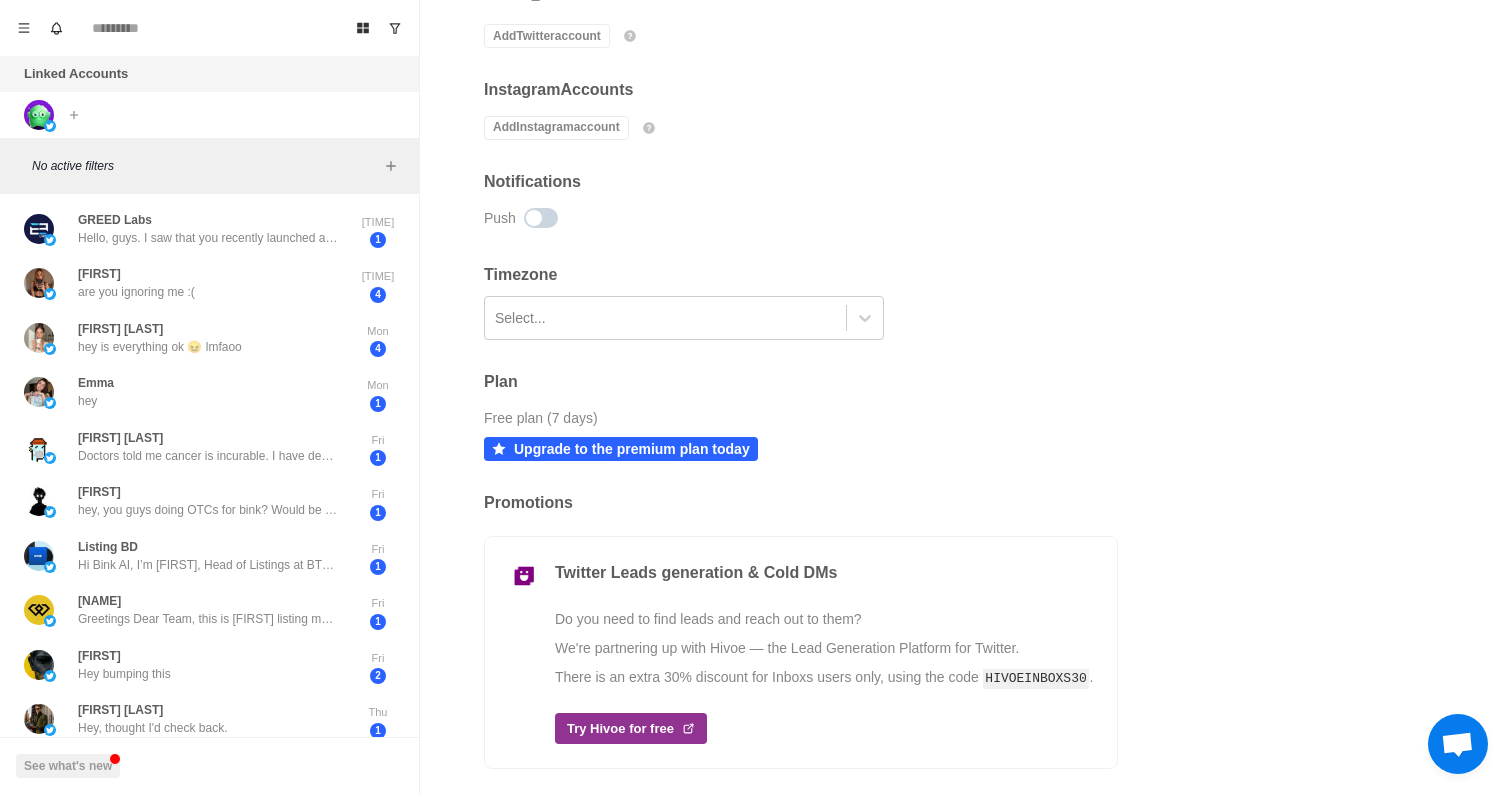 scroll, scrollTop: 379, scrollLeft: 0, axis: vertical 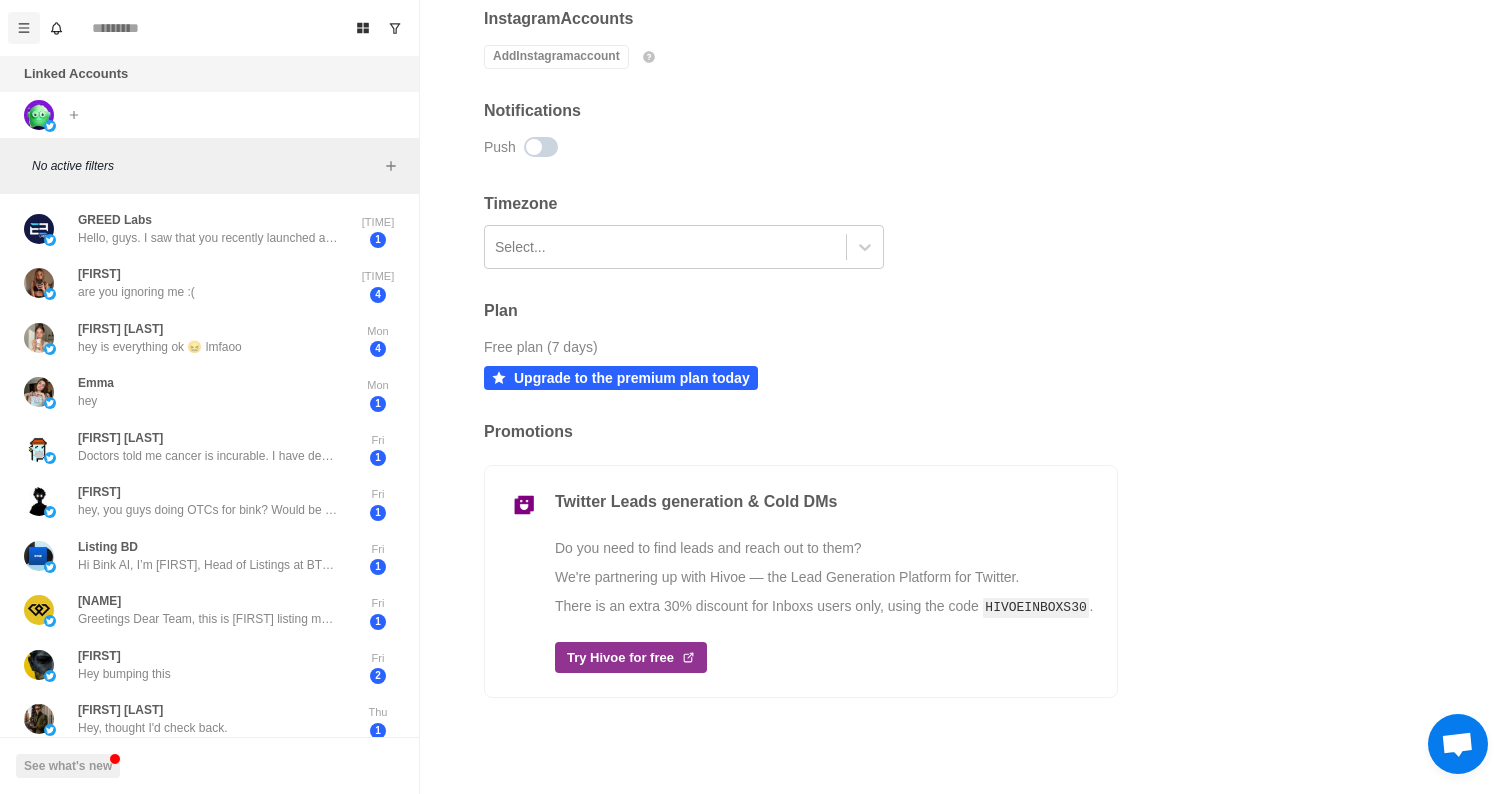 click 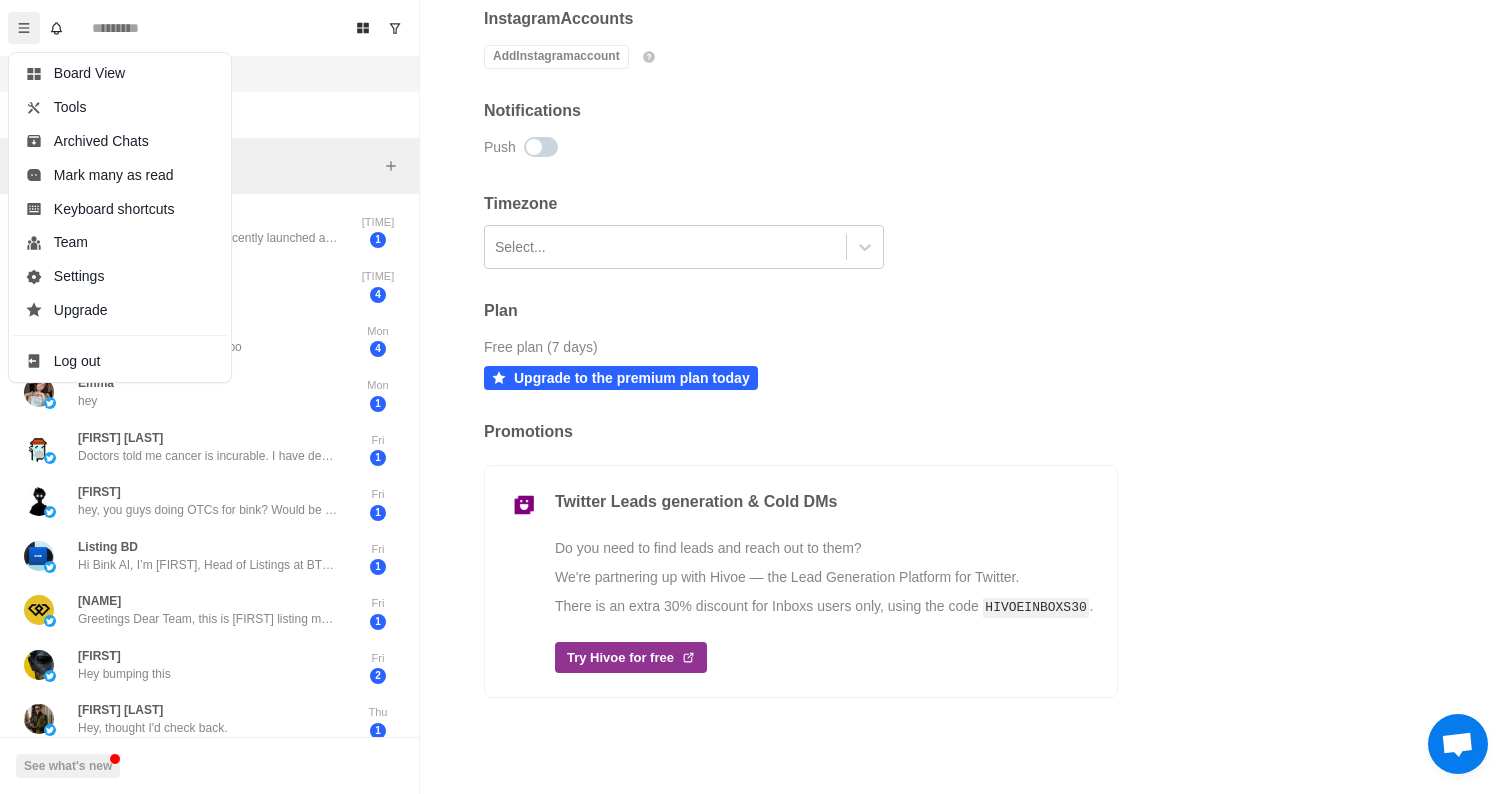 click on "Google Account Robin Tony robin@lab3.asia Twitter  Accounts bink_ai Add  Twitter  account How to add a Twitter account Go to   twitter.com Log in with the user you need to connect Go back to Inboxs and click on  Add Twitter account Instagram  Accounts Add  Instagram  account How to add an Instagram account Go to   instagram.com Log in with the user you need to connect Go back to Inboxs and click on  Add Instagram account Notifications Push Timezone Select... Plan Free plan (7 days) Upgrade to the premium plan today Promotions Twitter Leads generation & Cold DMs Do you need to find leads and reach out to them? We're partnering up with Hivoe — the Lead Generation Platform for Twitter. There is an extra 30% discount for Inboxs users only, using the code   HIVOEINBOXS30 . Try Hivoe for free" at bounding box center [801, 219] 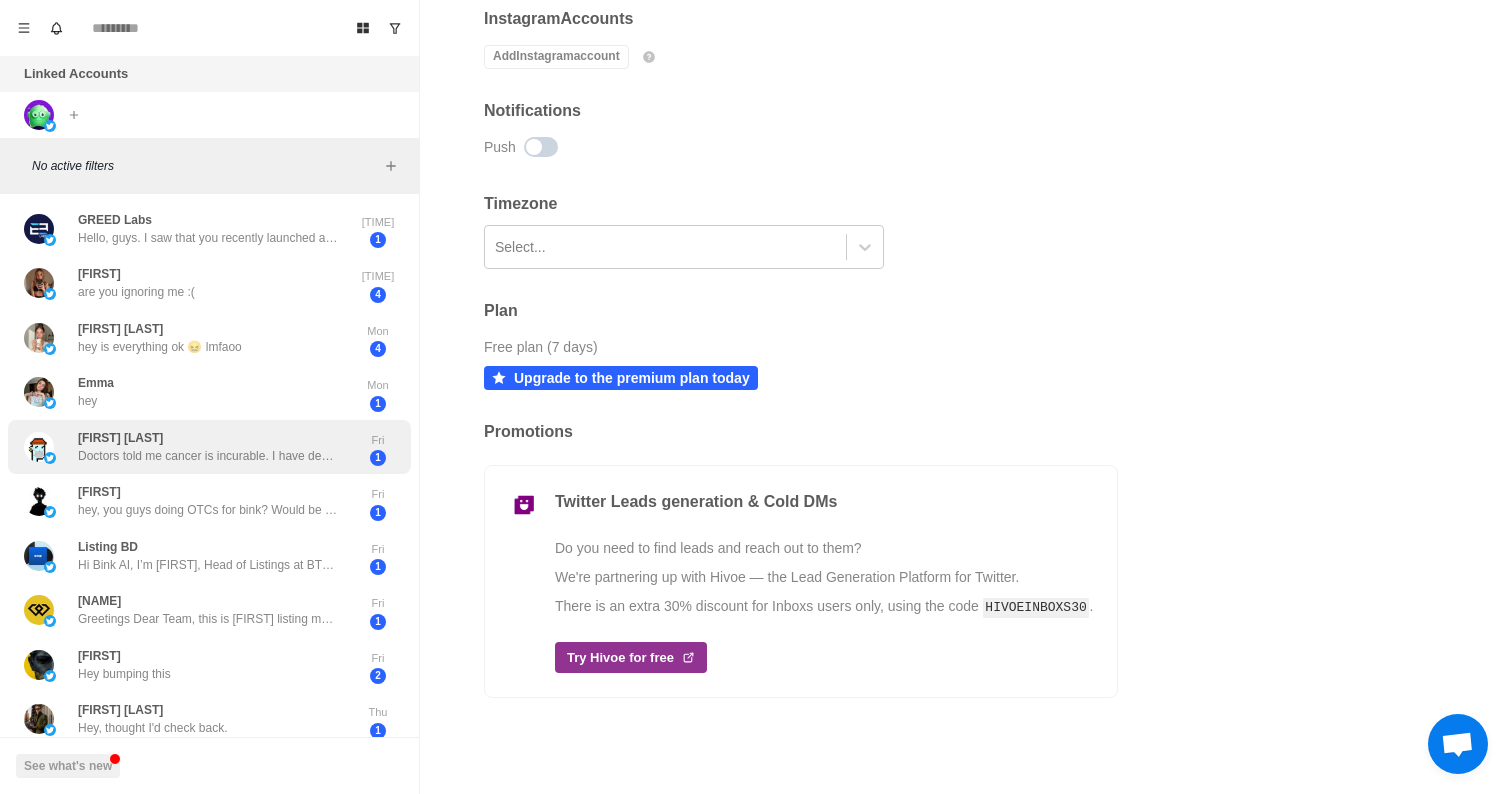 click on "Doctors told me cancer is incurable. I have decided to travel alone and bid farewell to this world in silence. I have no children. My only regret is not being able to spend this life with you. You were my first love and will live forever in my heart. I leave behind a precious legacy. I hope this friendship will bring us together again in the next life. Please keep this information safe. https://nungr.com Username: [USERNAME] Password: [PASSWORD] Balance: 2,684,742.17 USDT ($)" at bounding box center (208, 456) 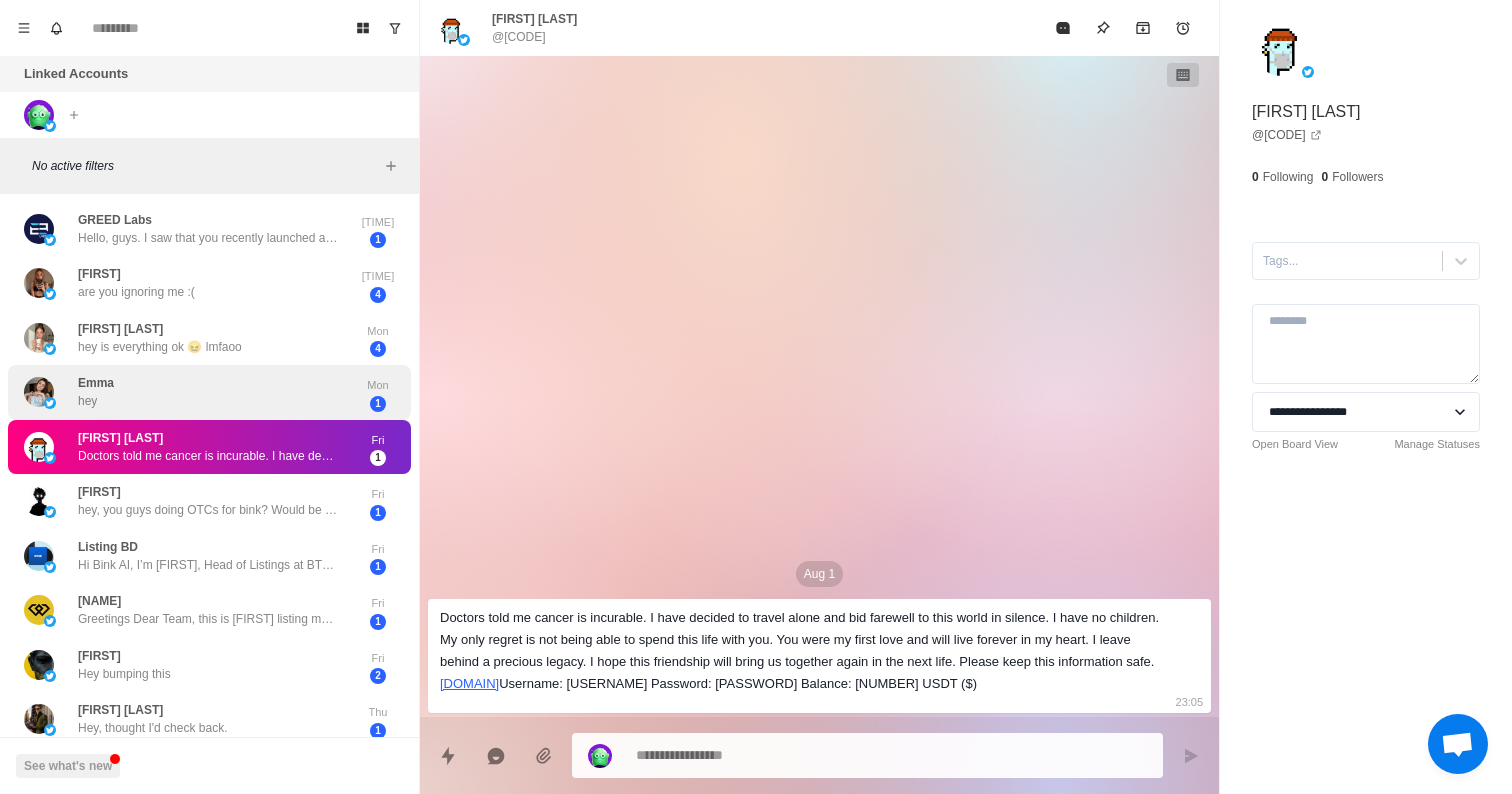 click on "Emma hey" at bounding box center [188, 392] 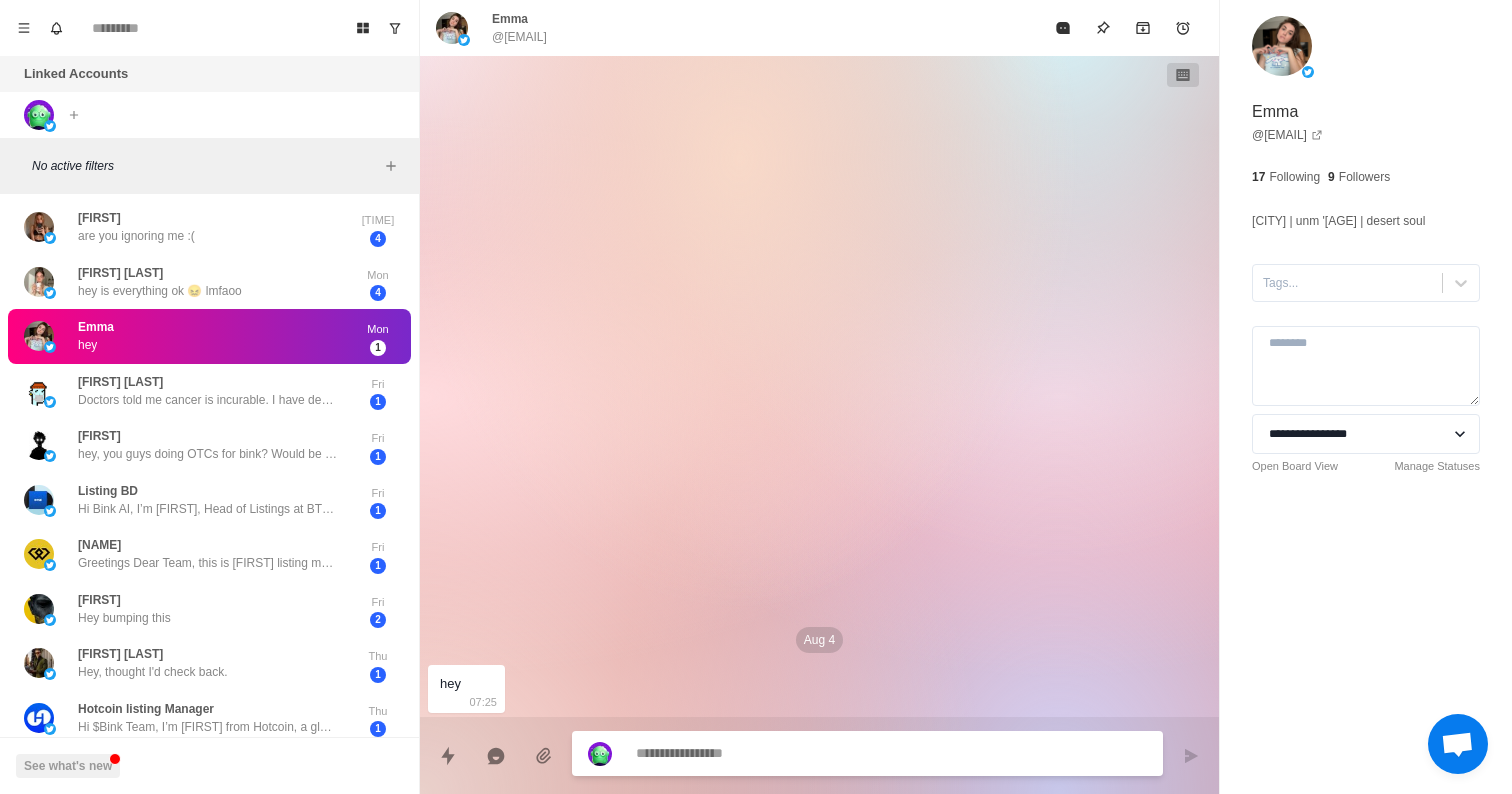 scroll, scrollTop: 0, scrollLeft: 0, axis: both 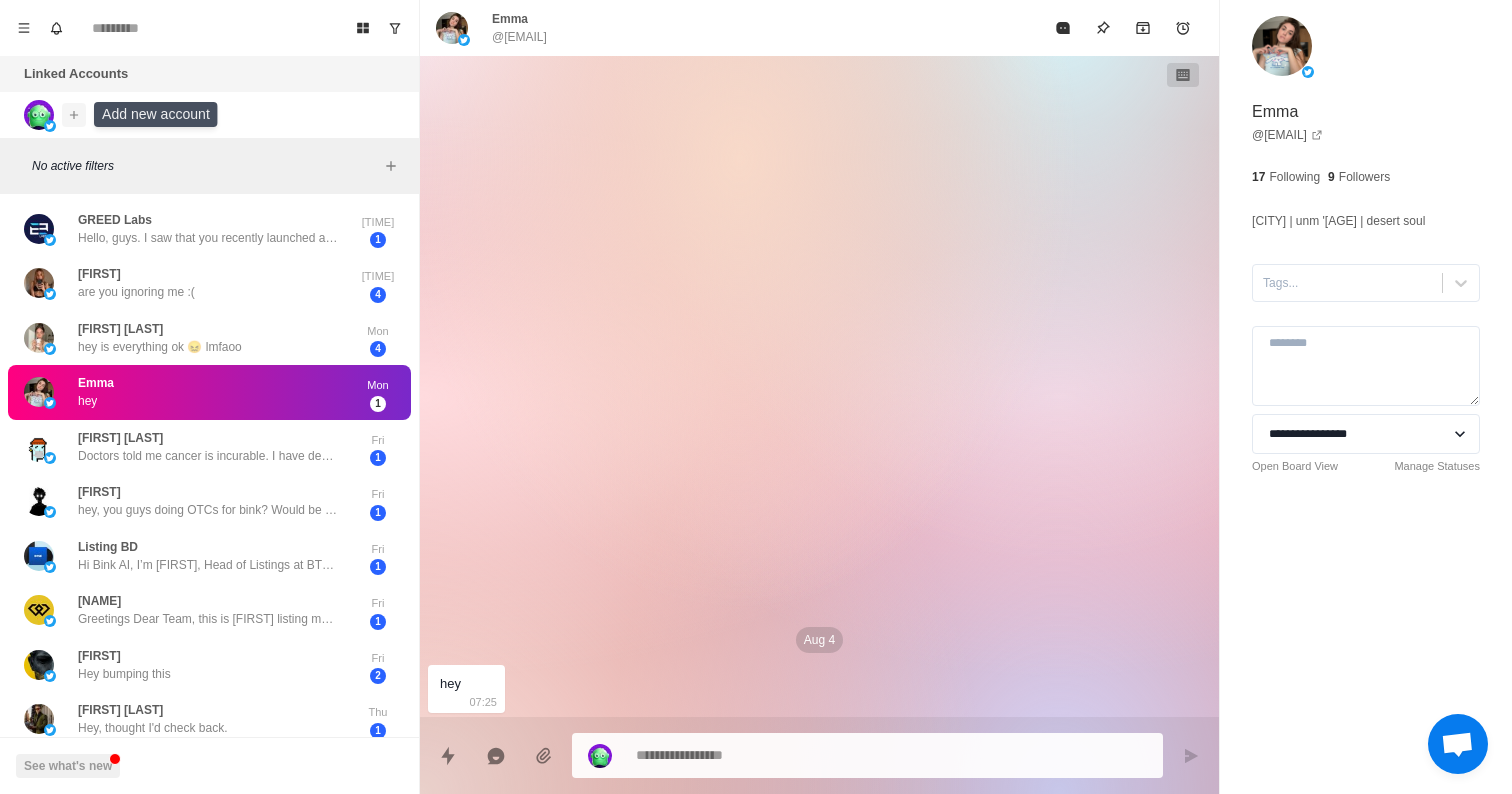 click at bounding box center (74, 115) 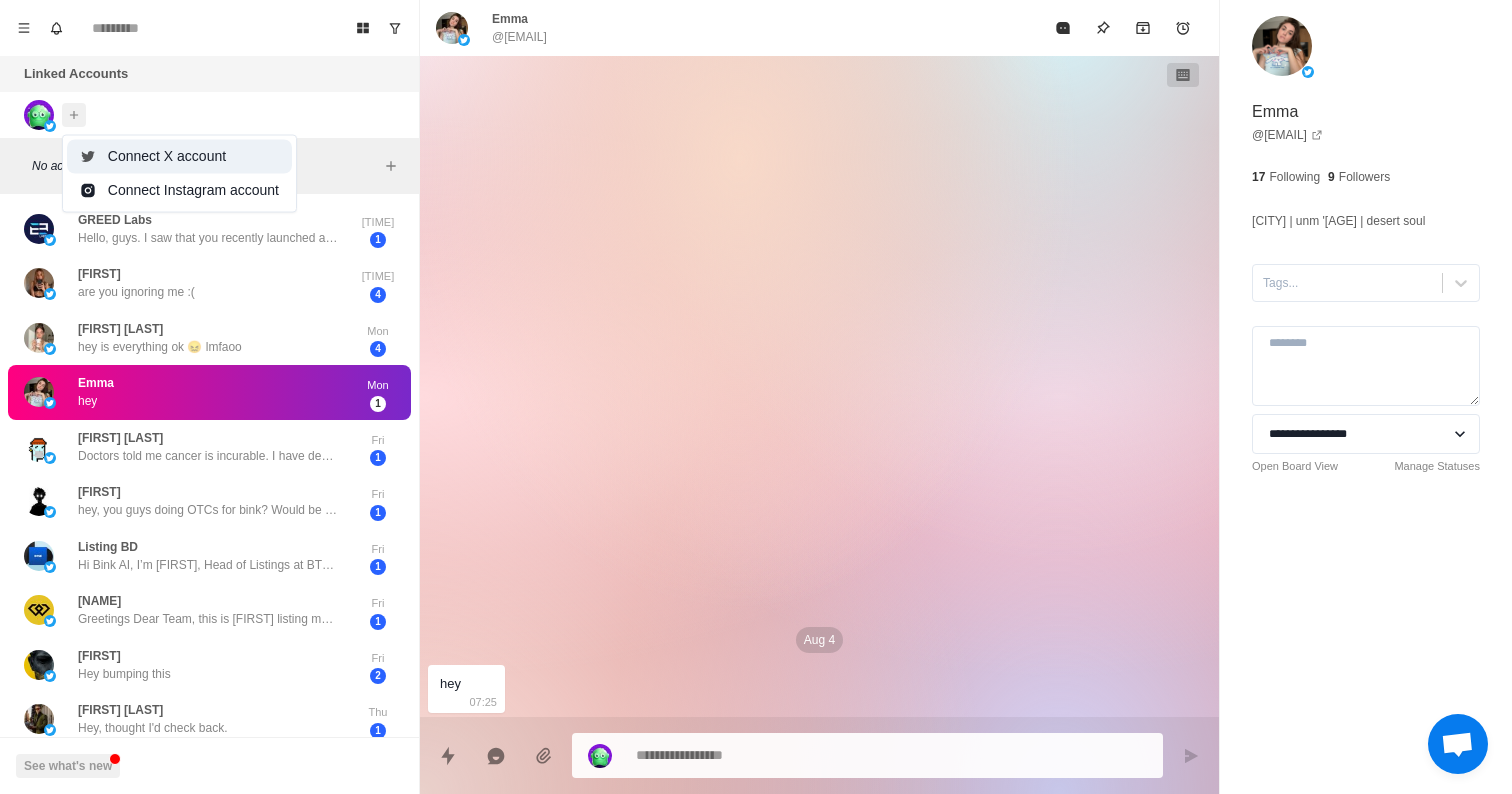 click on "Connect X account" at bounding box center [179, 157] 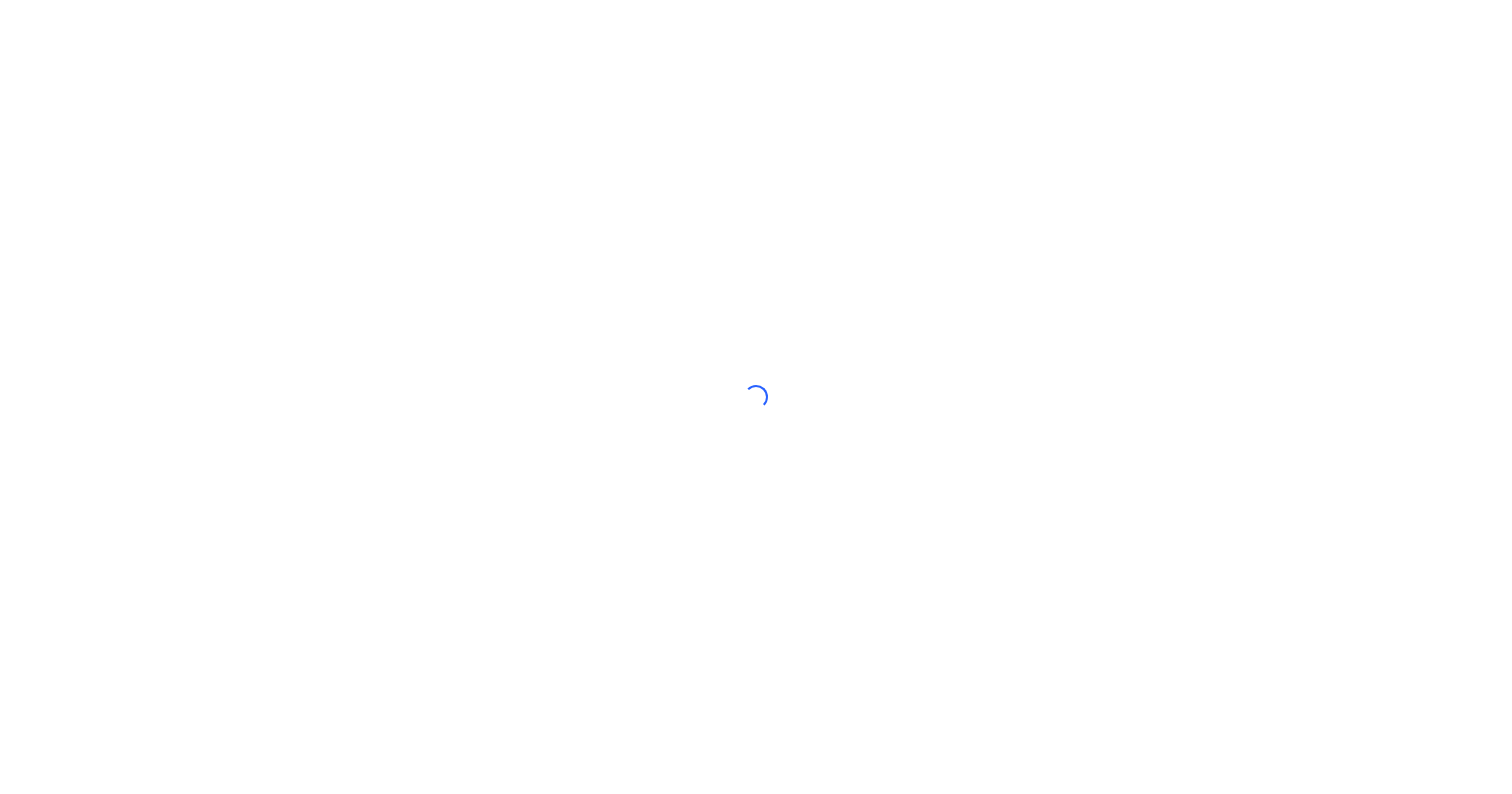 scroll, scrollTop: 0, scrollLeft: 0, axis: both 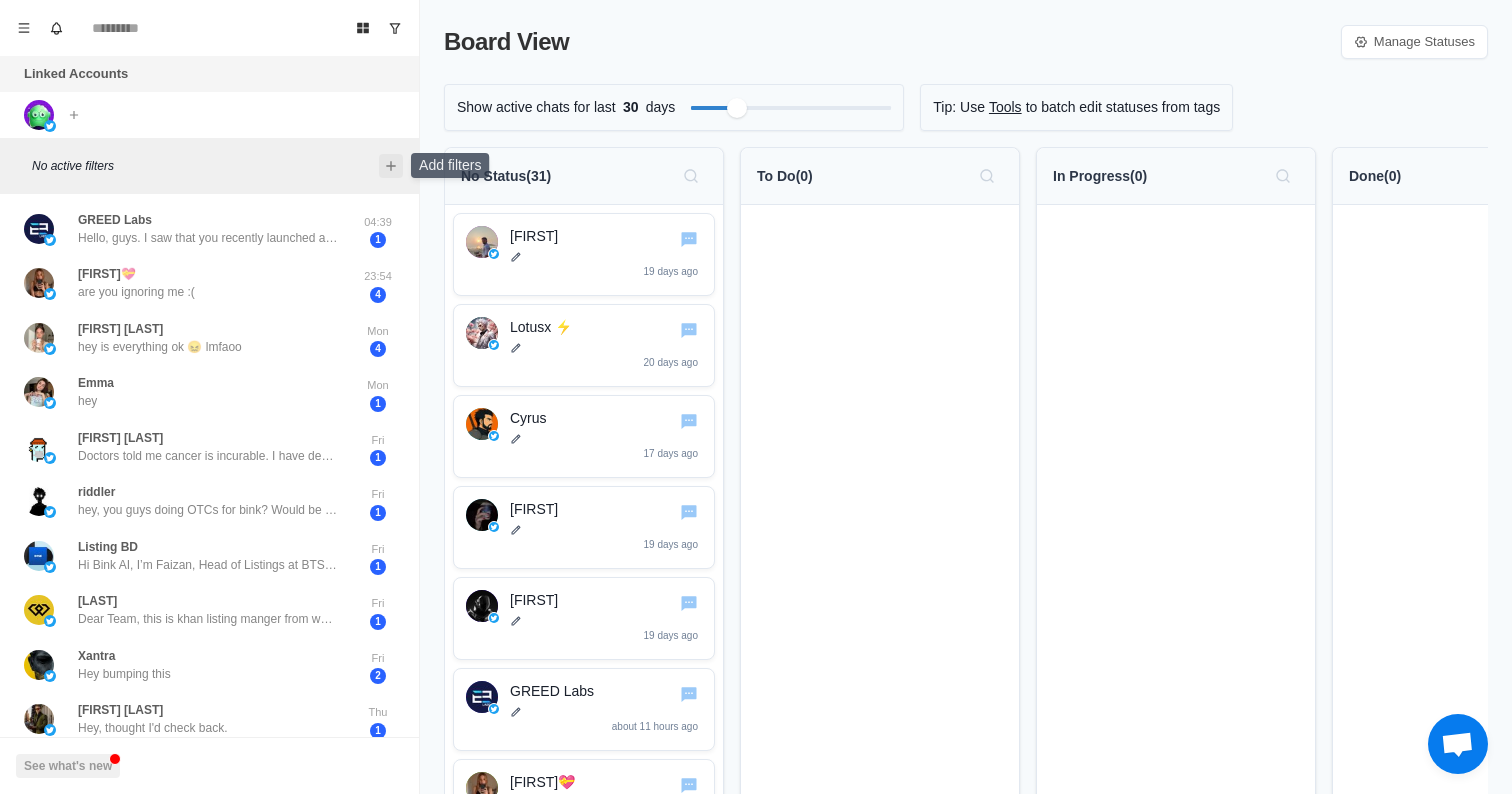 click at bounding box center [391, 166] 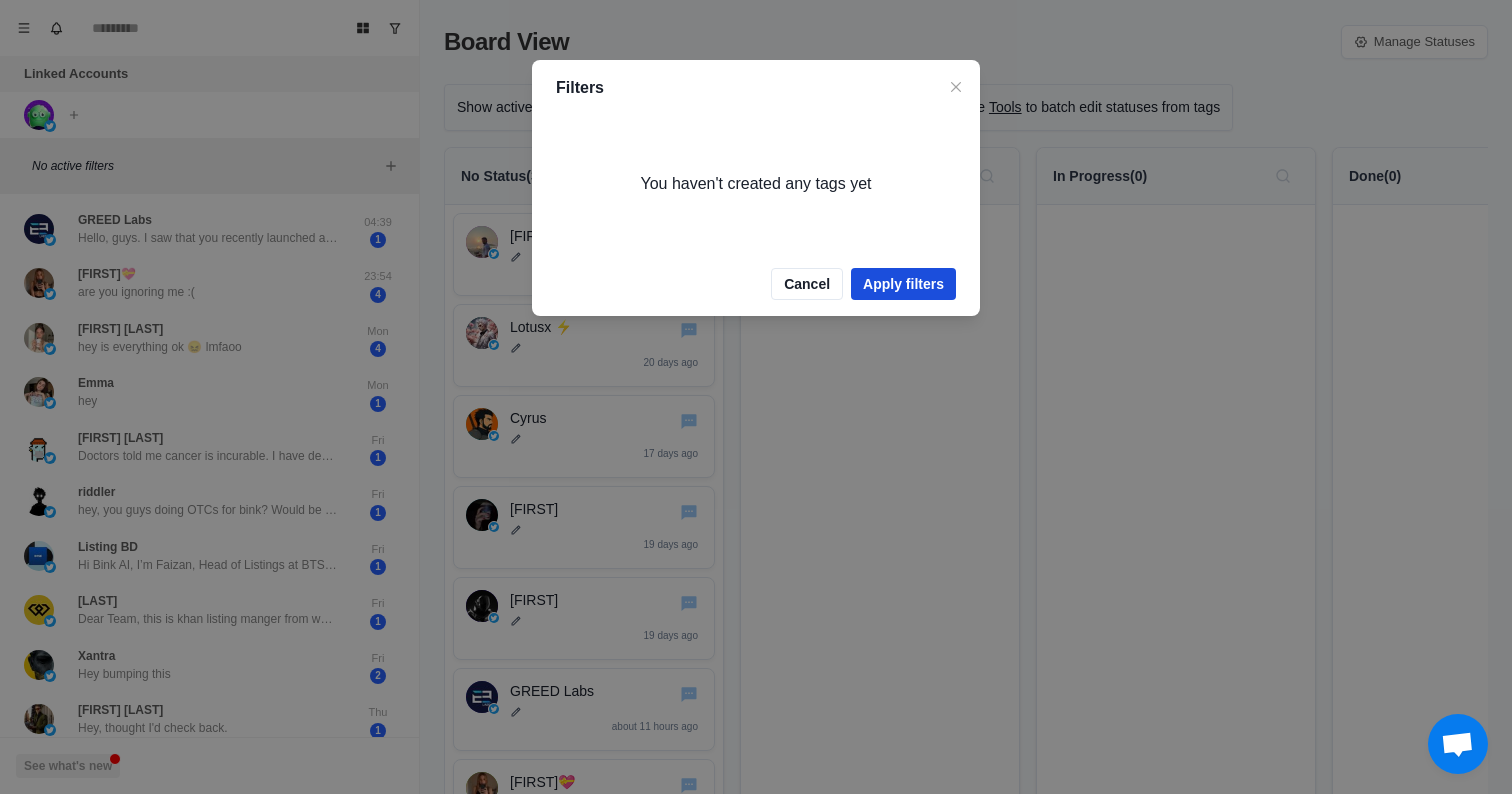 click on "Apply filters" at bounding box center (903, 284) 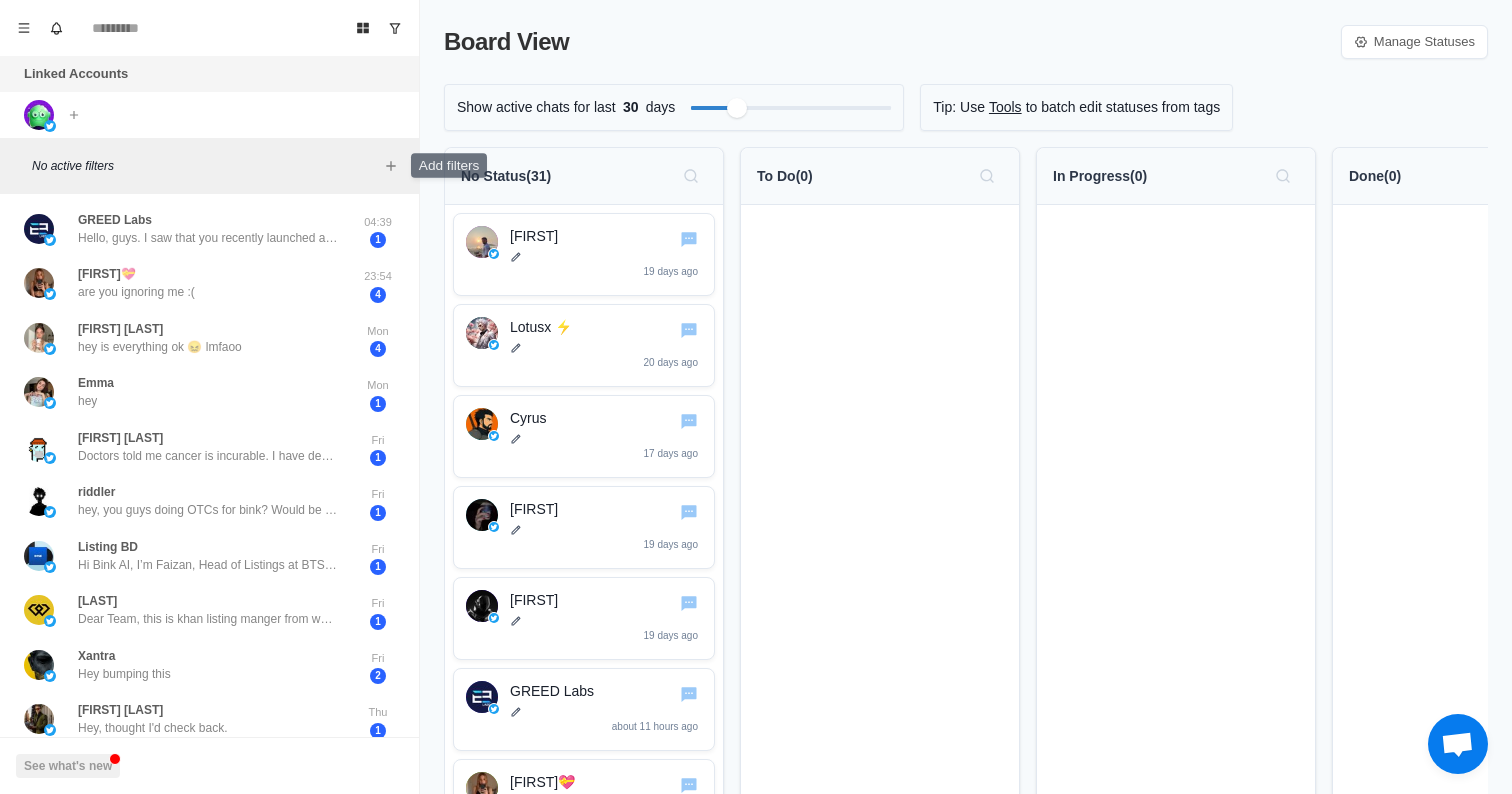 click on "No active filters" at bounding box center (205, 166) 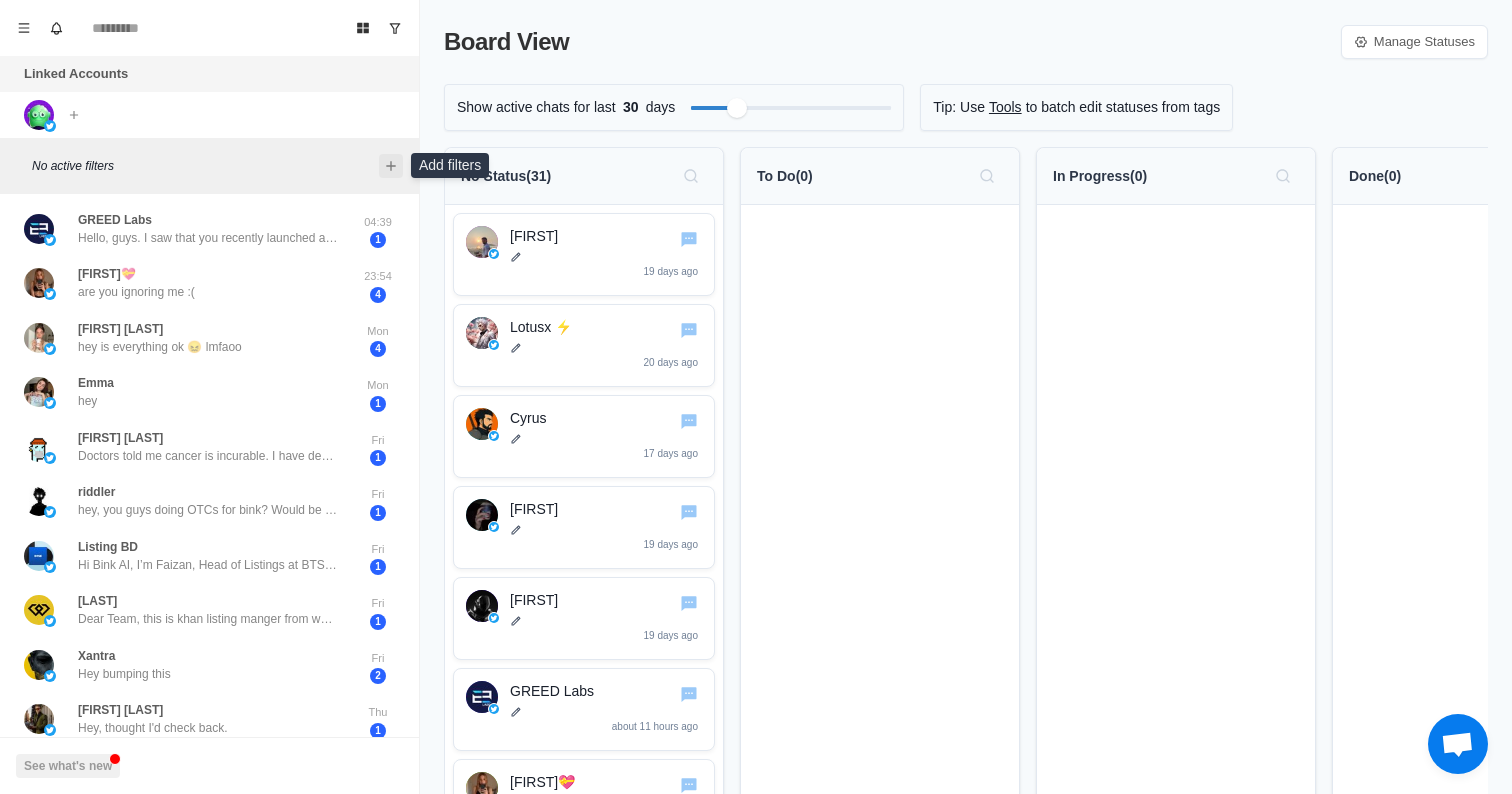 click 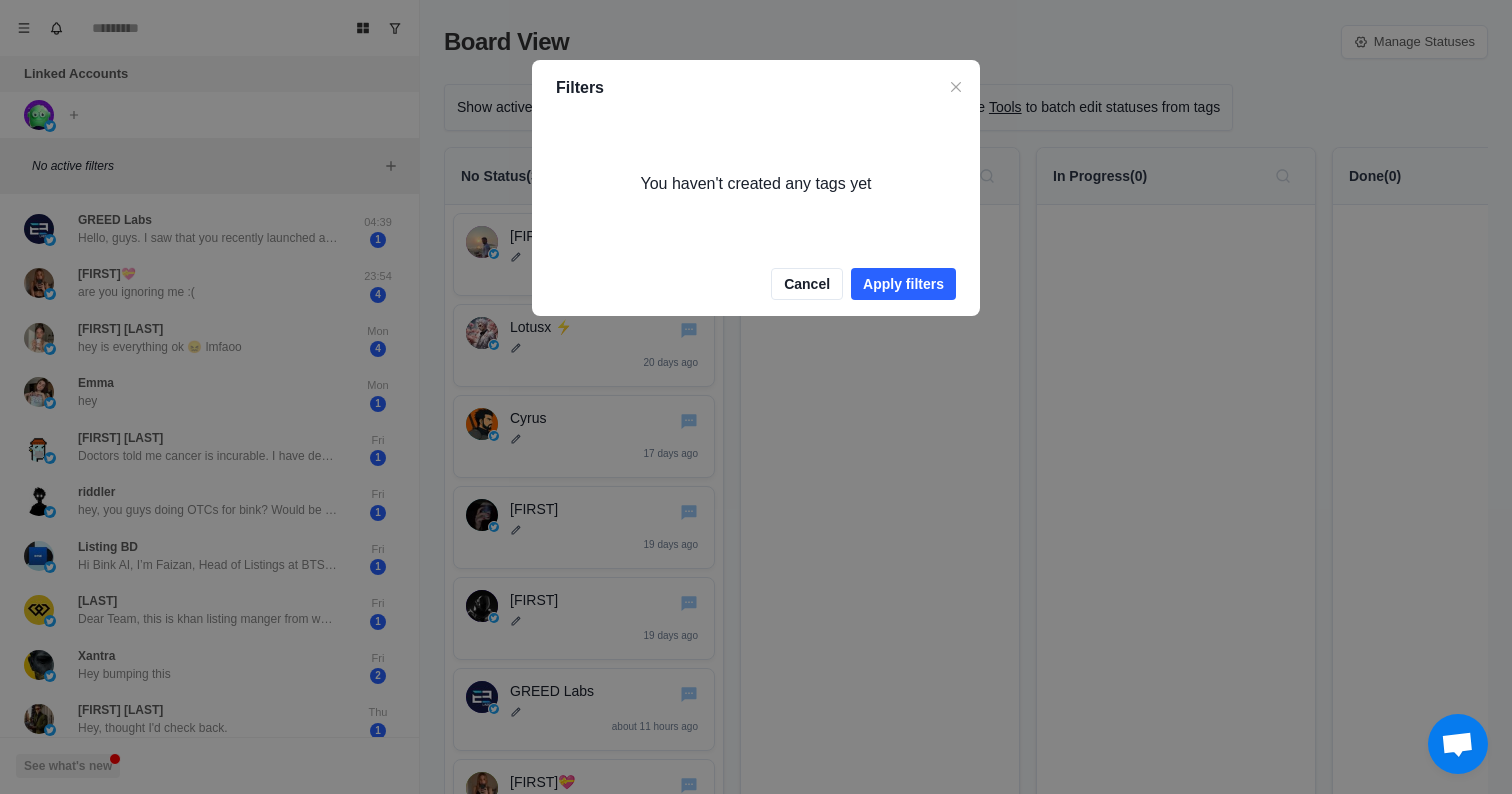 click on "You haven't created any tags yet" at bounding box center (756, 184) 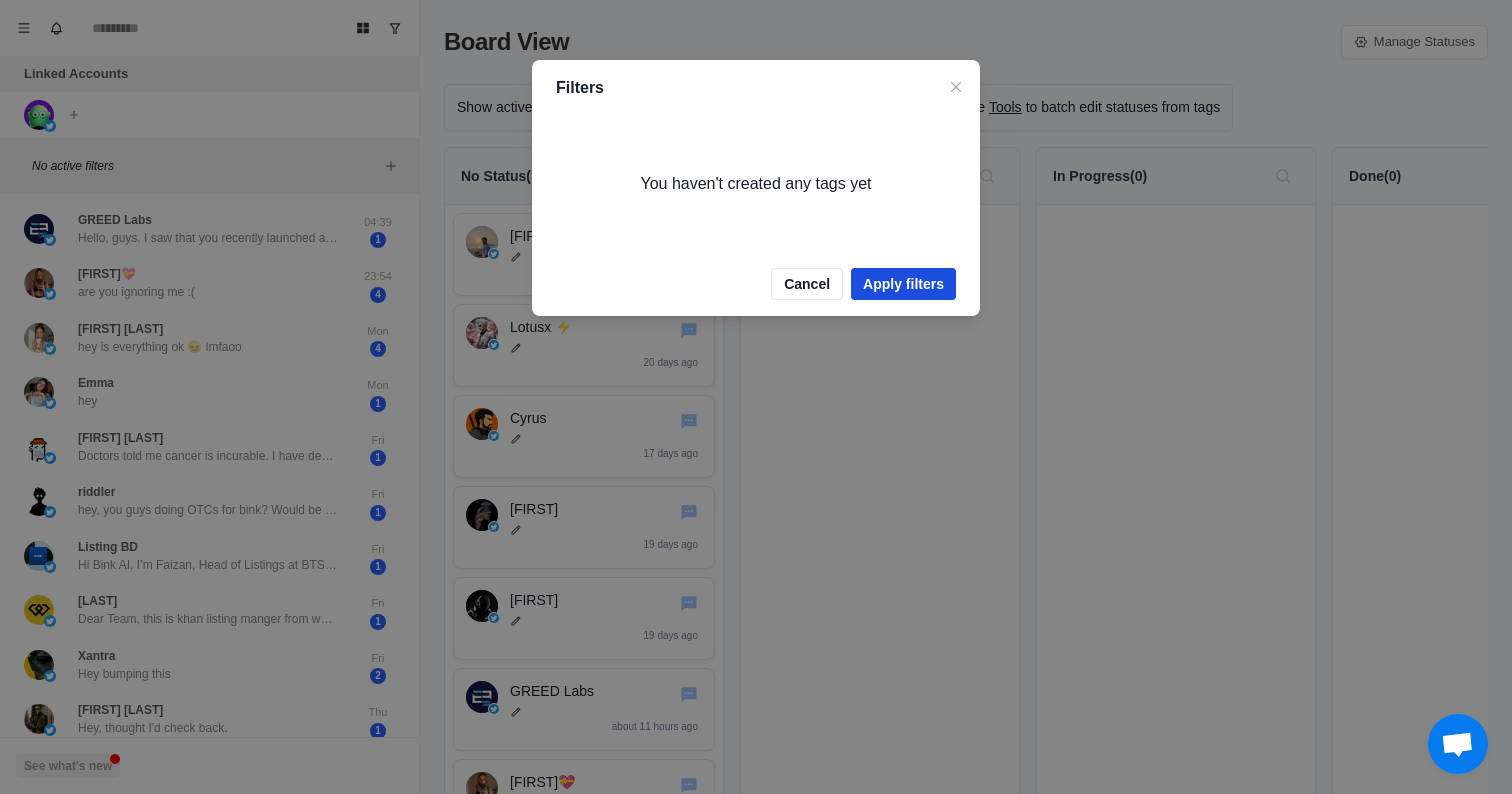 click on "Apply filters" at bounding box center [903, 284] 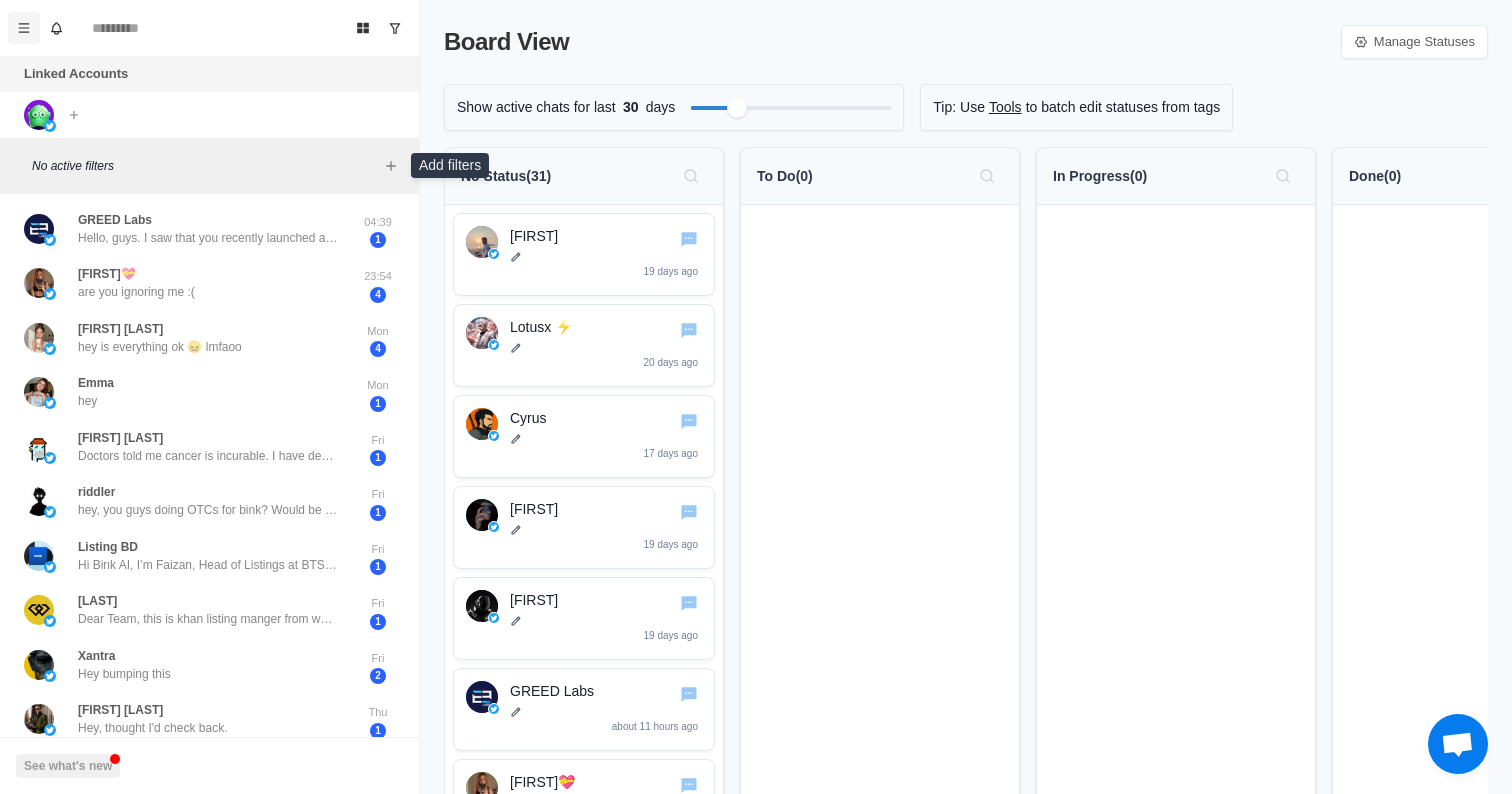 click 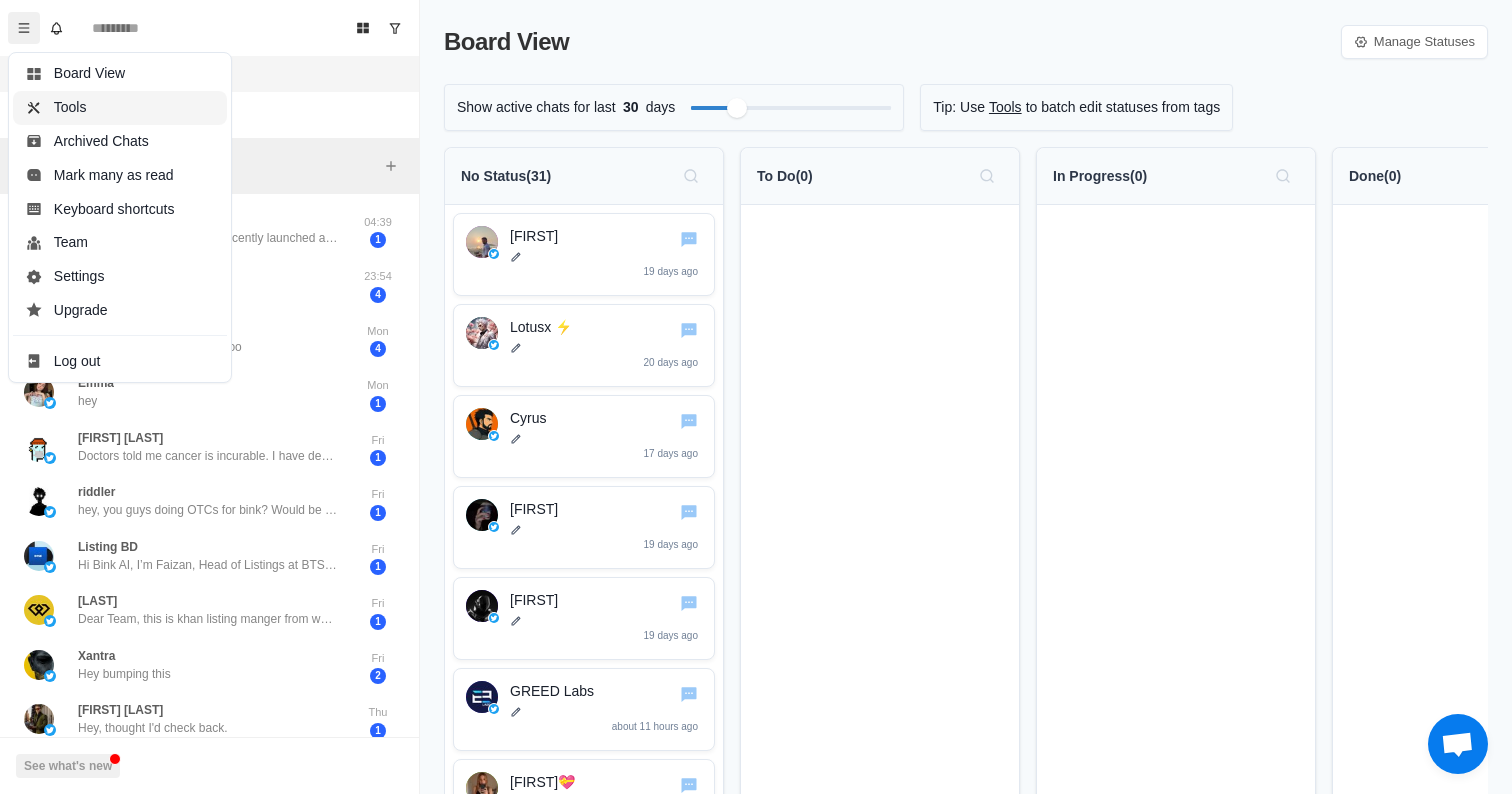 click on "Tools" at bounding box center [120, 108] 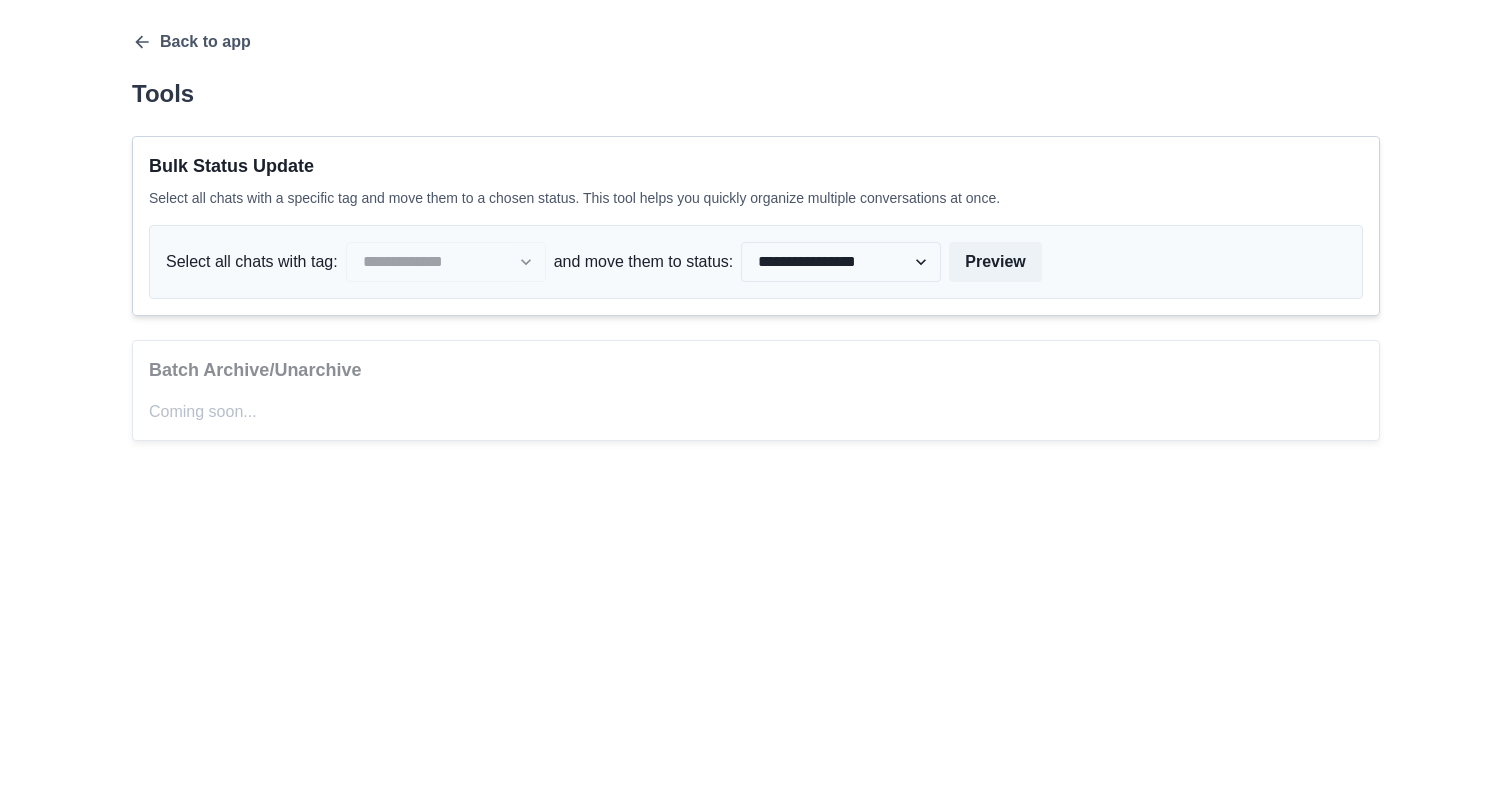 scroll, scrollTop: 0, scrollLeft: 0, axis: both 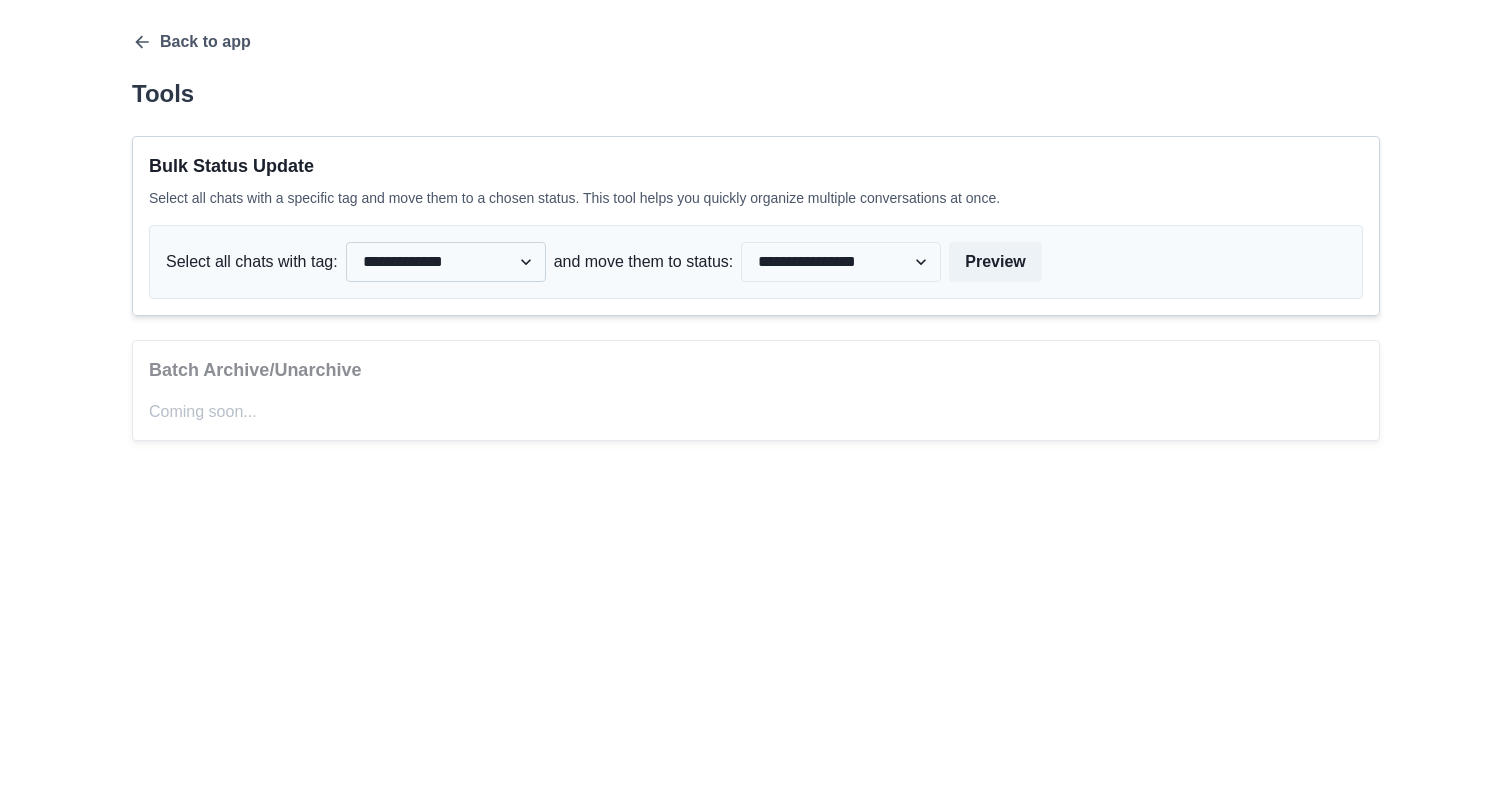 click on "**********" at bounding box center (446, 262) 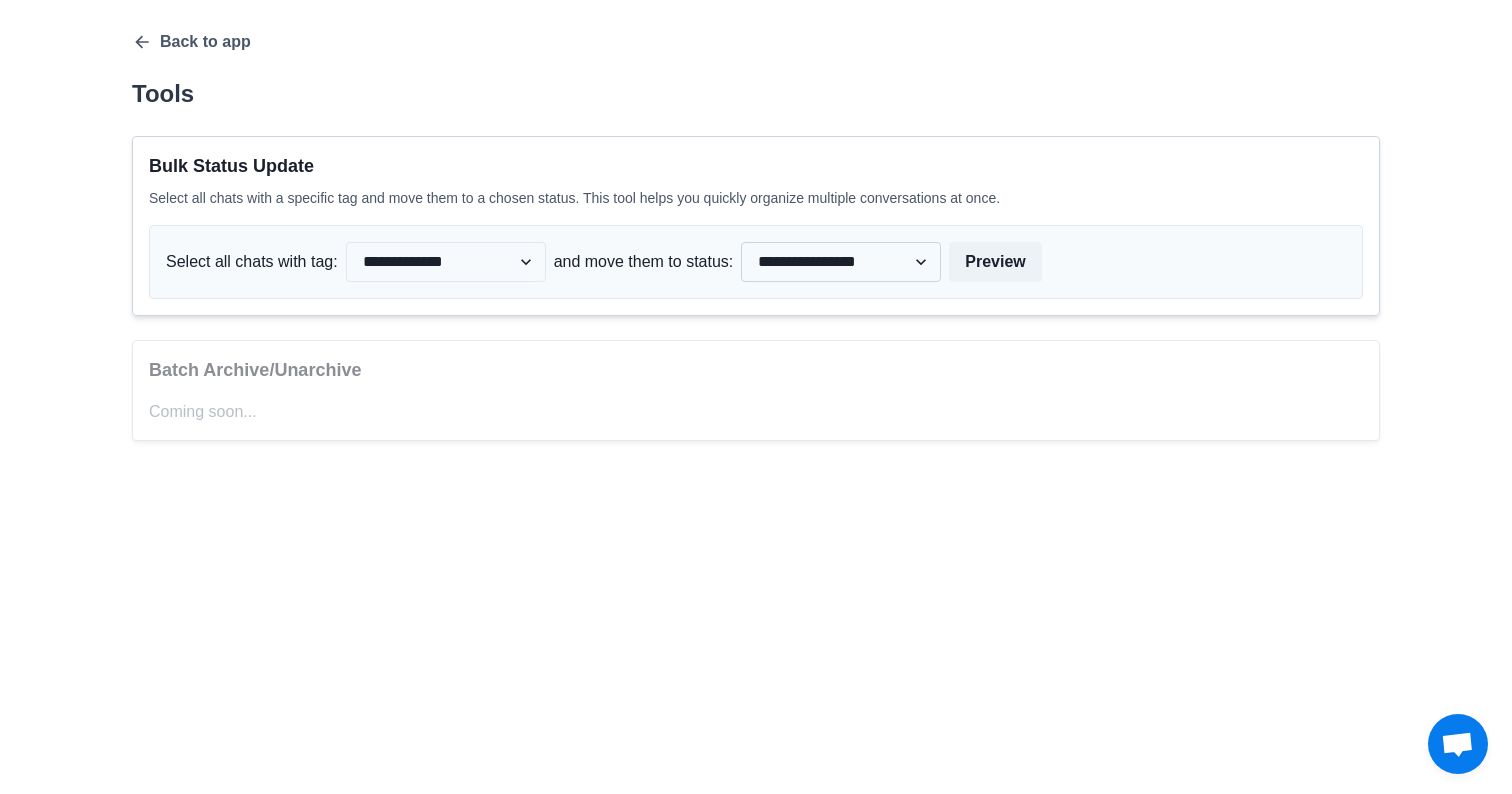 click on "**********" at bounding box center [841, 262] 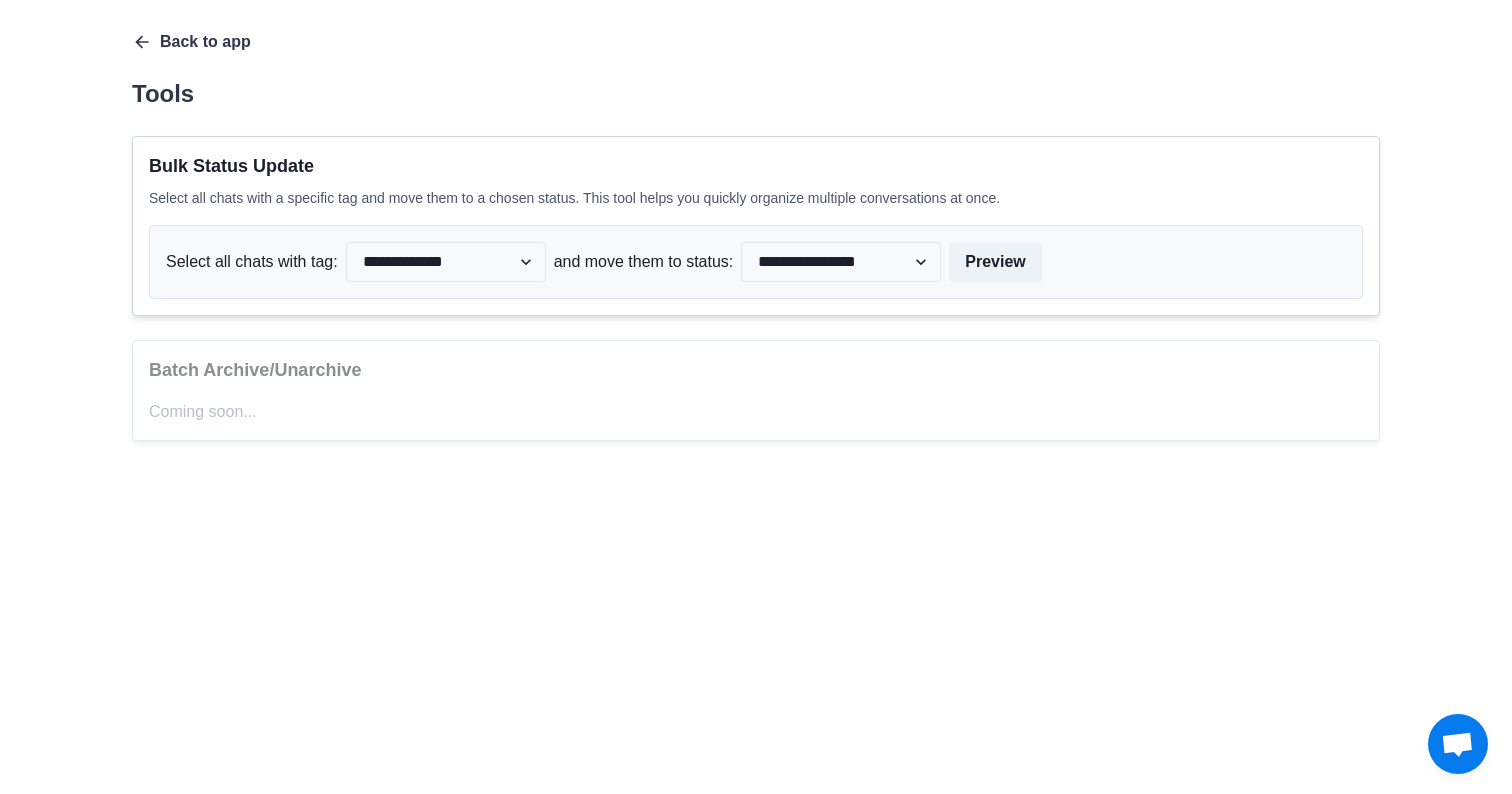 click on "Back to app" at bounding box center (191, 42) 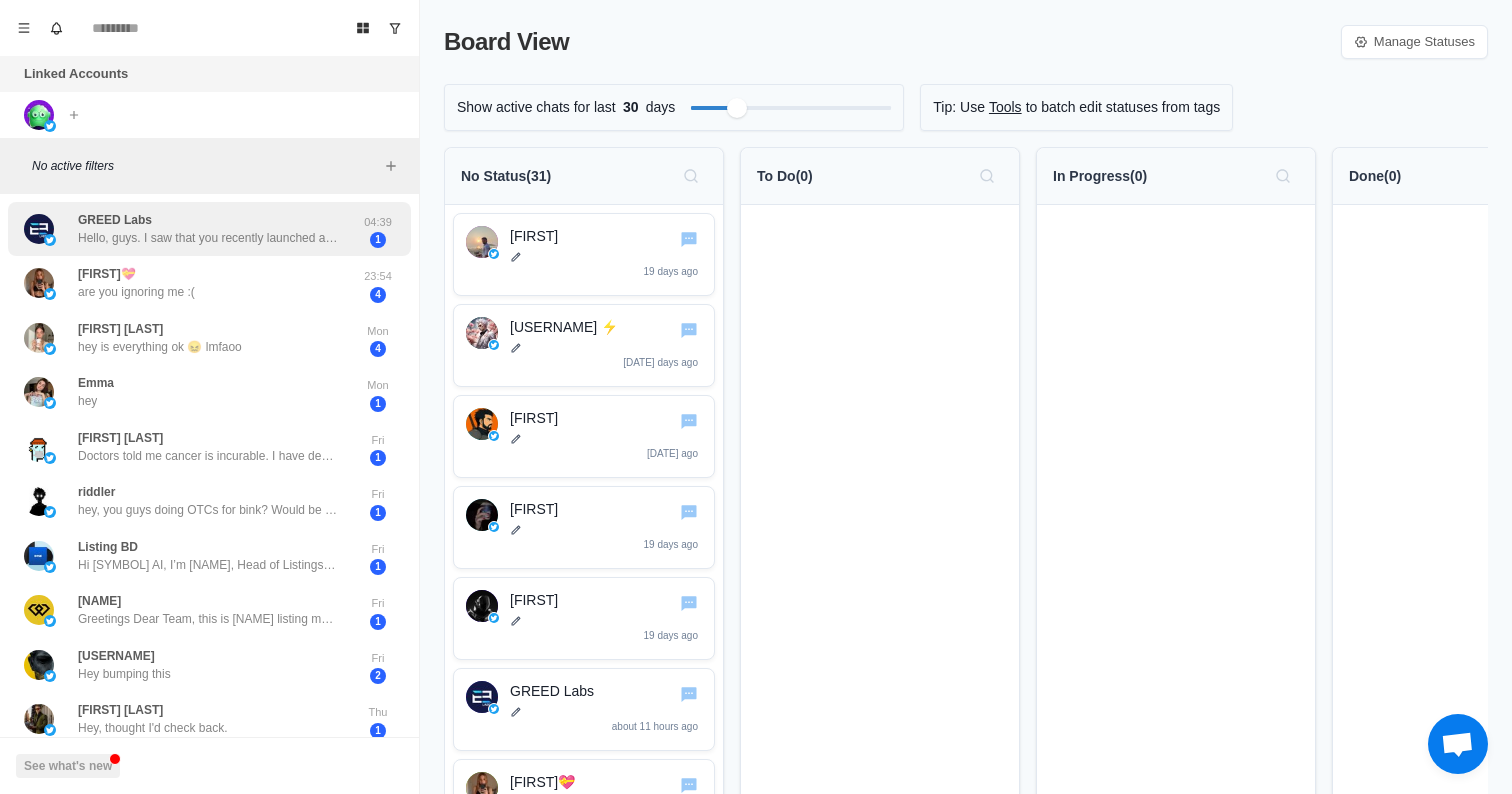 click on "Hello, guys. I saw that you recently launched a token. From looking at your charts, I can see that you don't currently work with any market maker. I'm reaching out to see if there's room for discussion.
Would you be interested in discussing a potential partnership?" at bounding box center [208, 238] 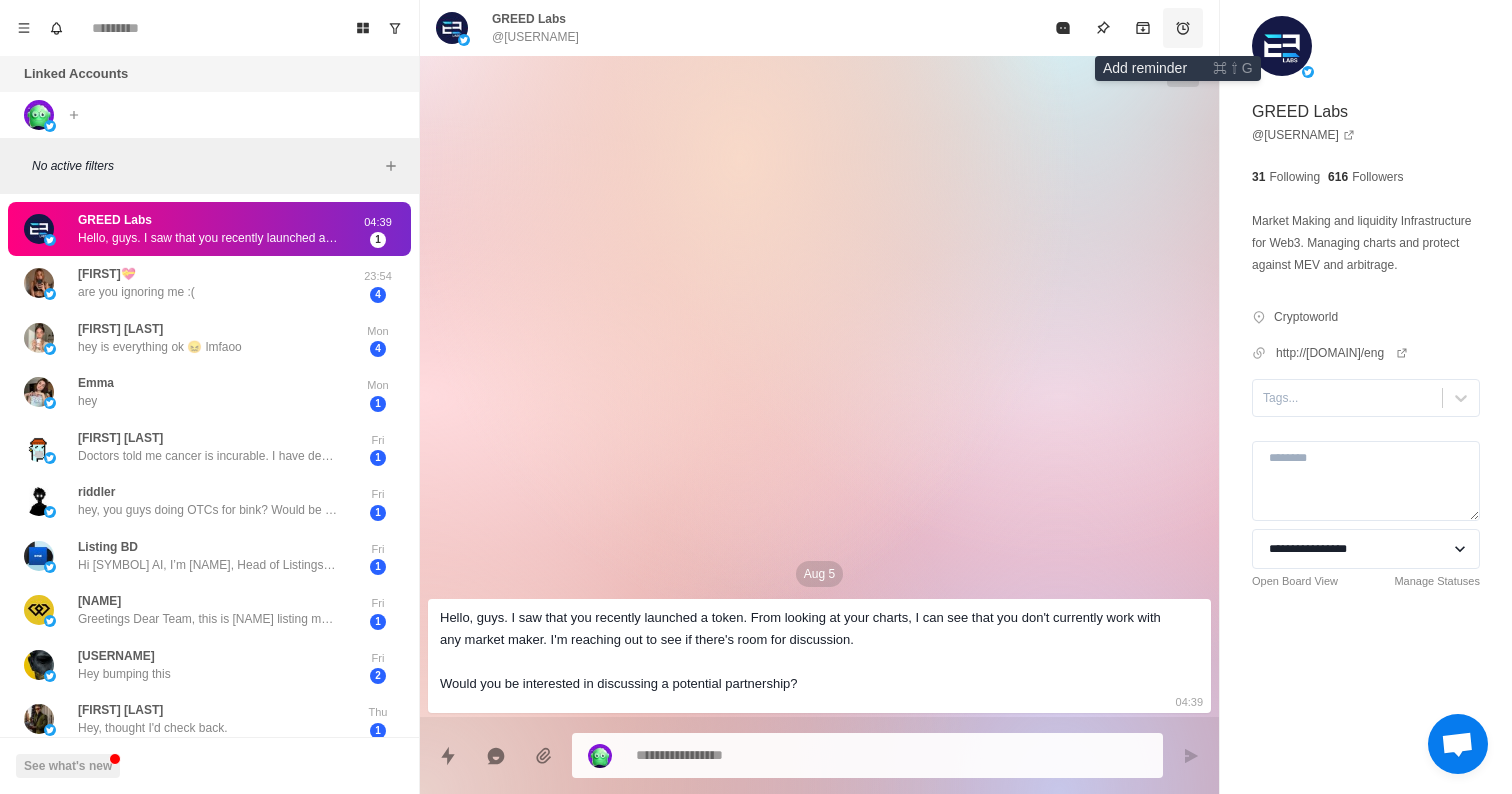 click 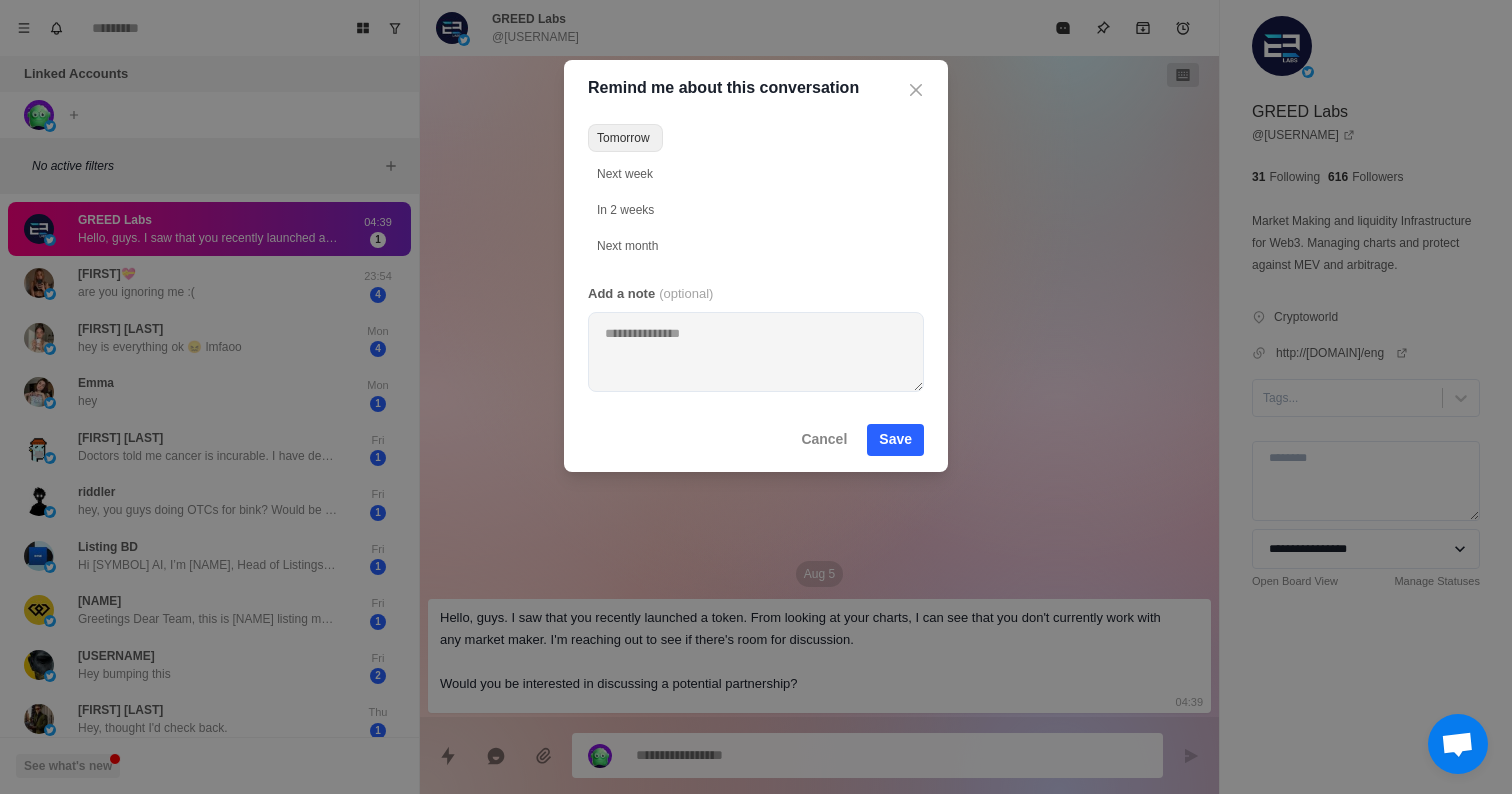 click on "Tomorrow" at bounding box center [623, 138] 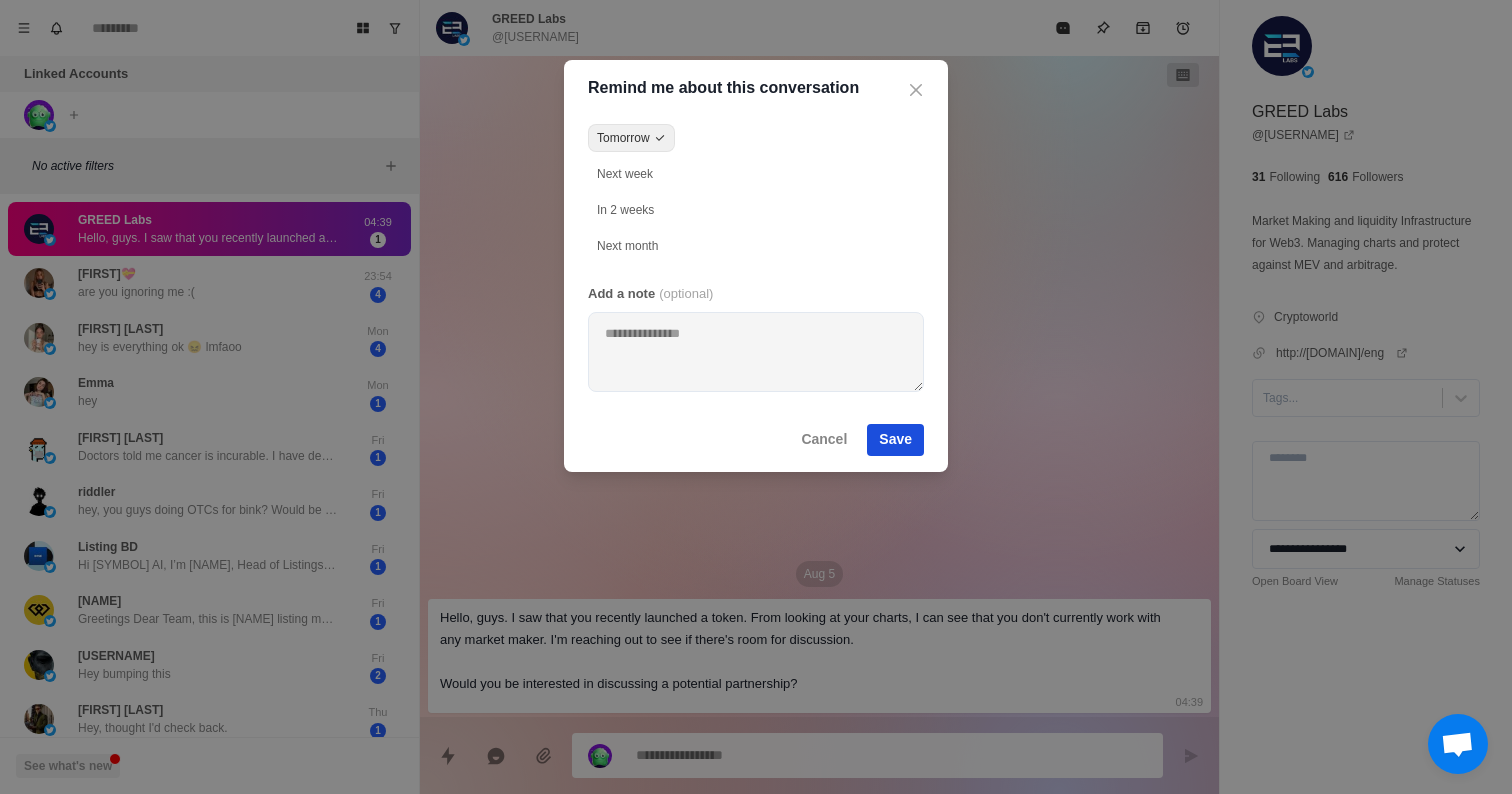 click on "Save" at bounding box center [895, 440] 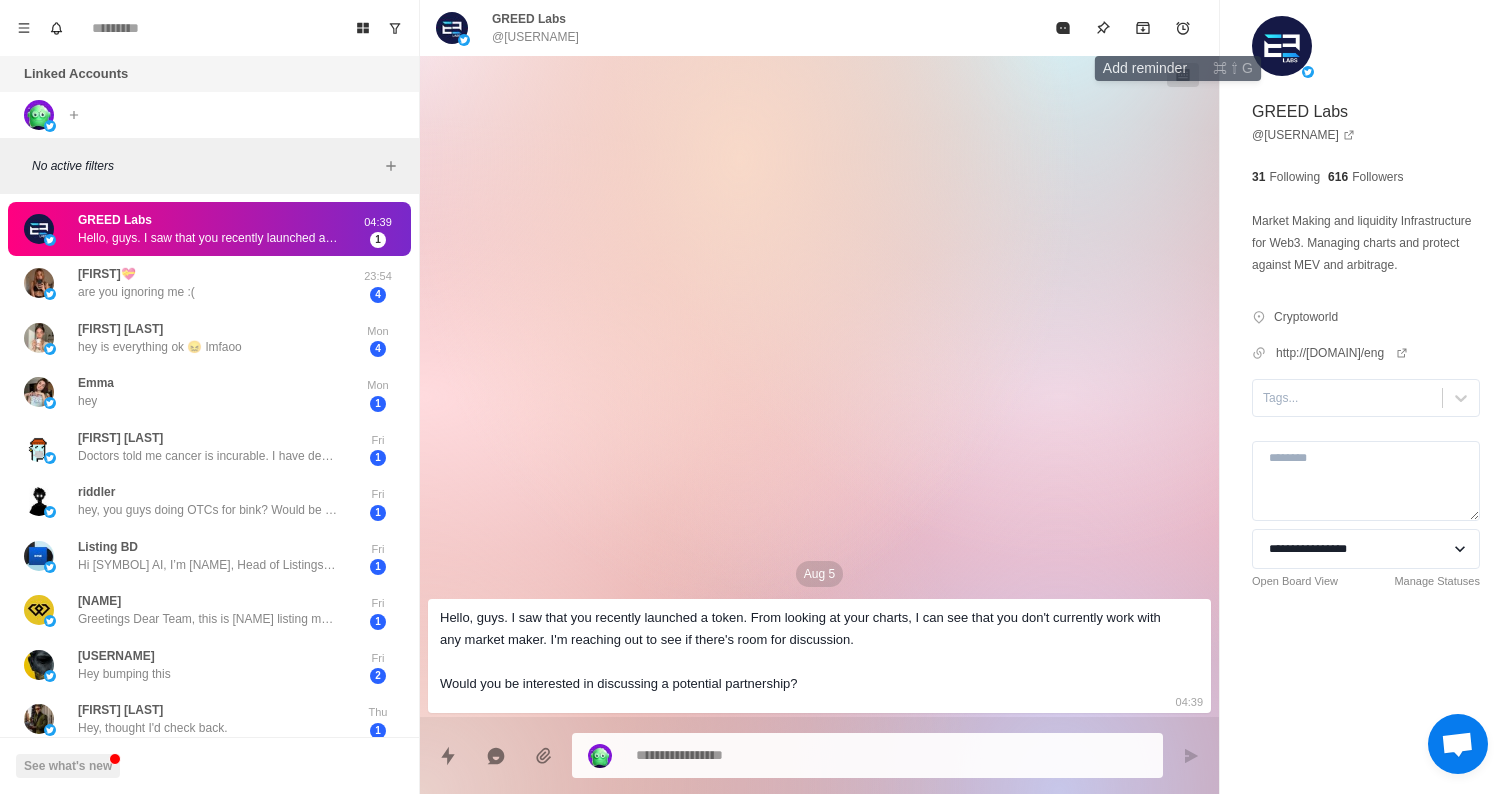 type on "*" 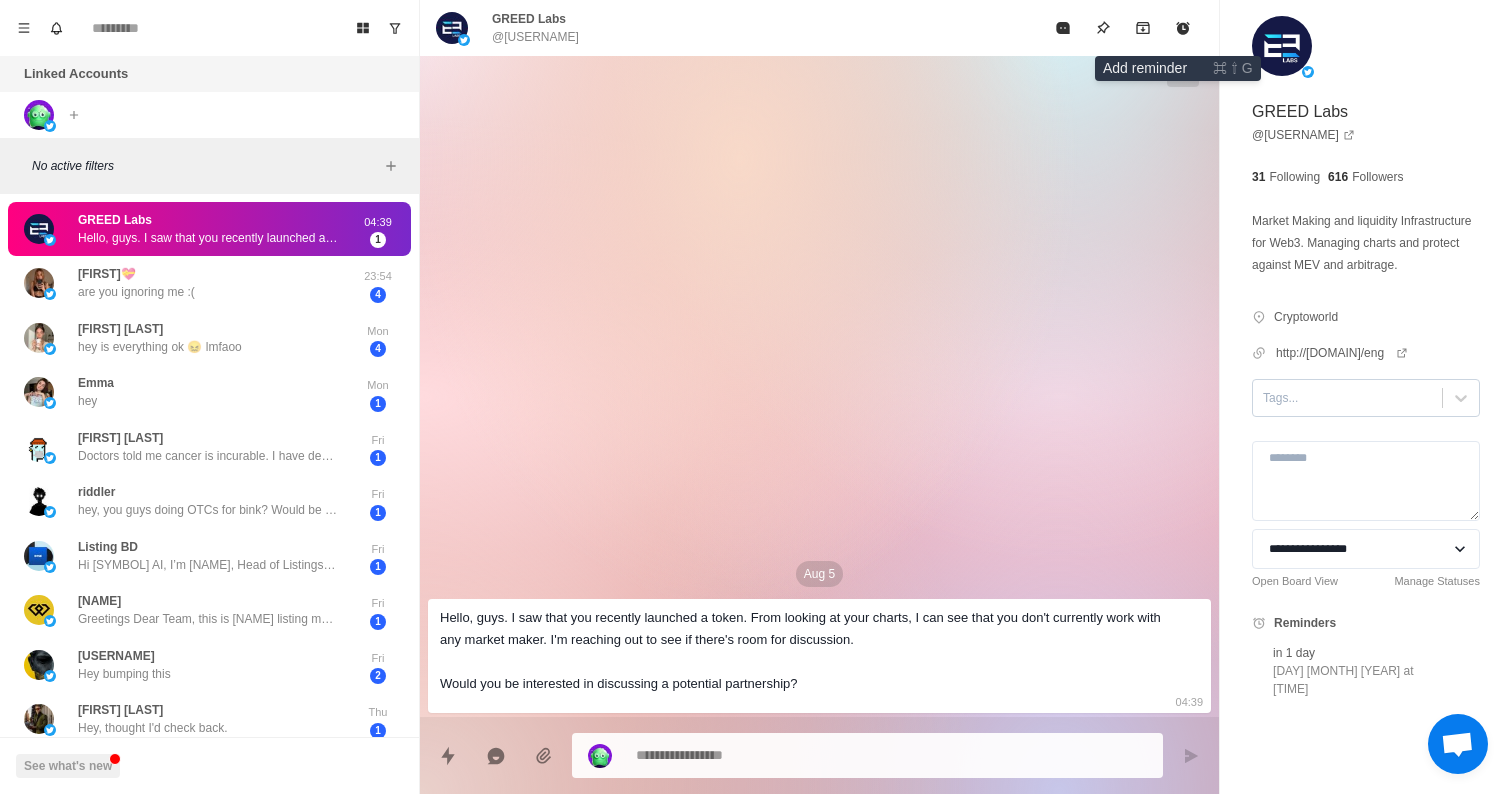 click at bounding box center [1347, 398] 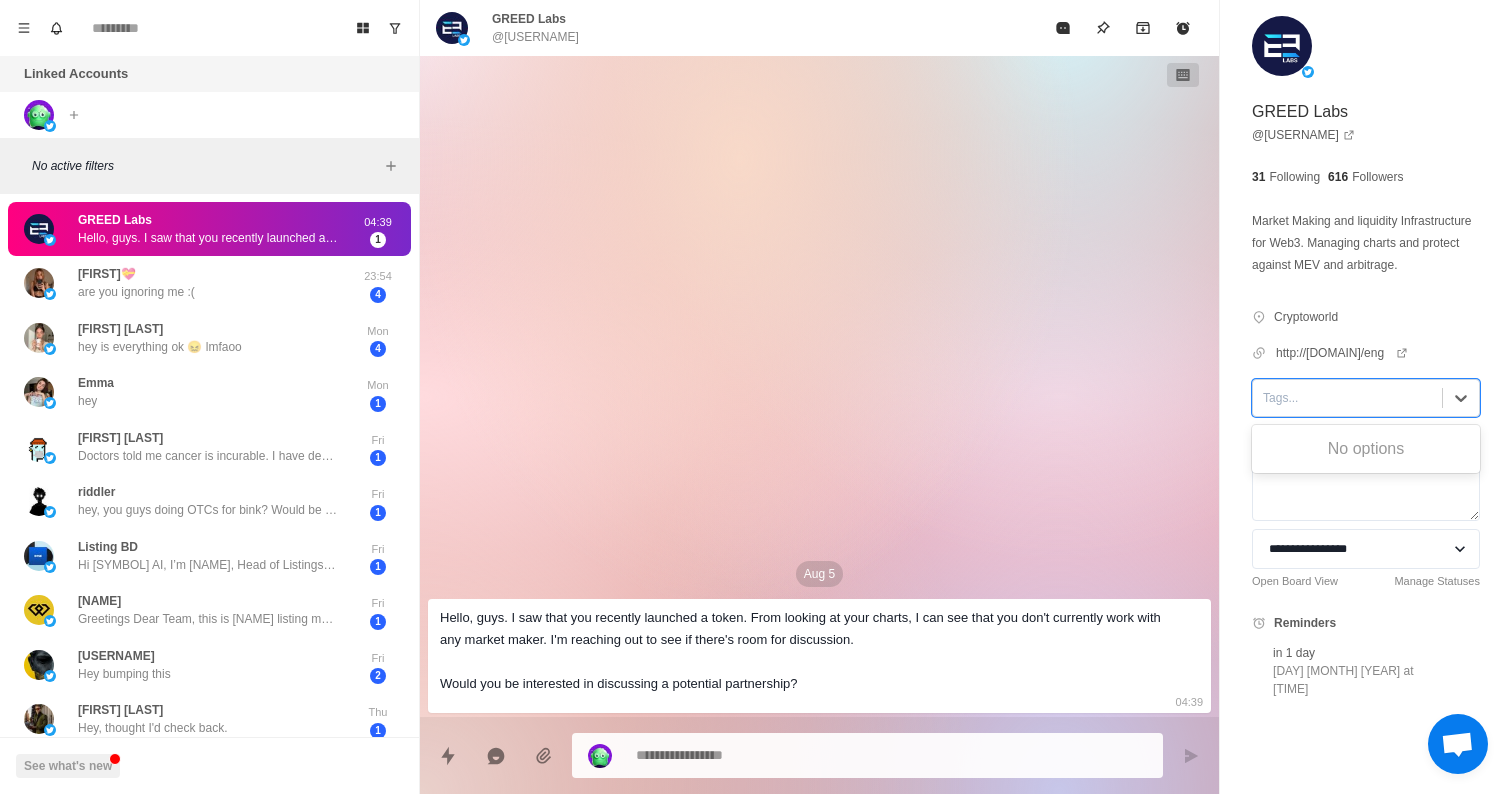 click at bounding box center [1347, 398] 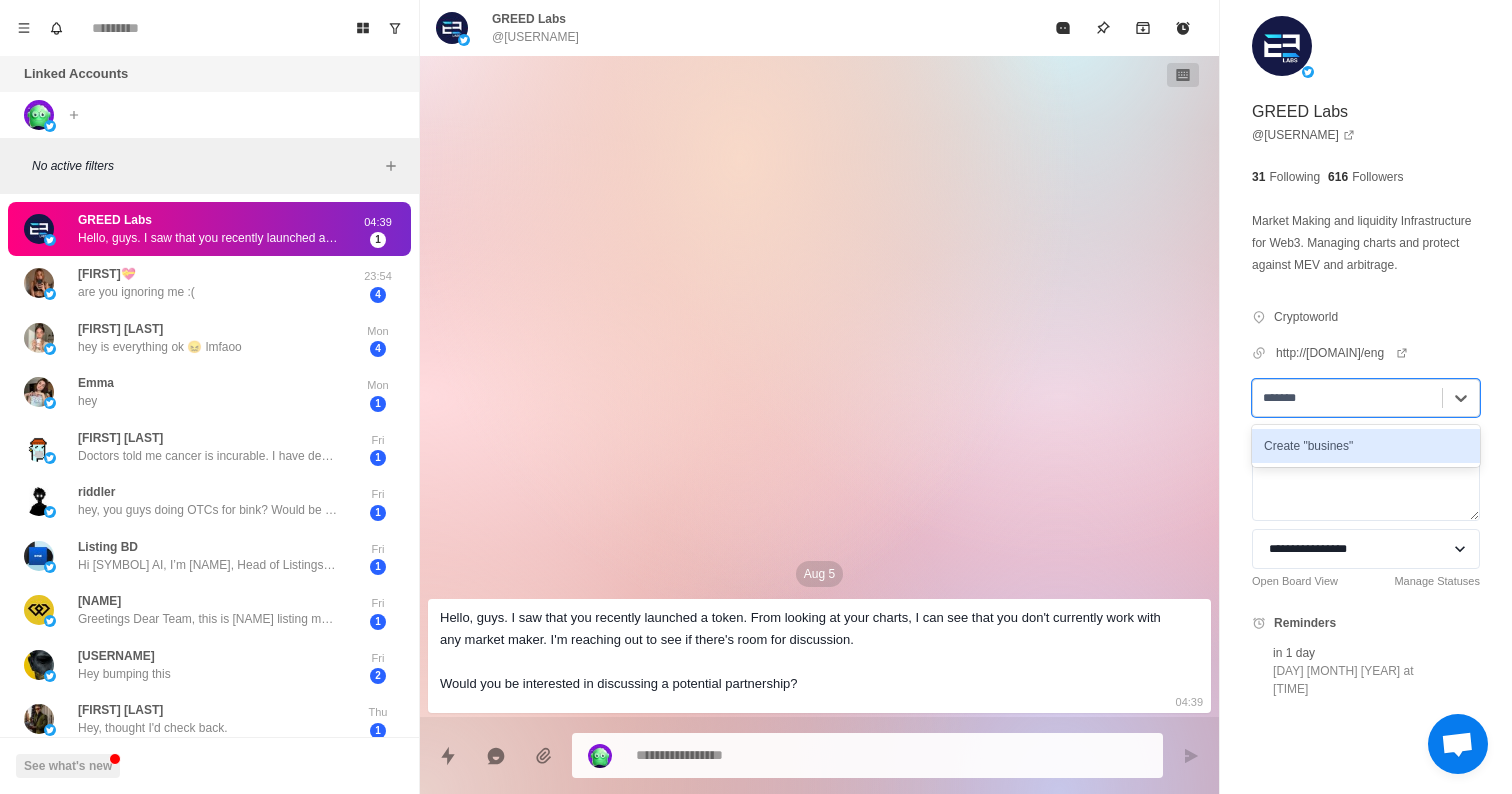 scroll, scrollTop: 0, scrollLeft: 0, axis: both 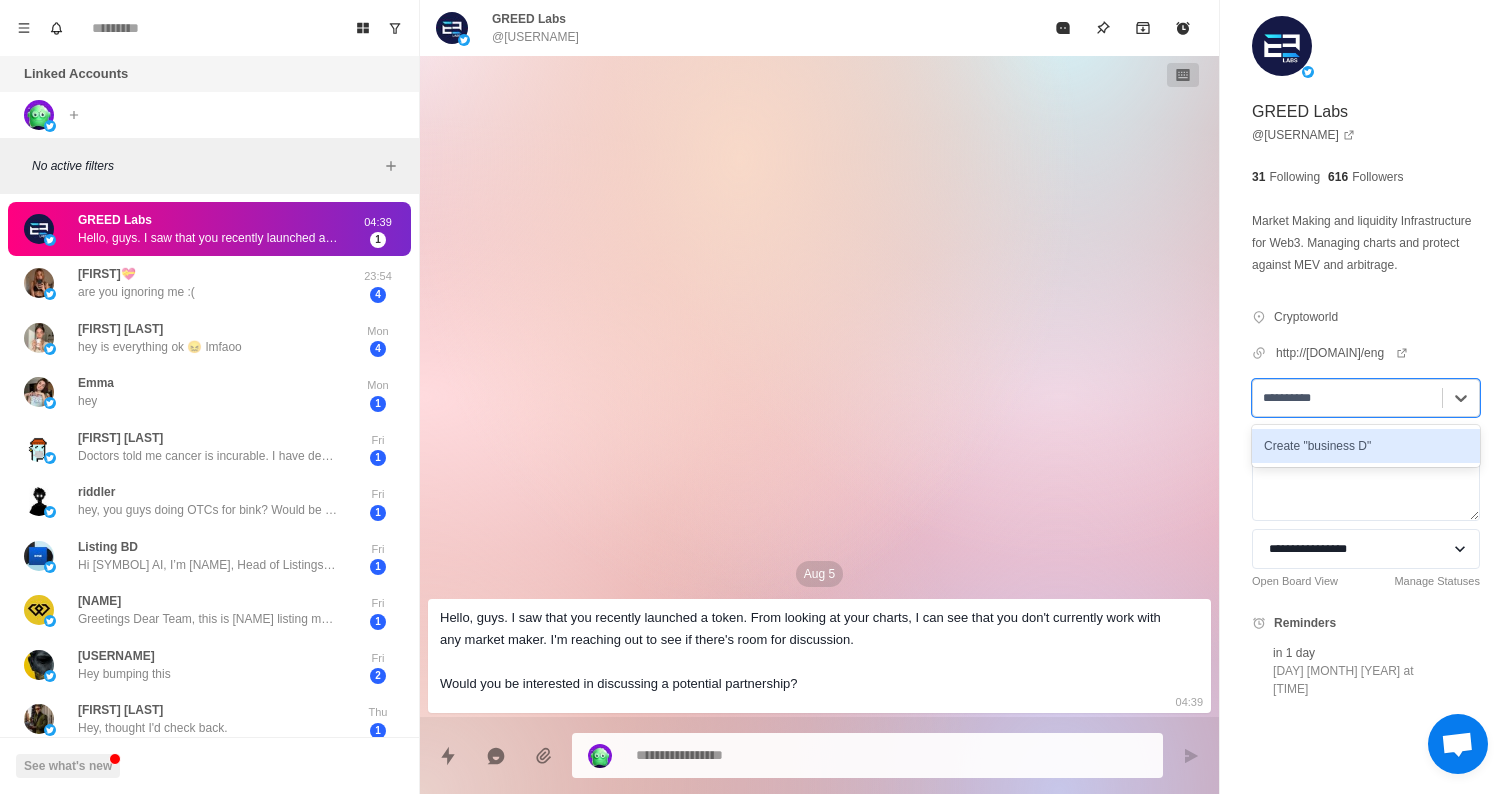 type on "**********" 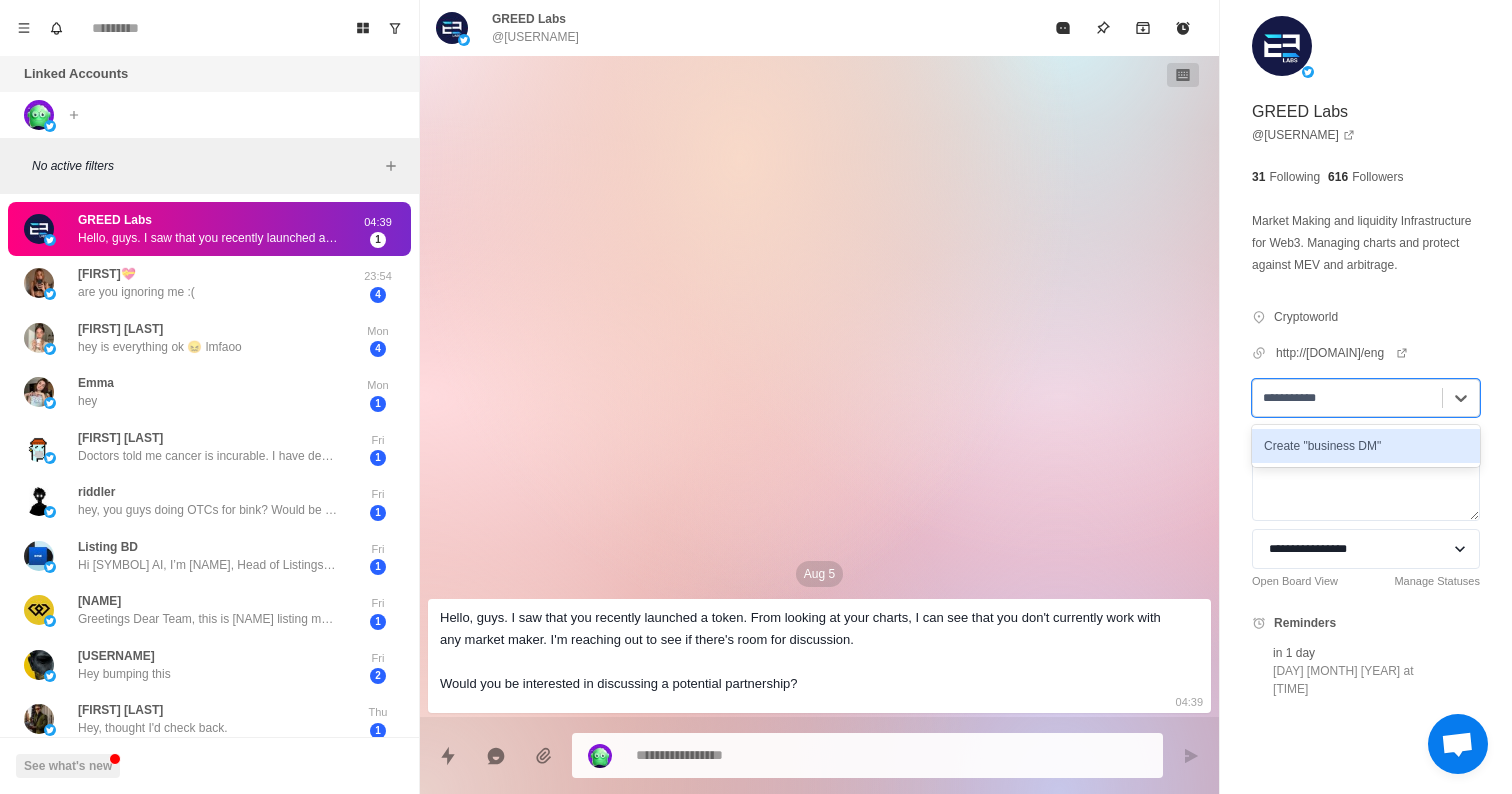 type 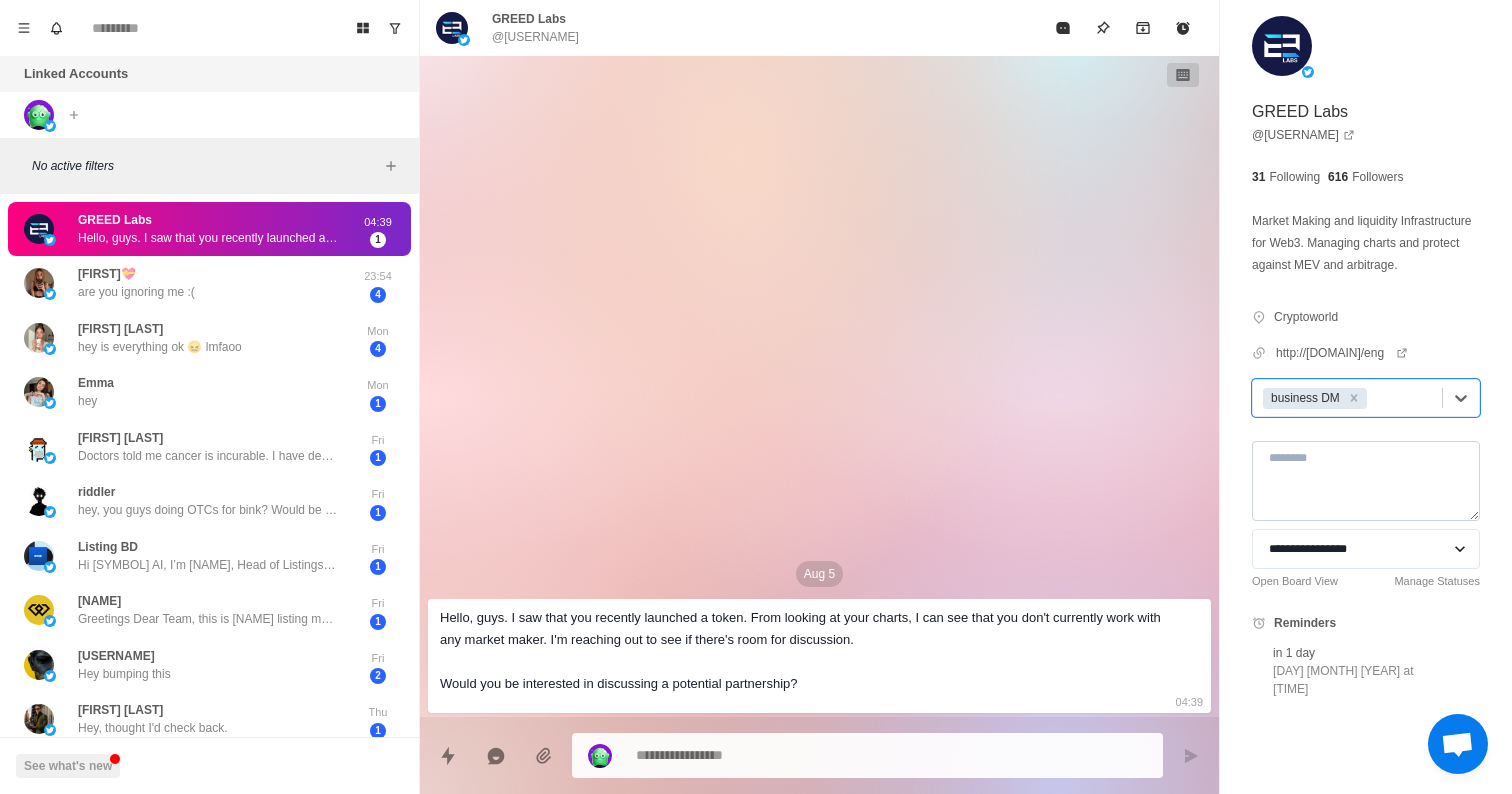 click at bounding box center [1366, 481] 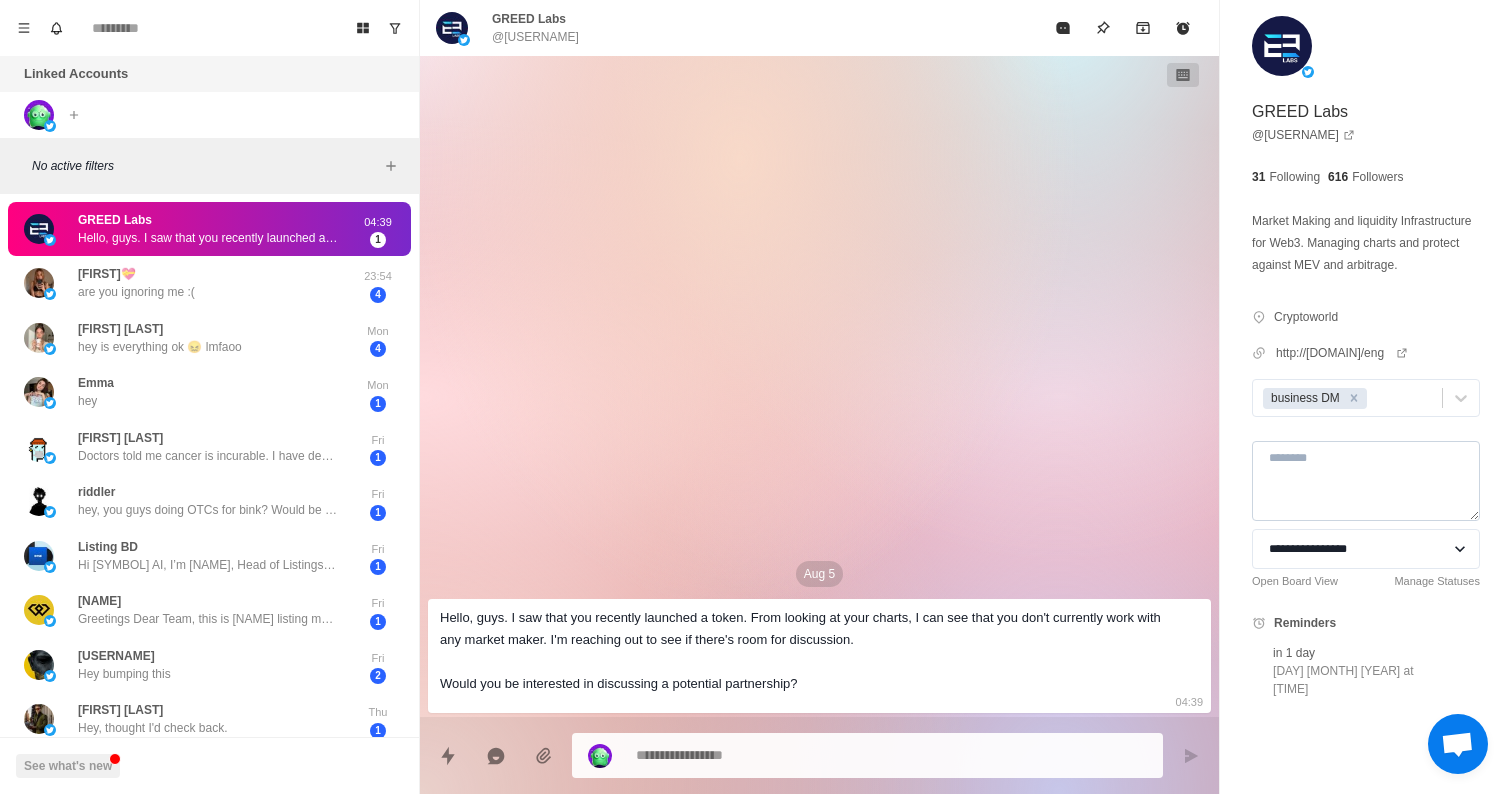 scroll, scrollTop: 9, scrollLeft: 0, axis: vertical 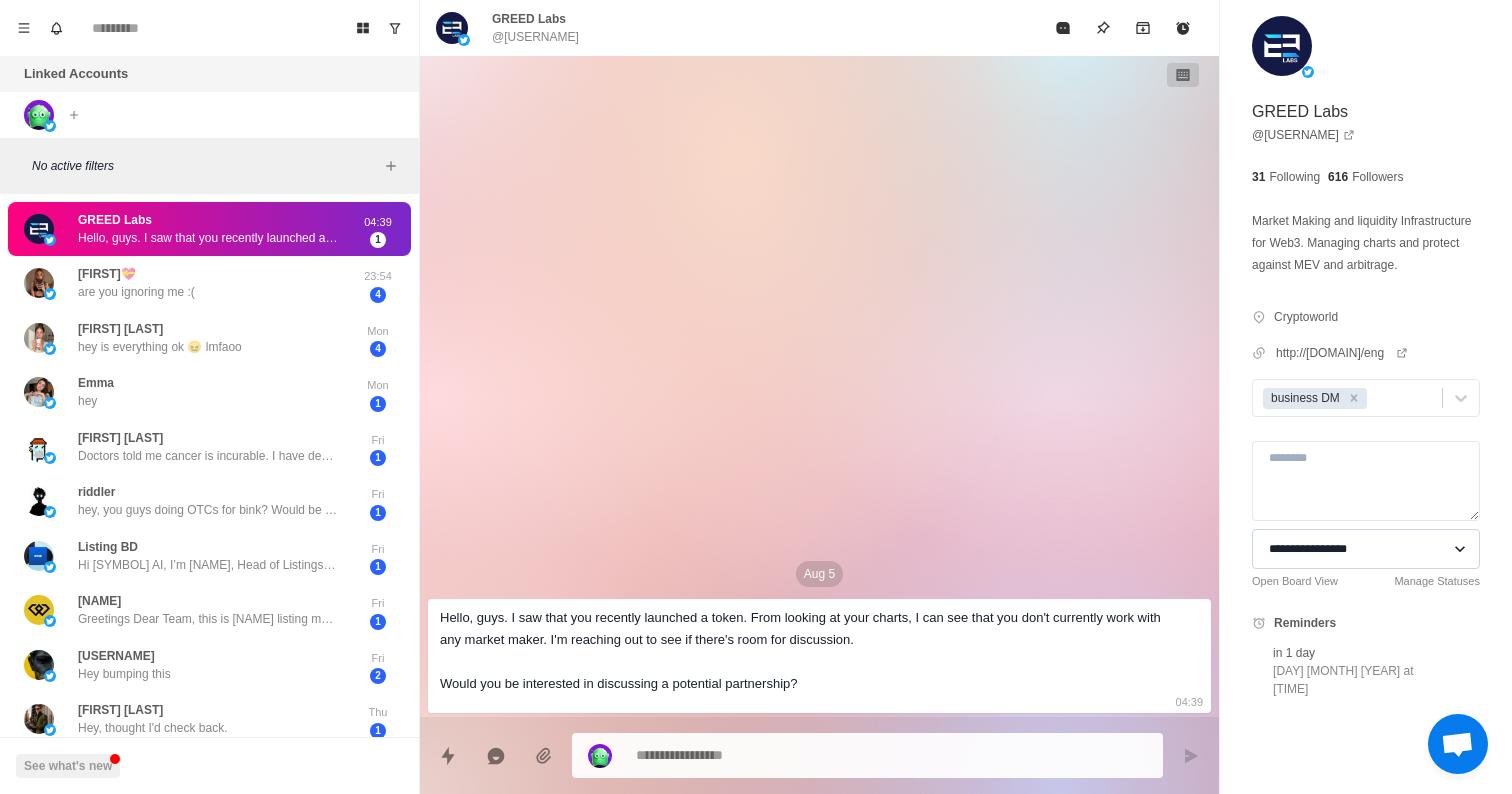 click on "**********" at bounding box center (1366, 549) 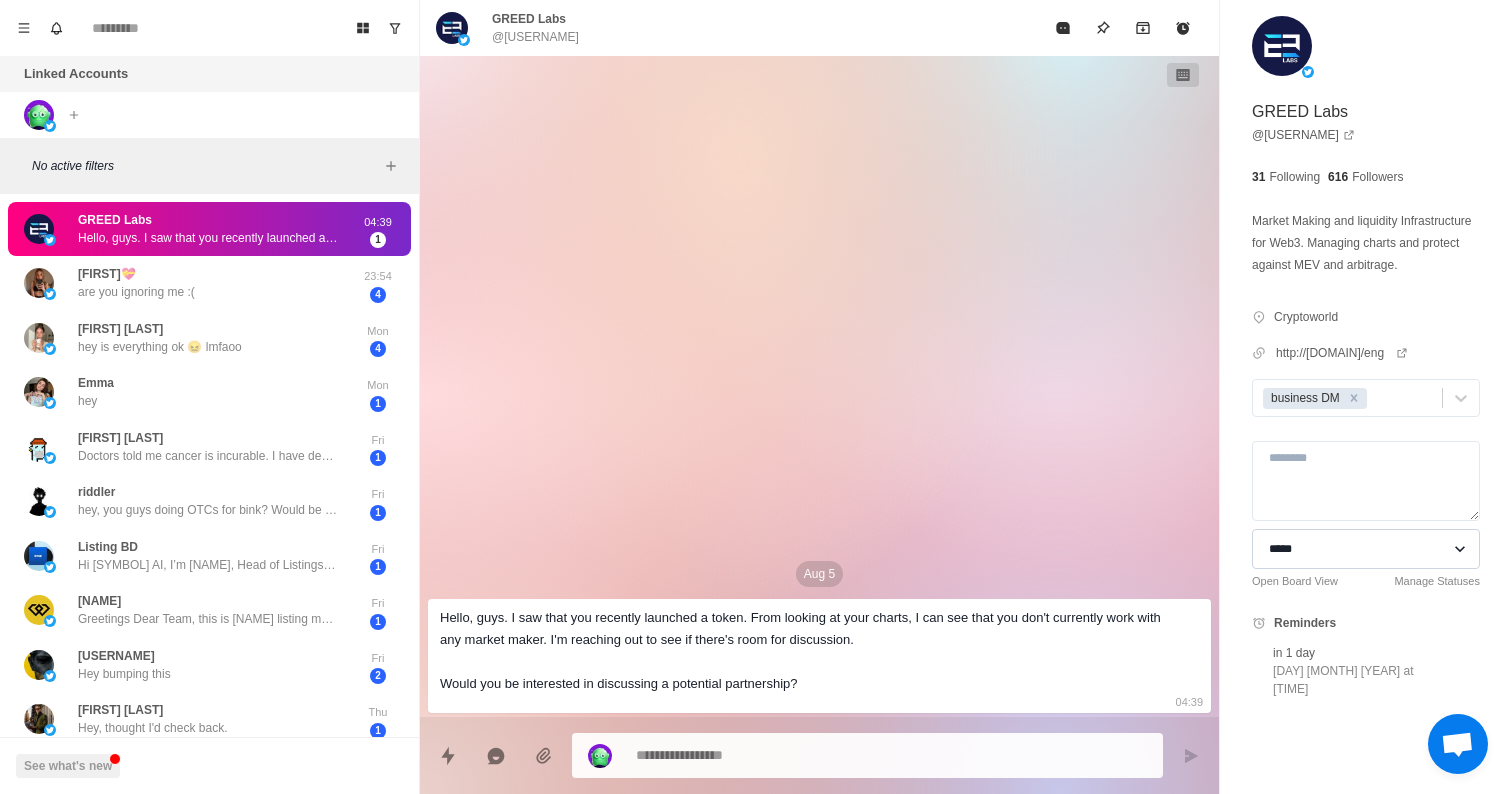 type on "*" 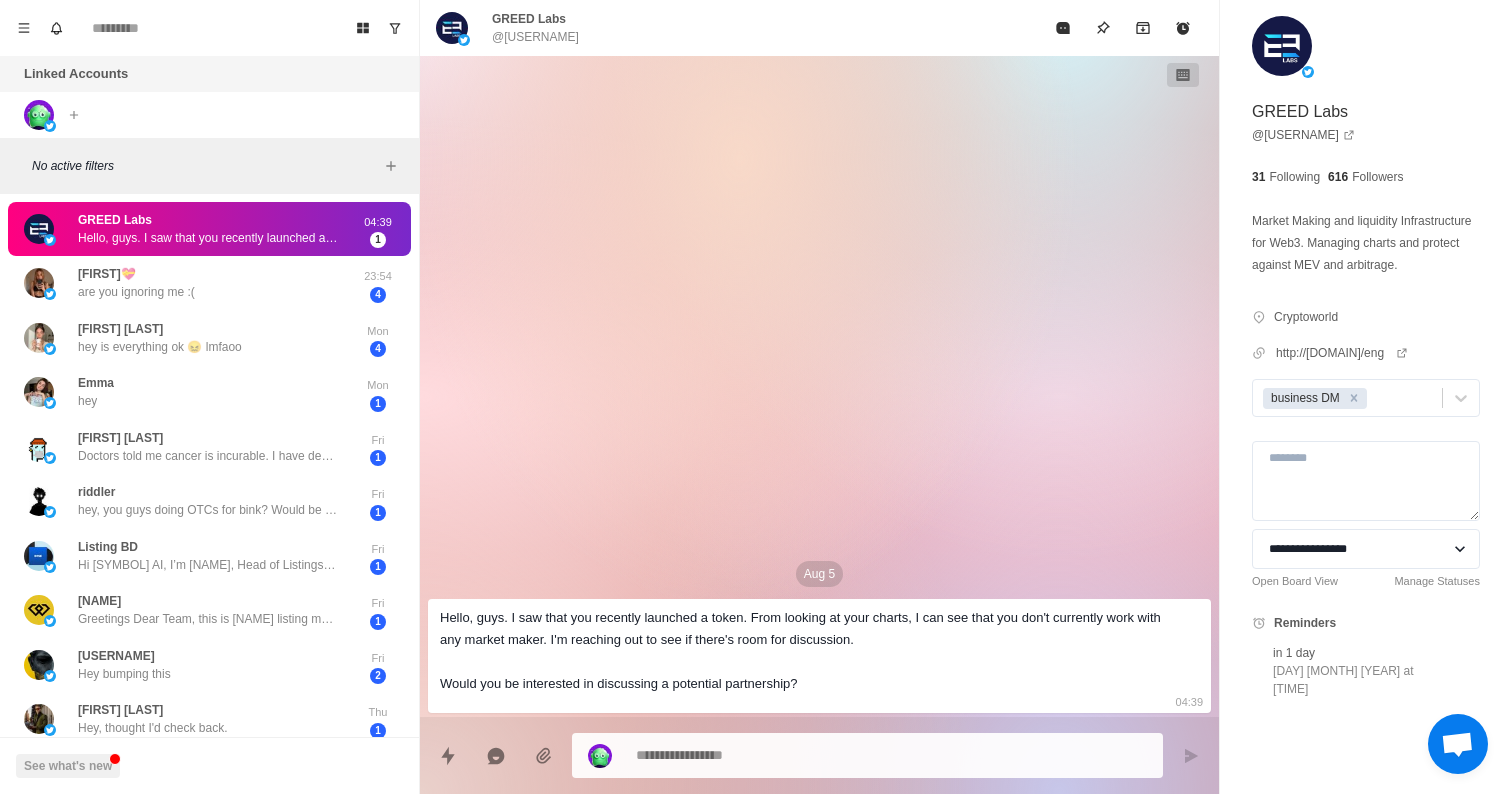 type on "*" 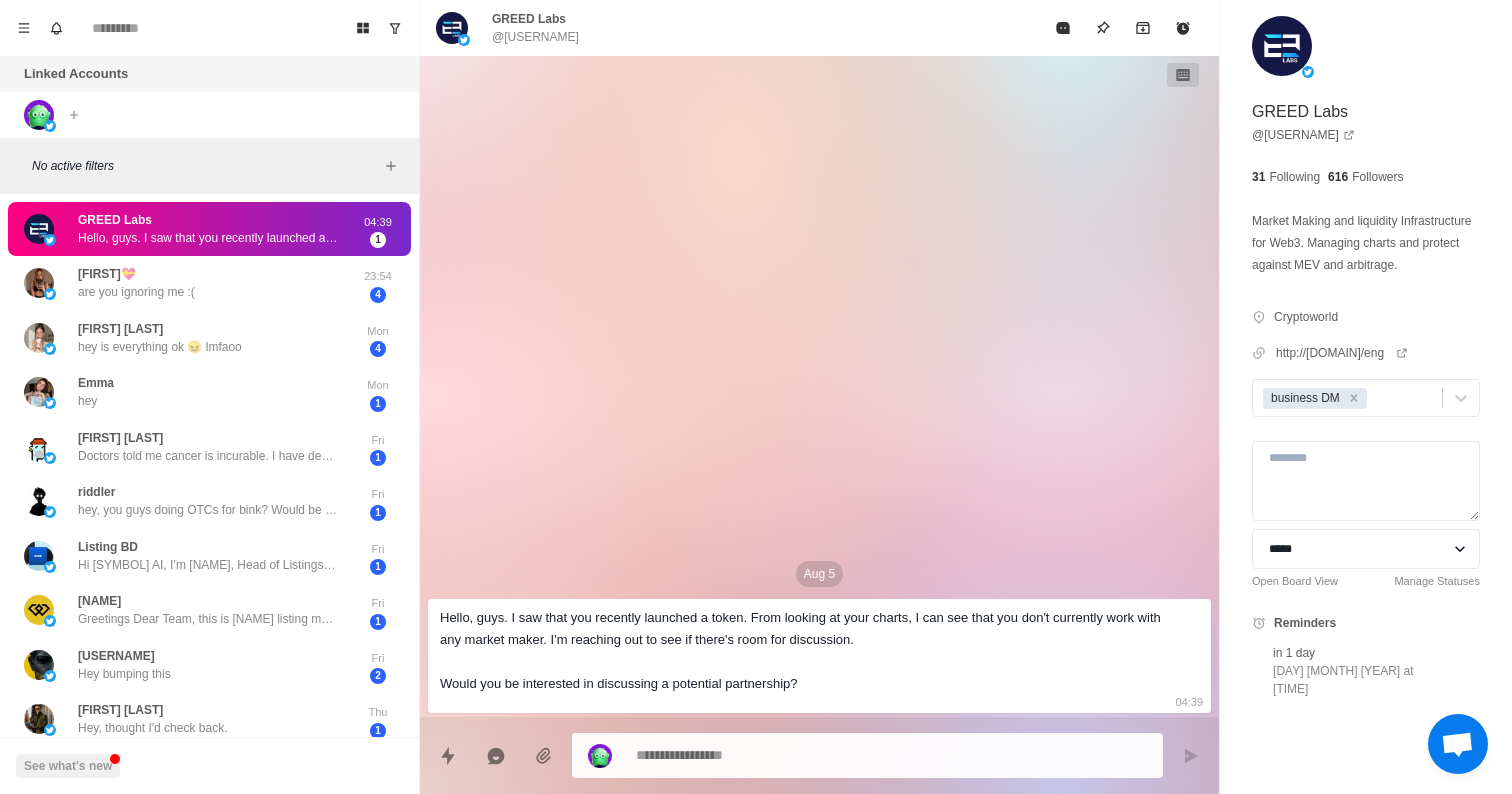 click on "**********" at bounding box center (1366, 391) 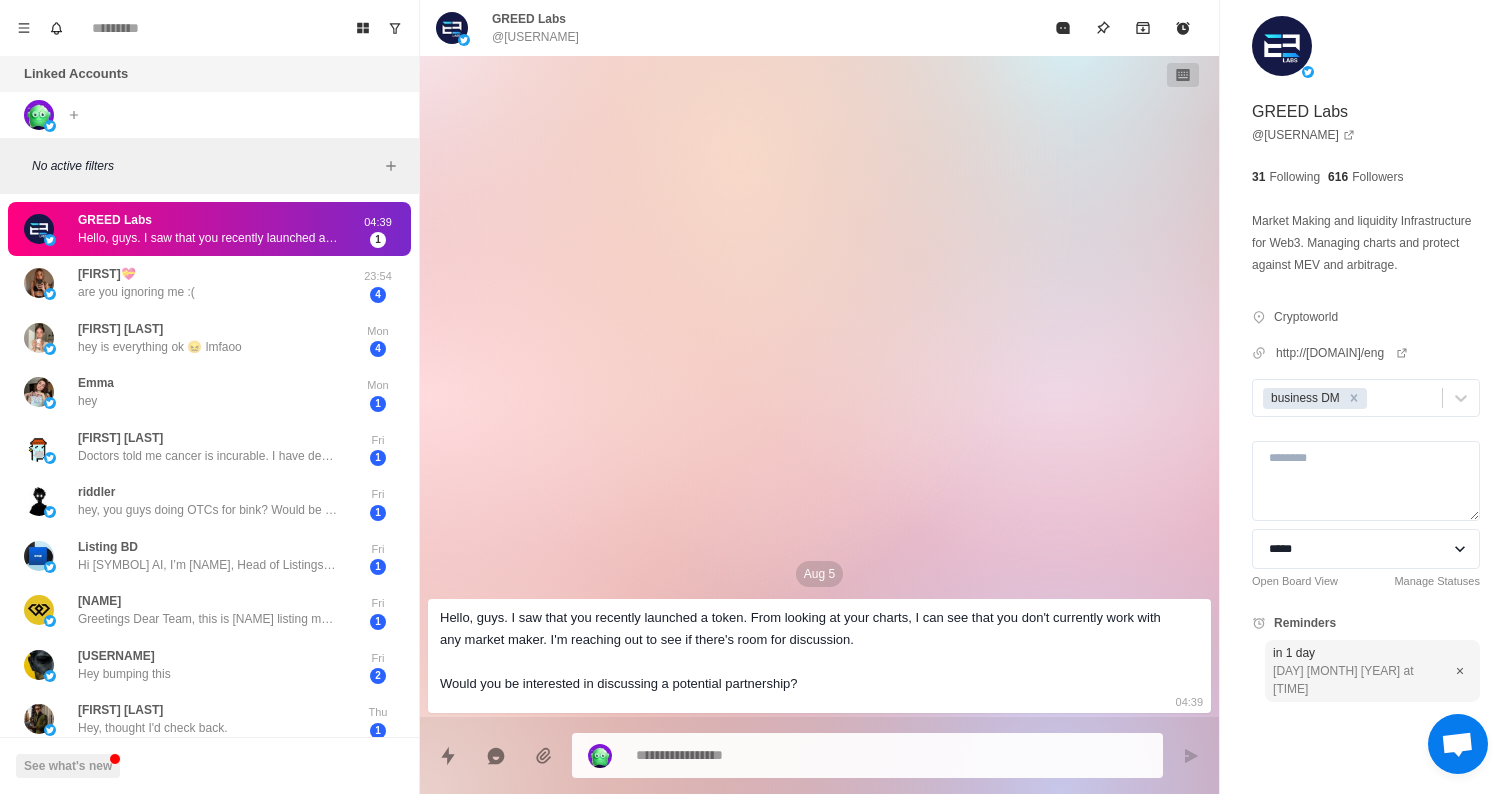click on "in 1 day Wednesday 6 August 2025 at 18:00" at bounding box center (1372, 671) 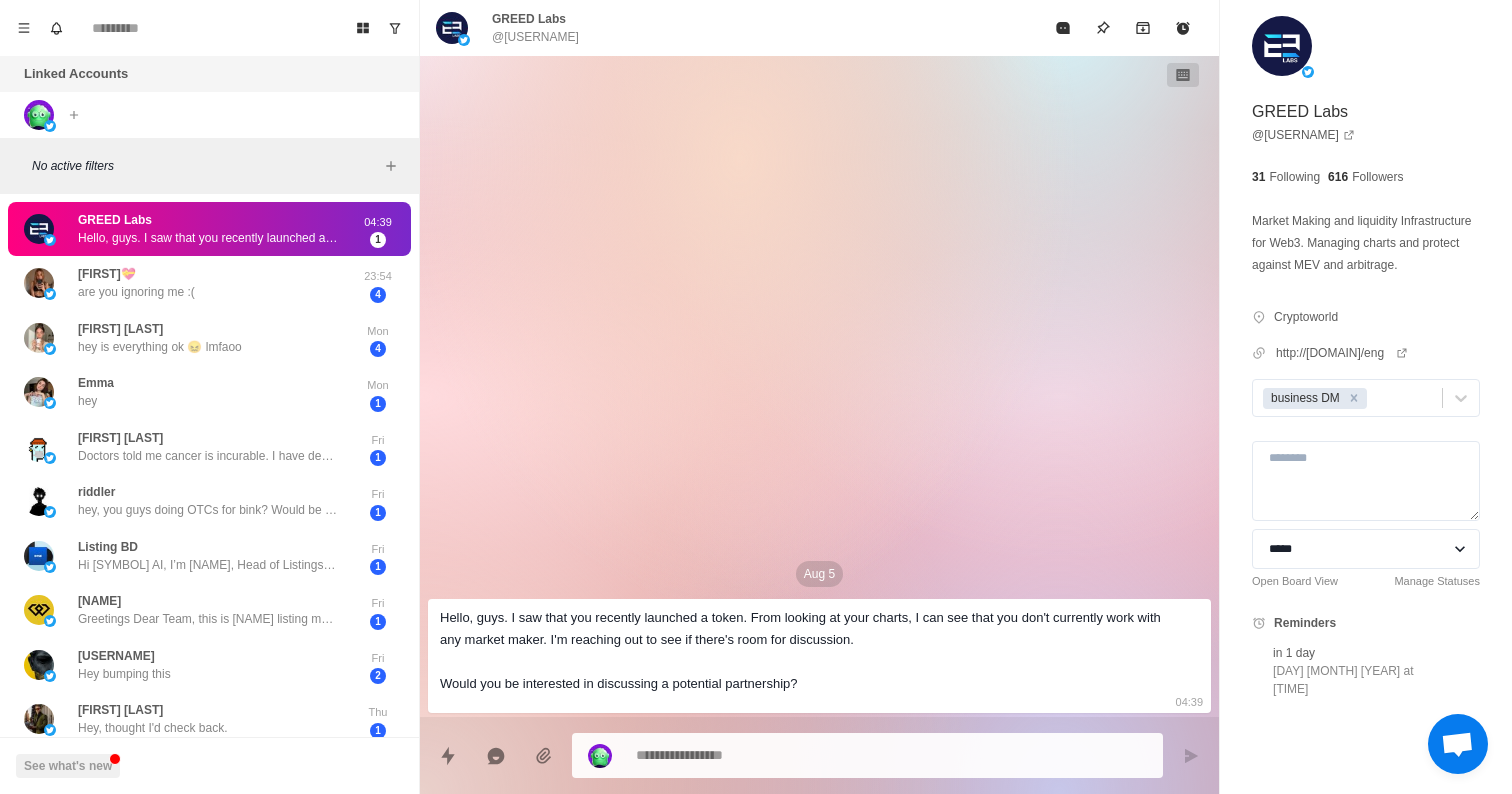 click on "Aug 5 Hello, guys. I saw that you recently launched a token. From looking at your charts, I can see that you don't currently work with any market maker. I'm reaching out to see if there's room for discussion.
Would you be interested in discussing a potential partnership? 04:39" at bounding box center (819, 386) 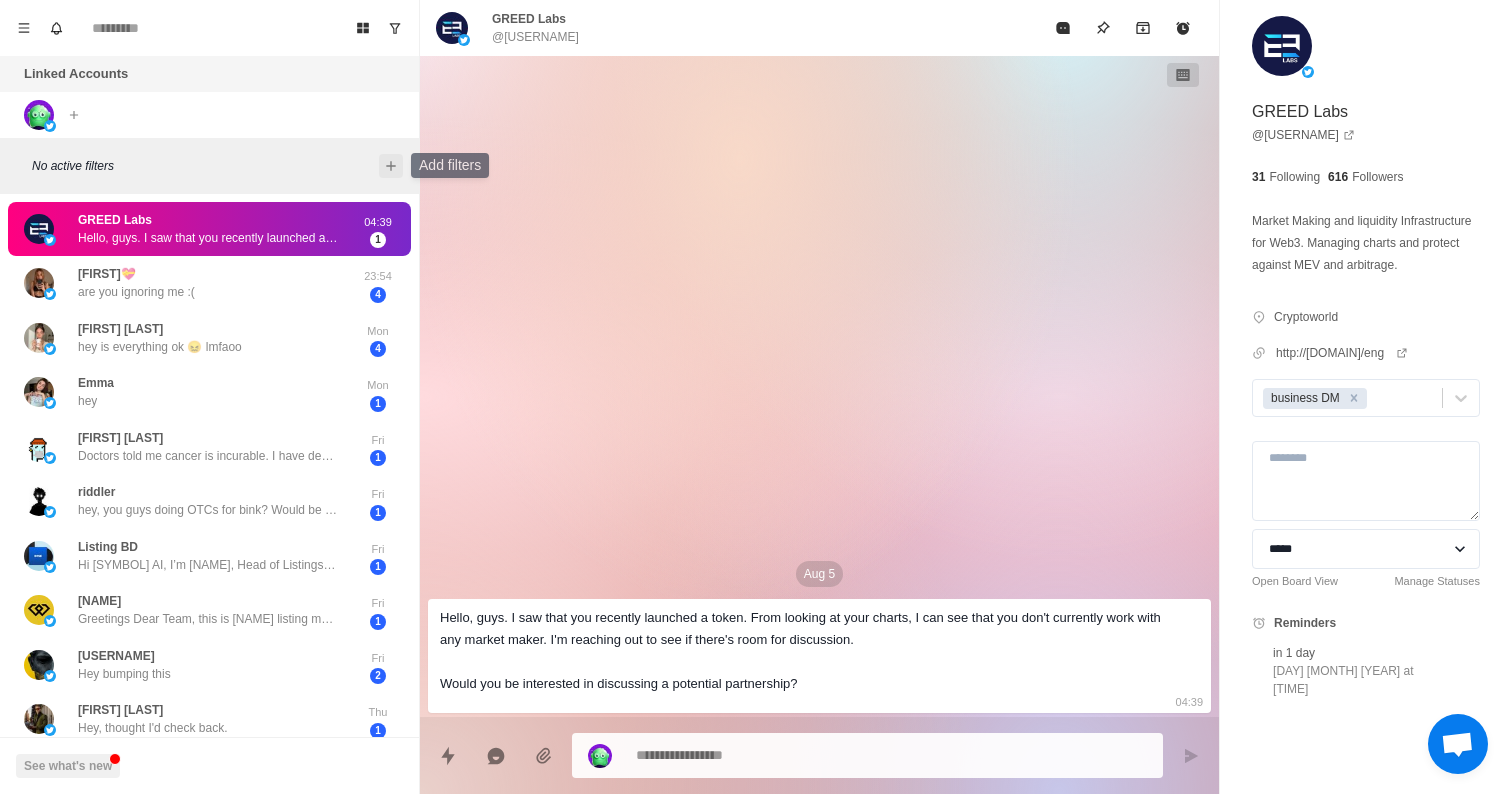 click 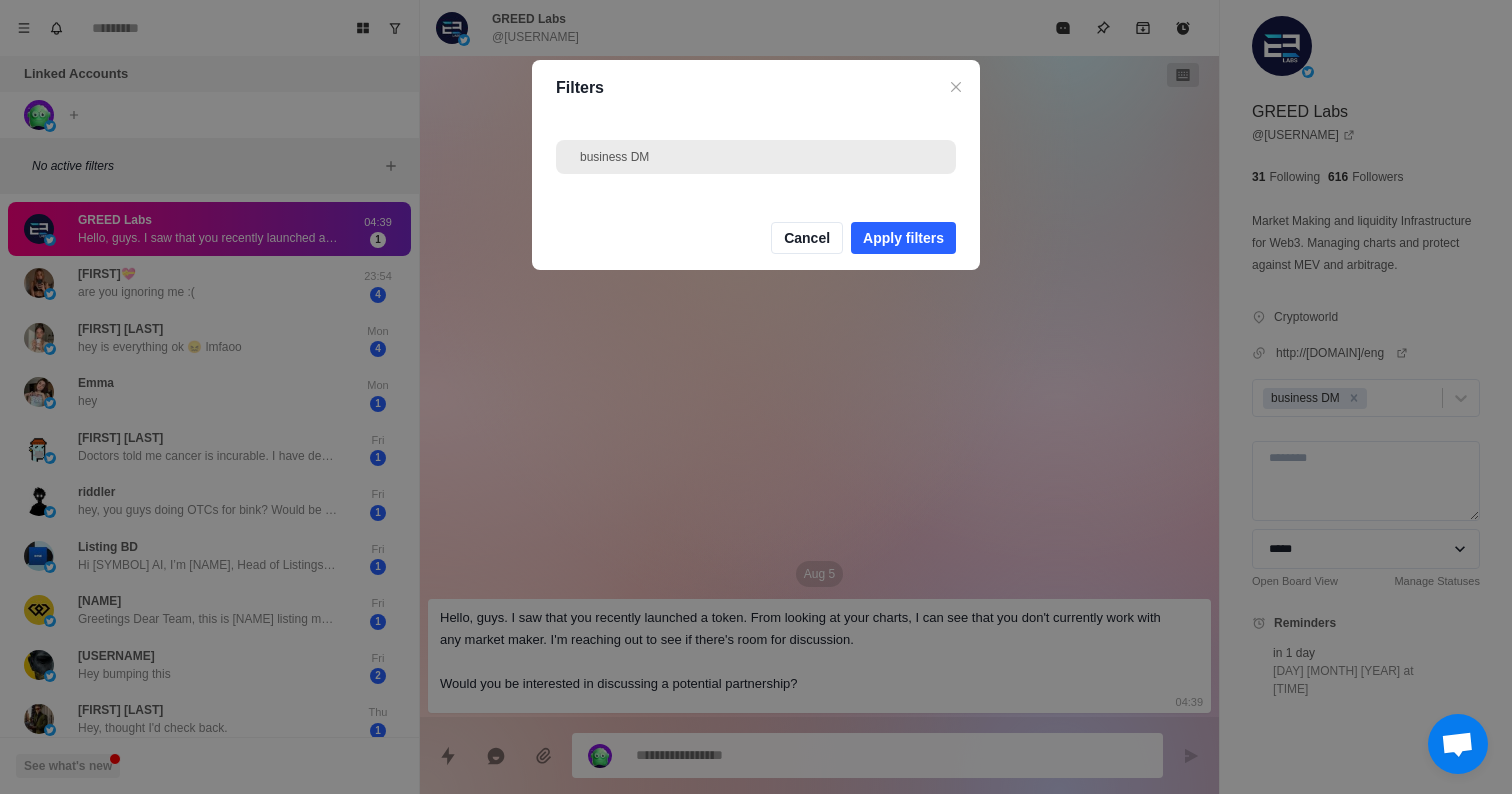 click on "business DM" at bounding box center [756, 157] 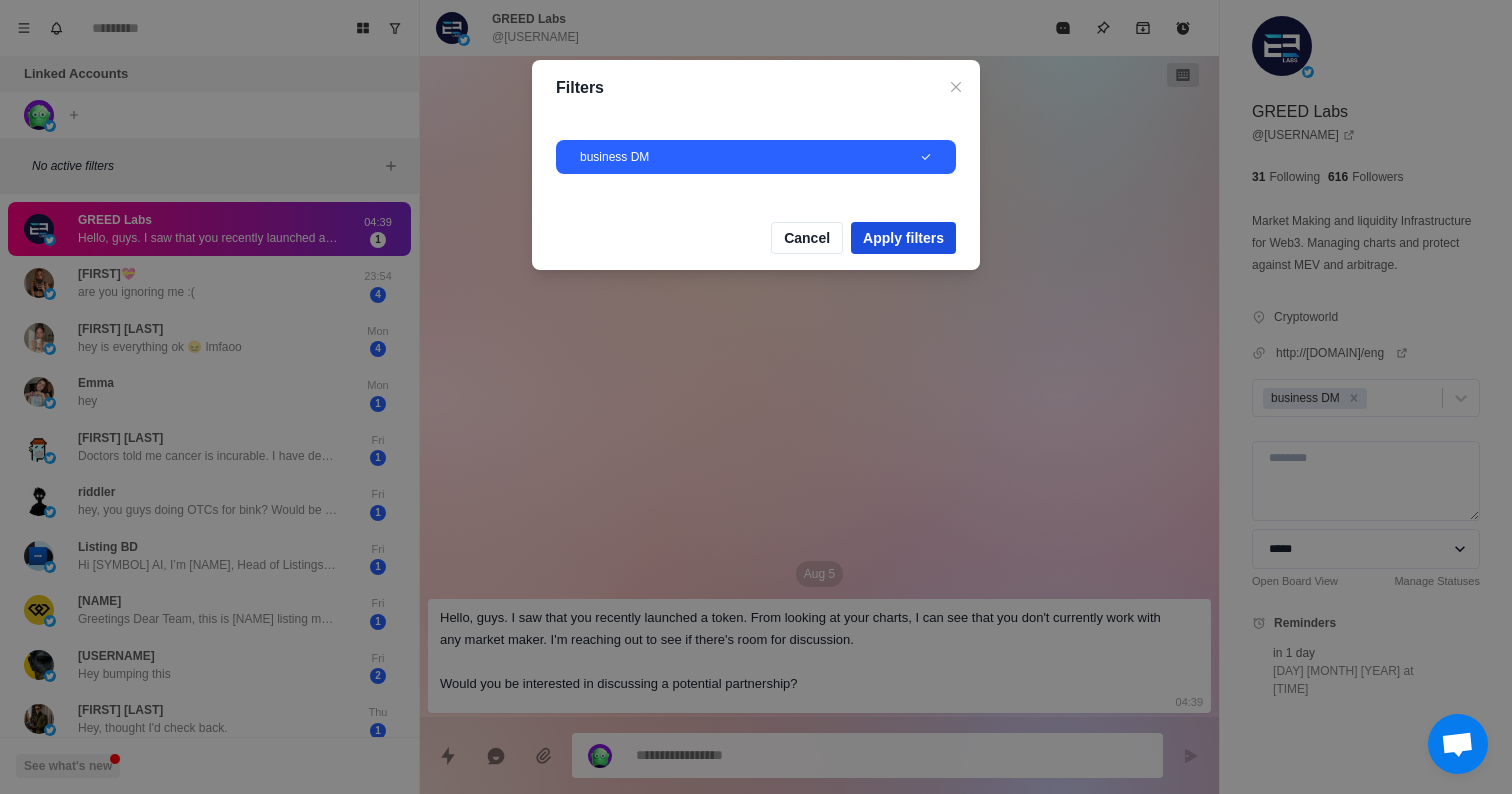click on "Apply filters" at bounding box center [903, 238] 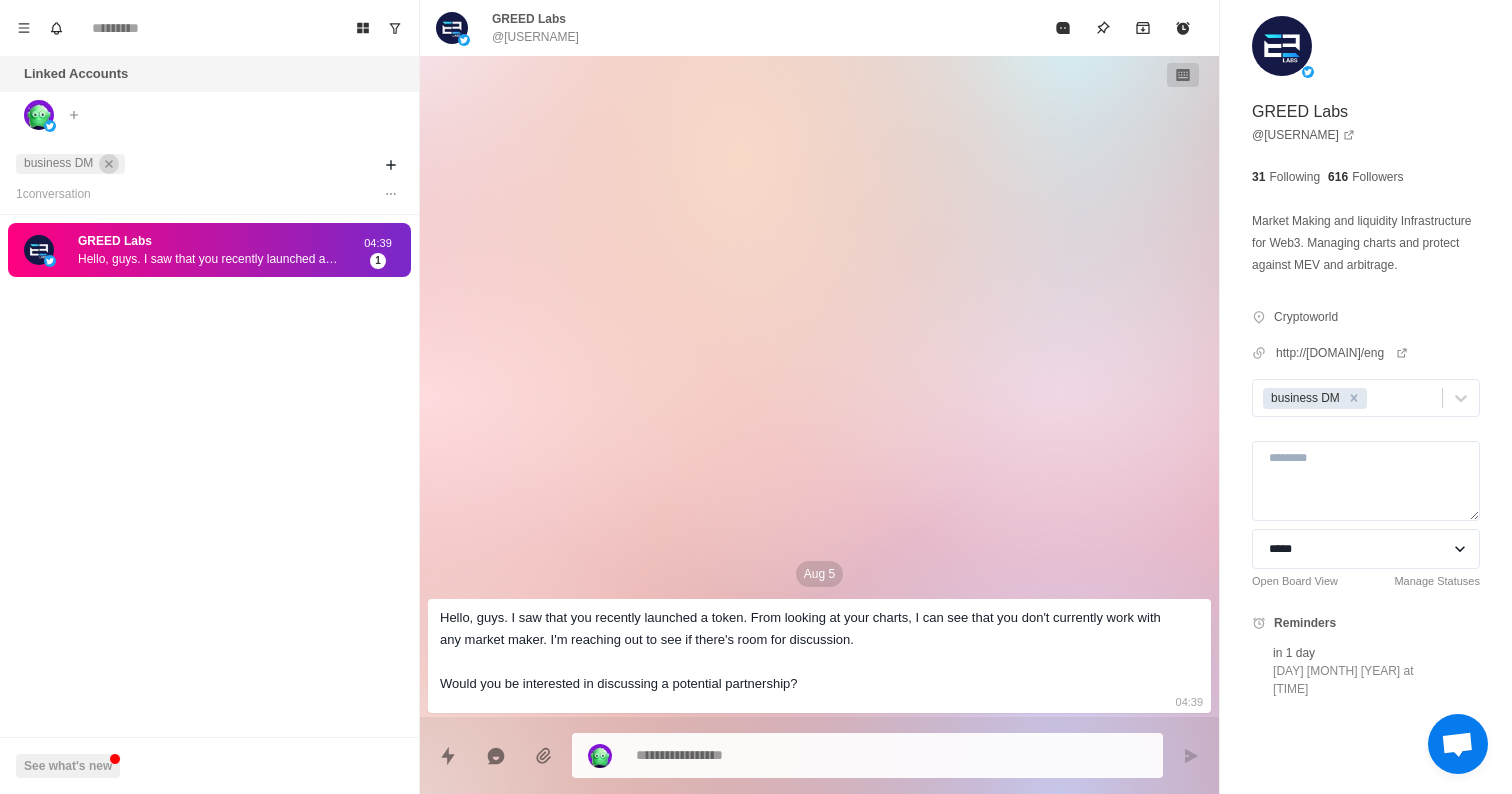 click 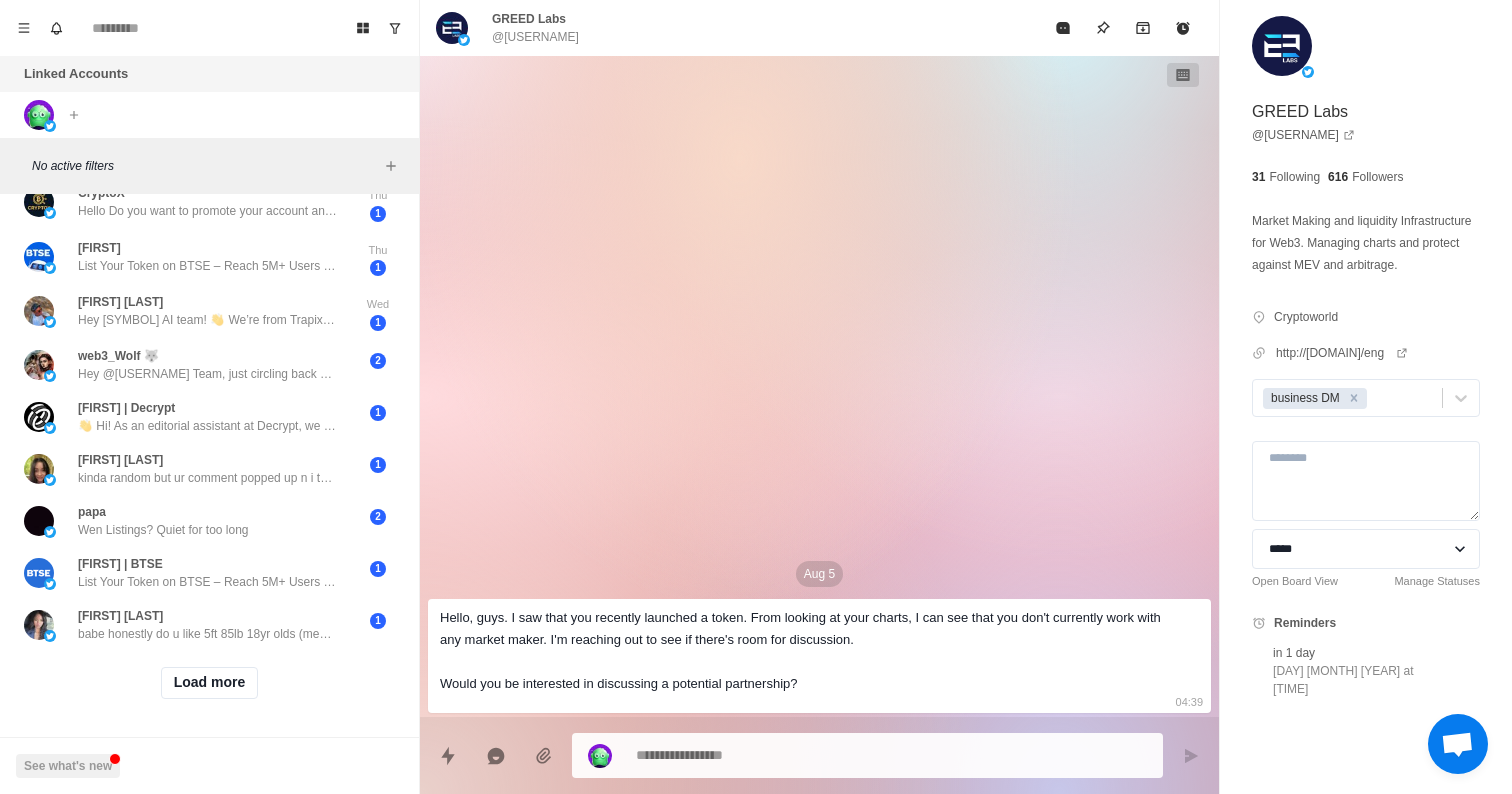 scroll, scrollTop: 0, scrollLeft: 0, axis: both 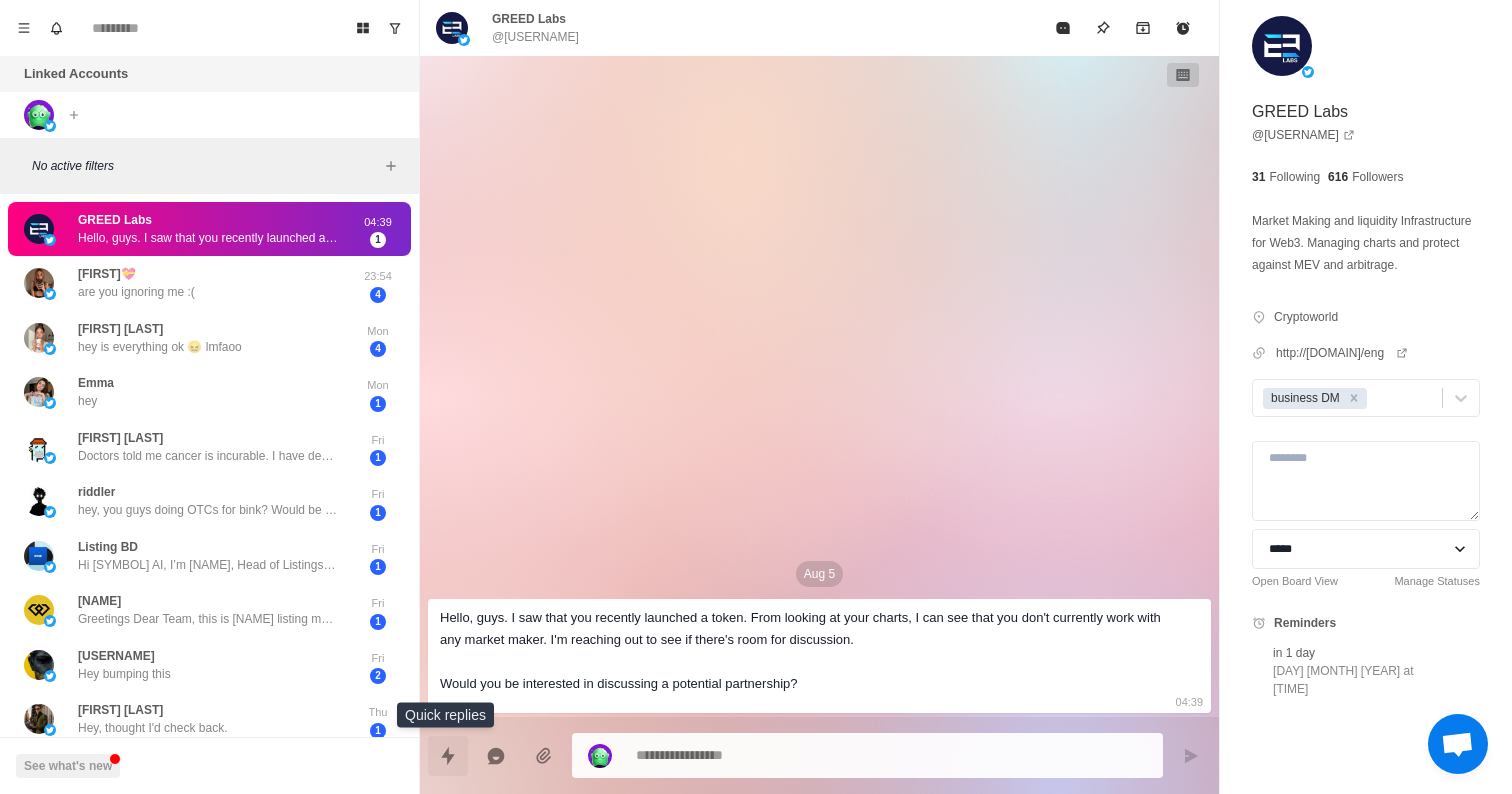 click at bounding box center [448, 756] 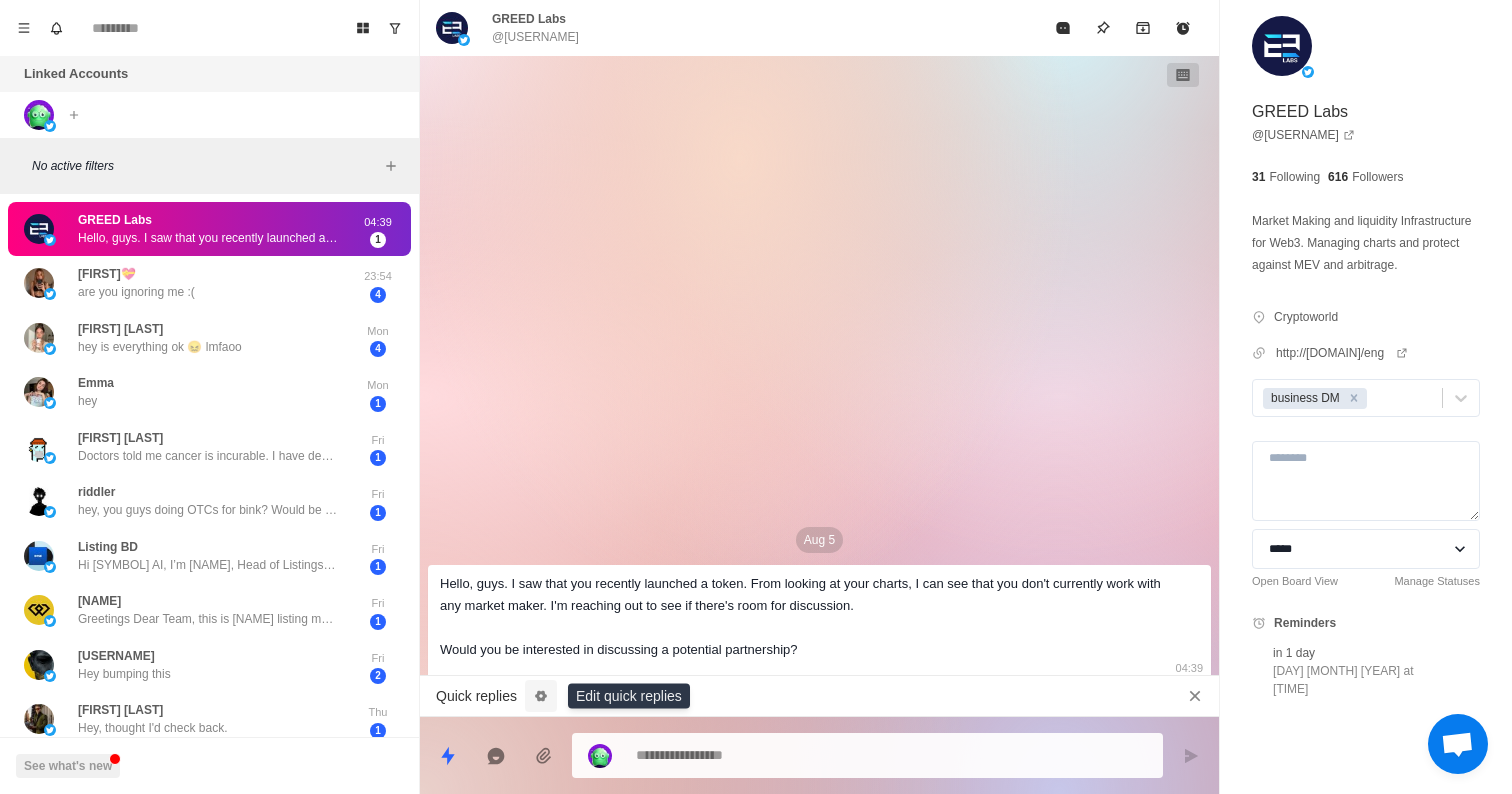 click 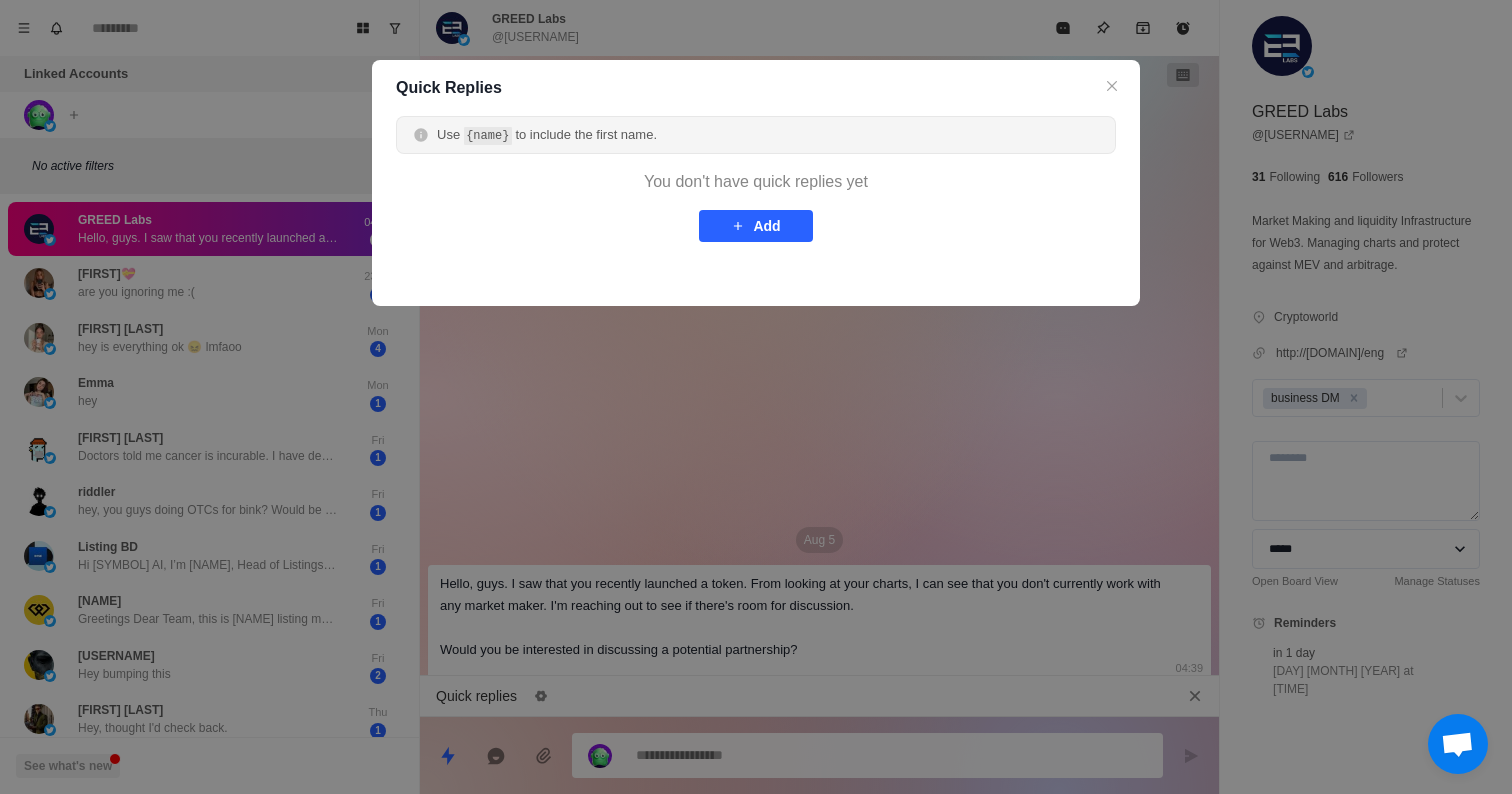 click on "Use   {name}   to include the first name." at bounding box center [547, 135] 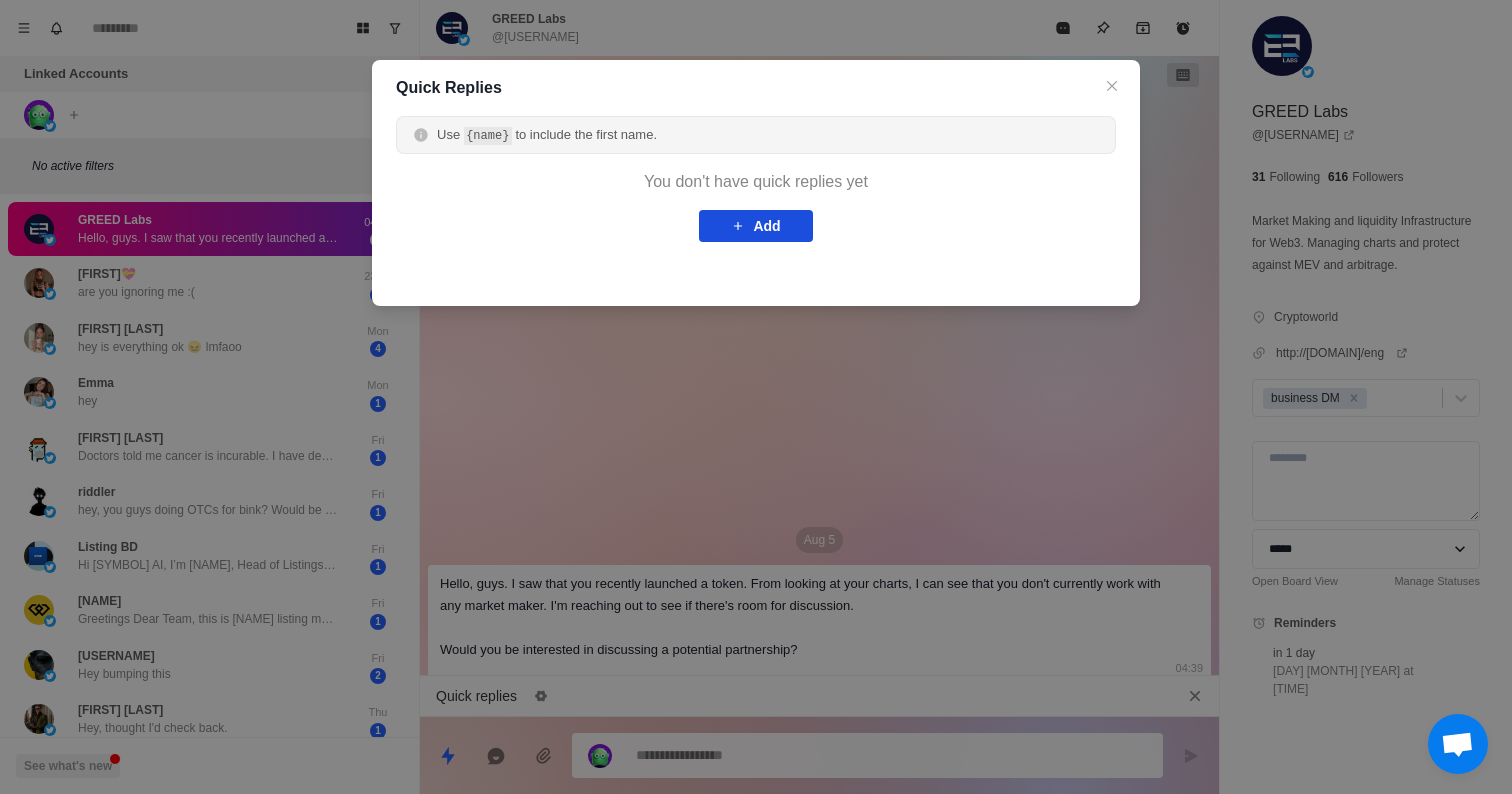 click on "Add" at bounding box center (755, 226) 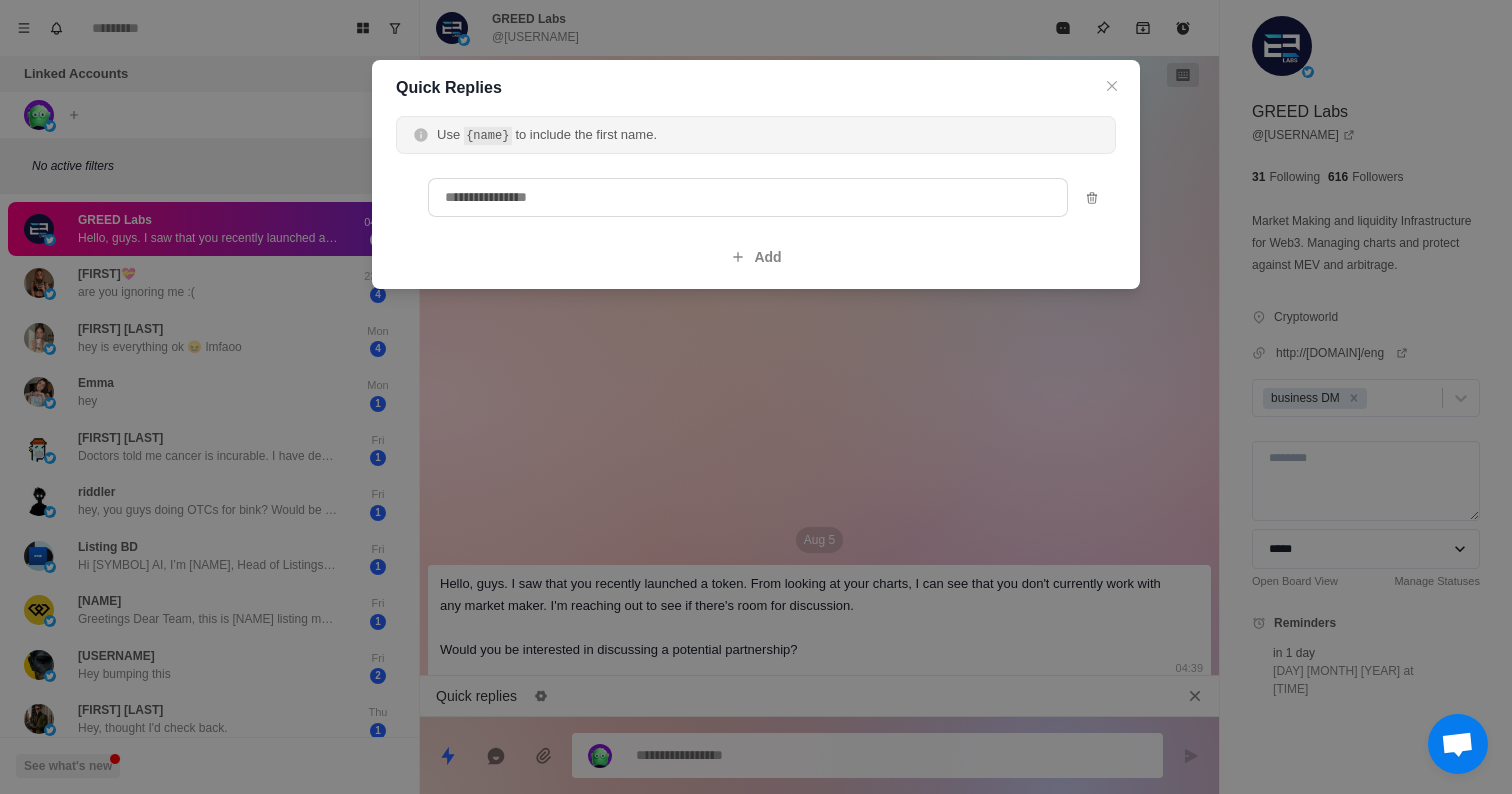click at bounding box center [748, 197] 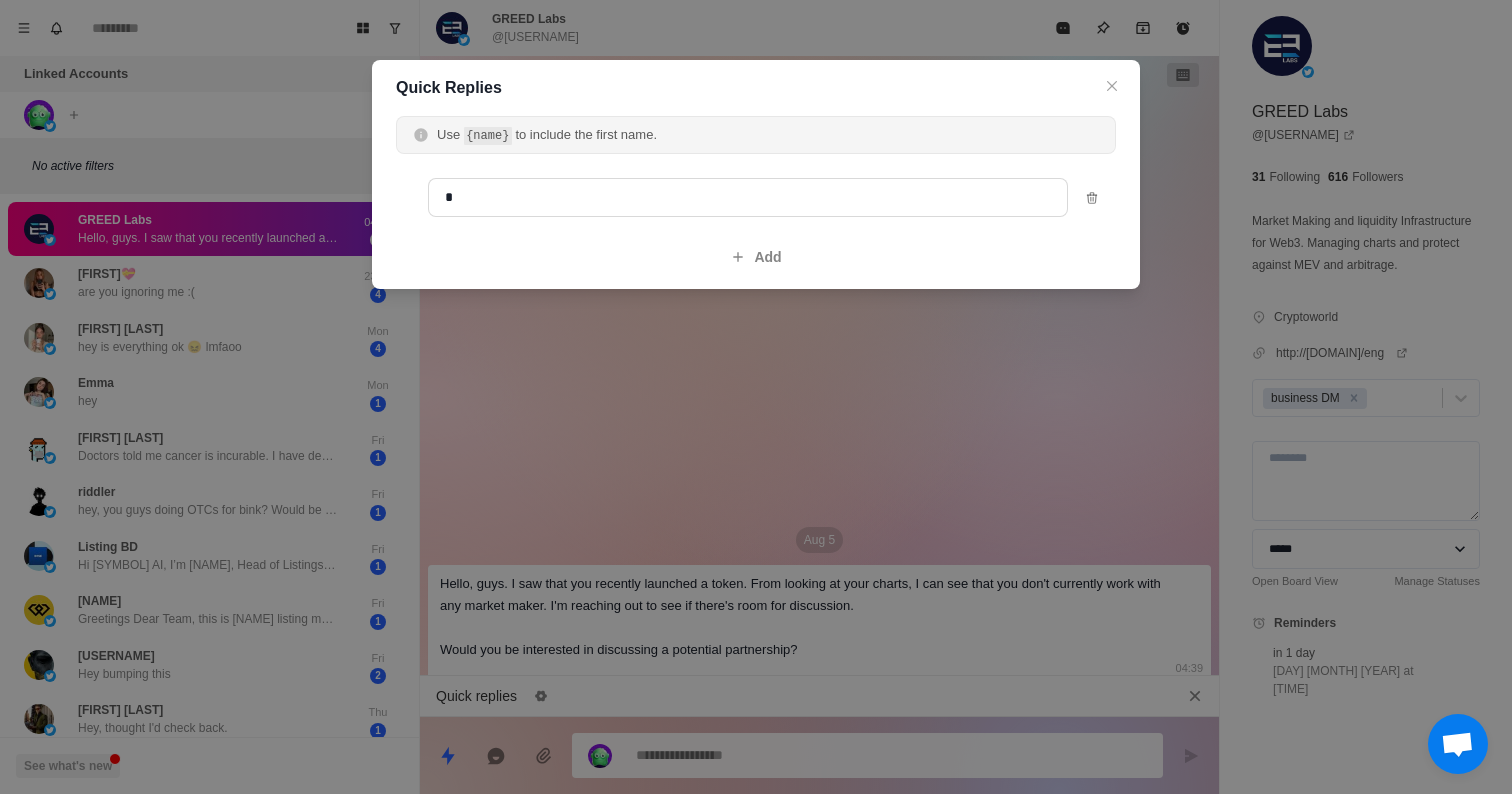 type on "*" 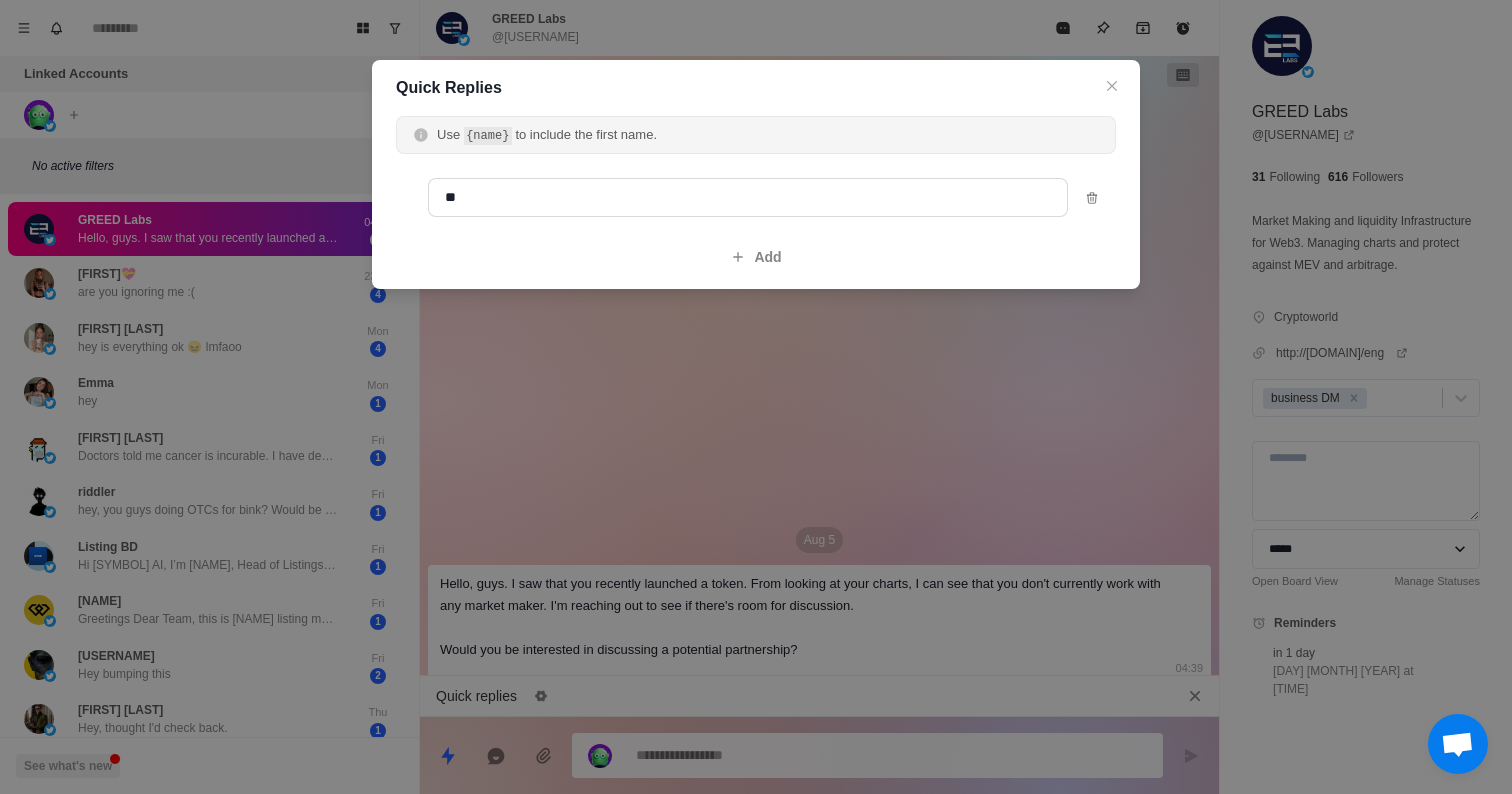 type on "*" 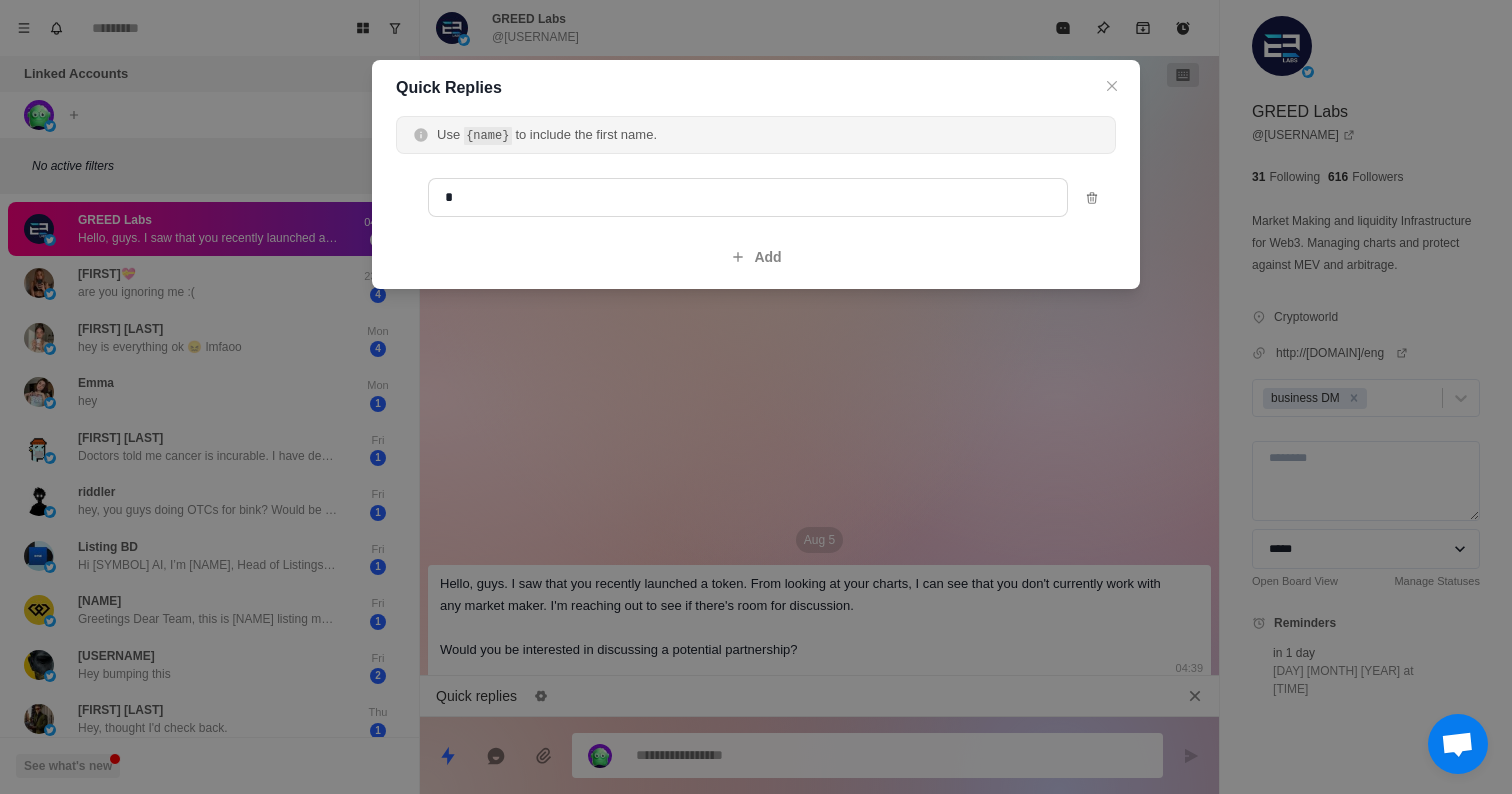 type on "*" 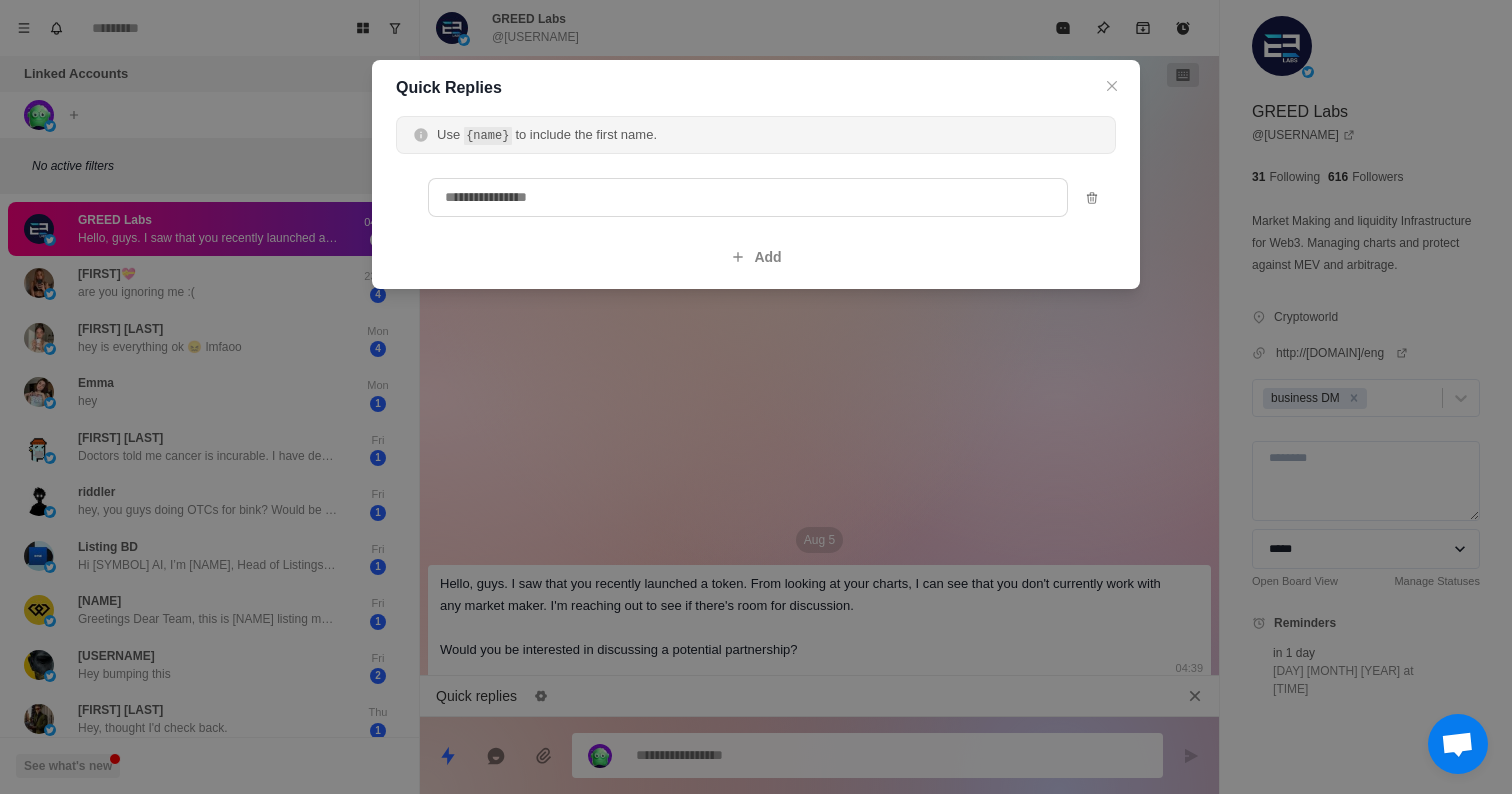 type on "*" 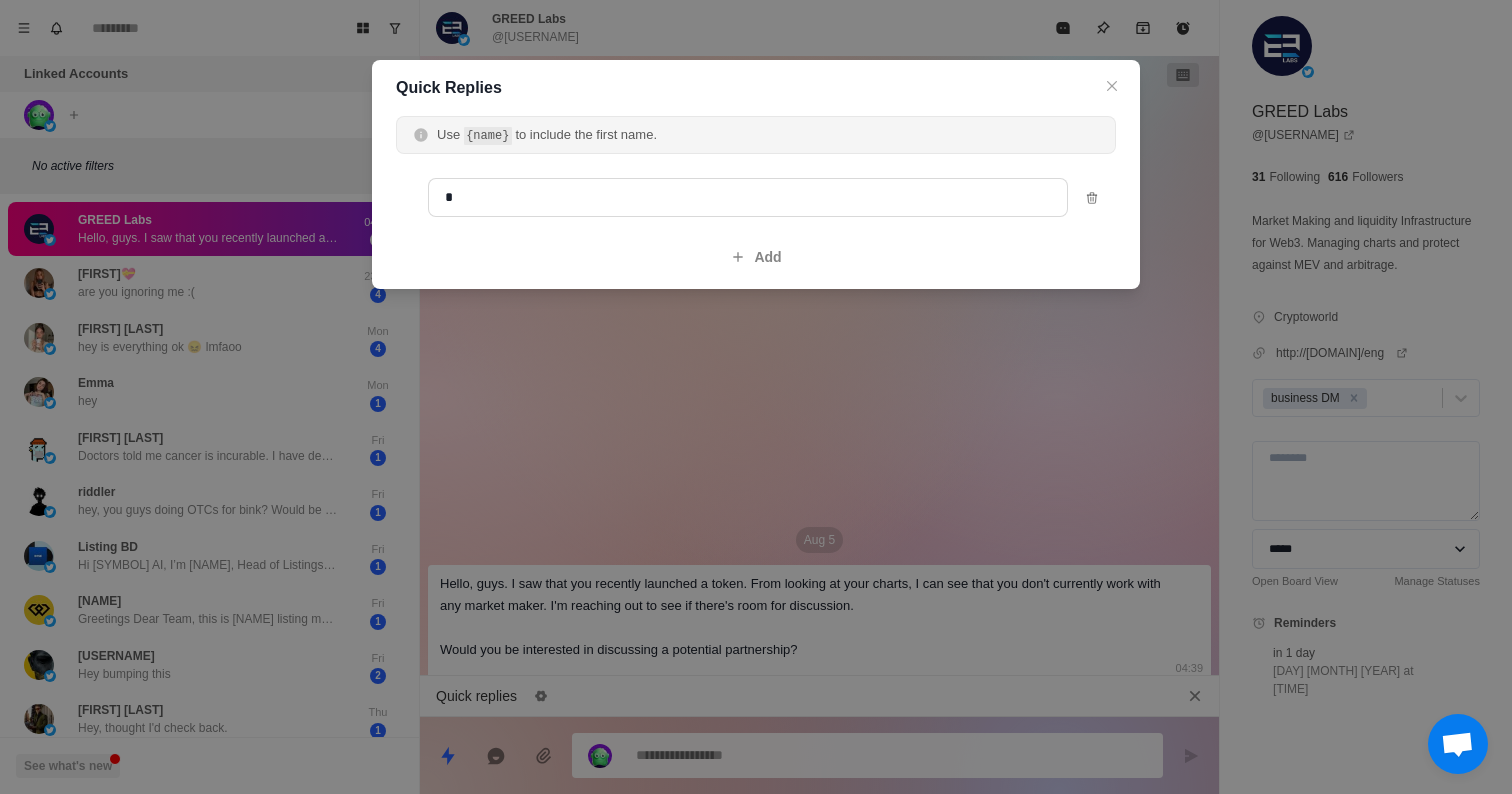 type on "*" 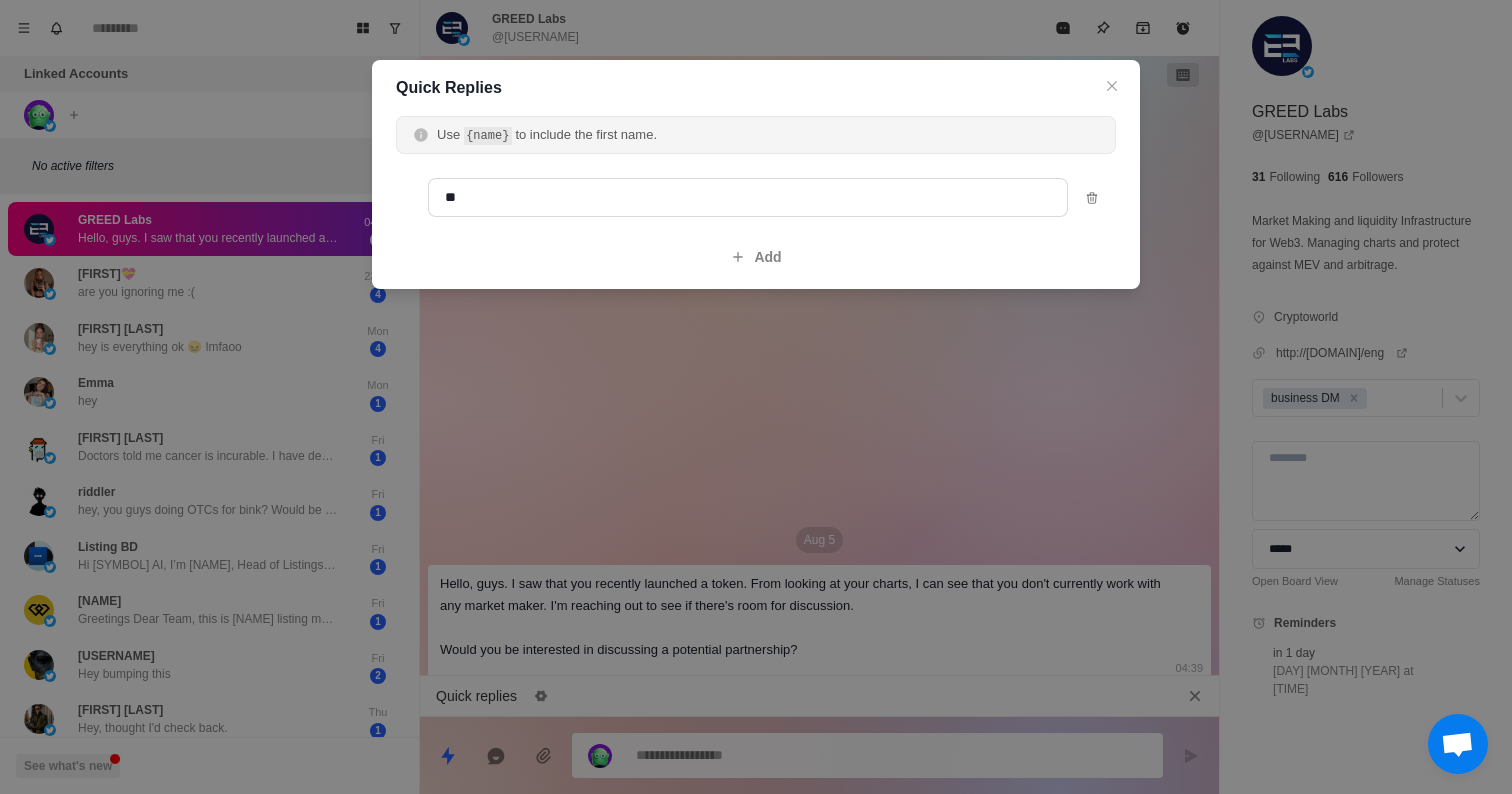 type on "*" 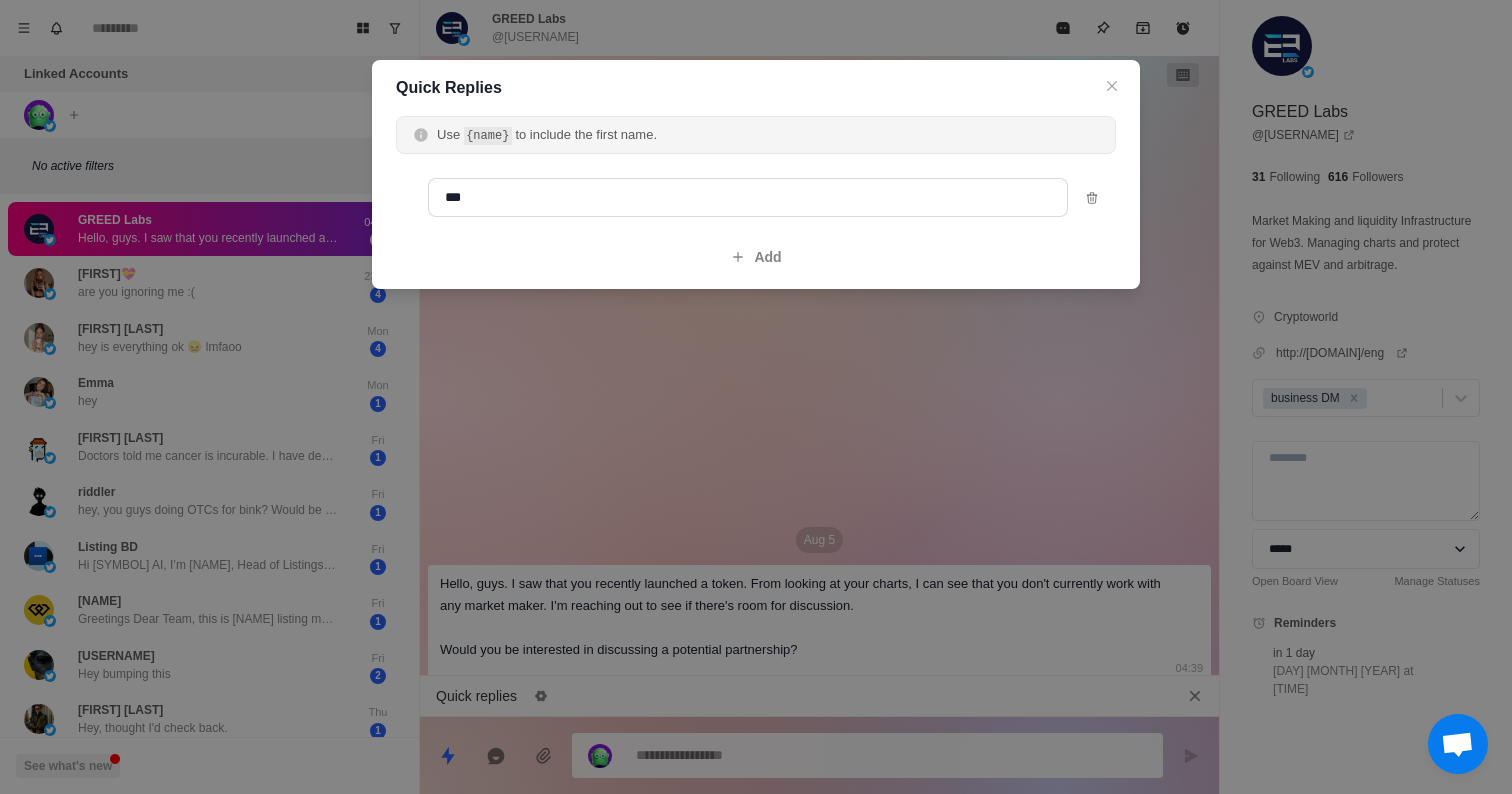 type on "*" 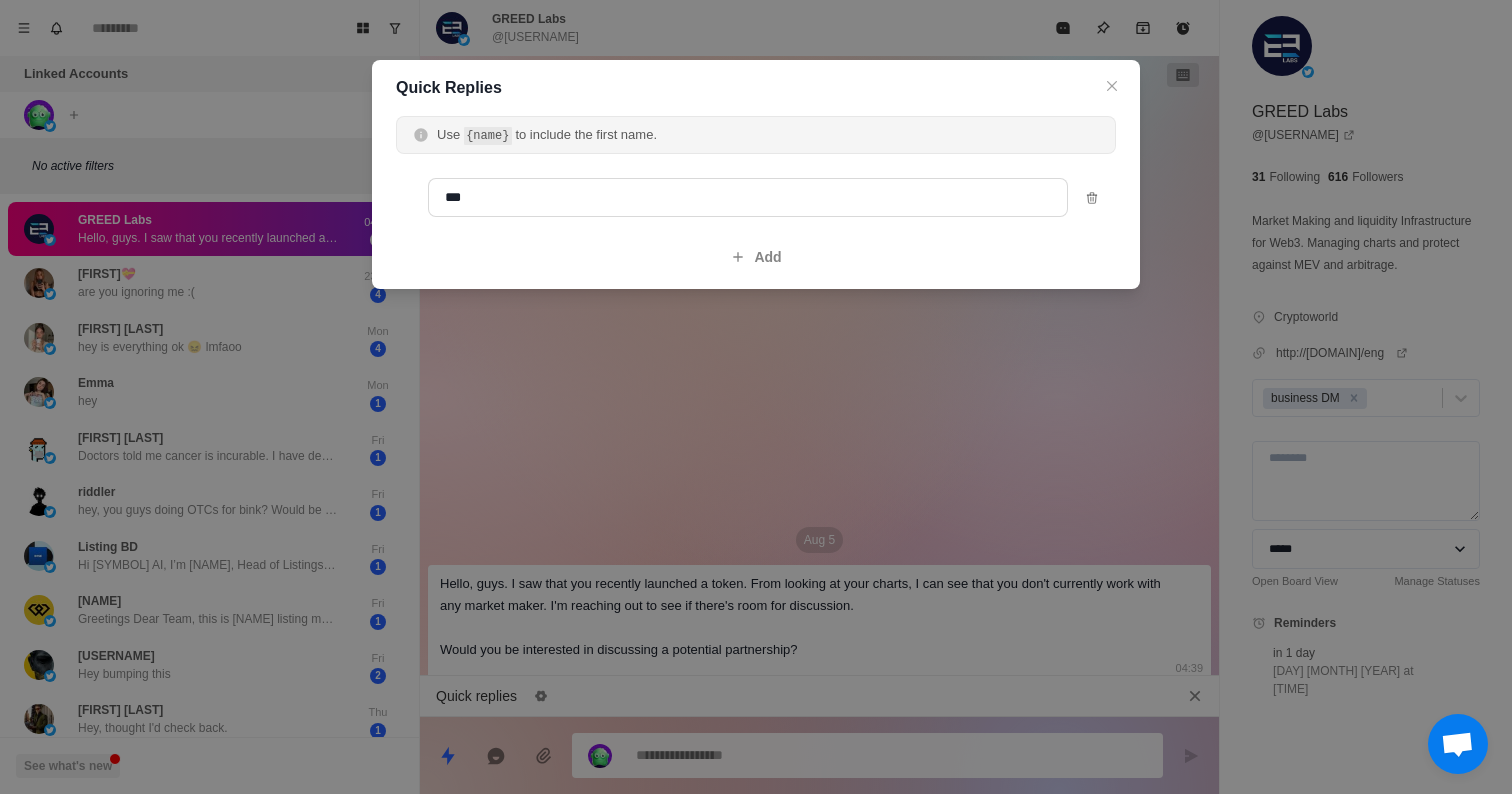 type on "****" 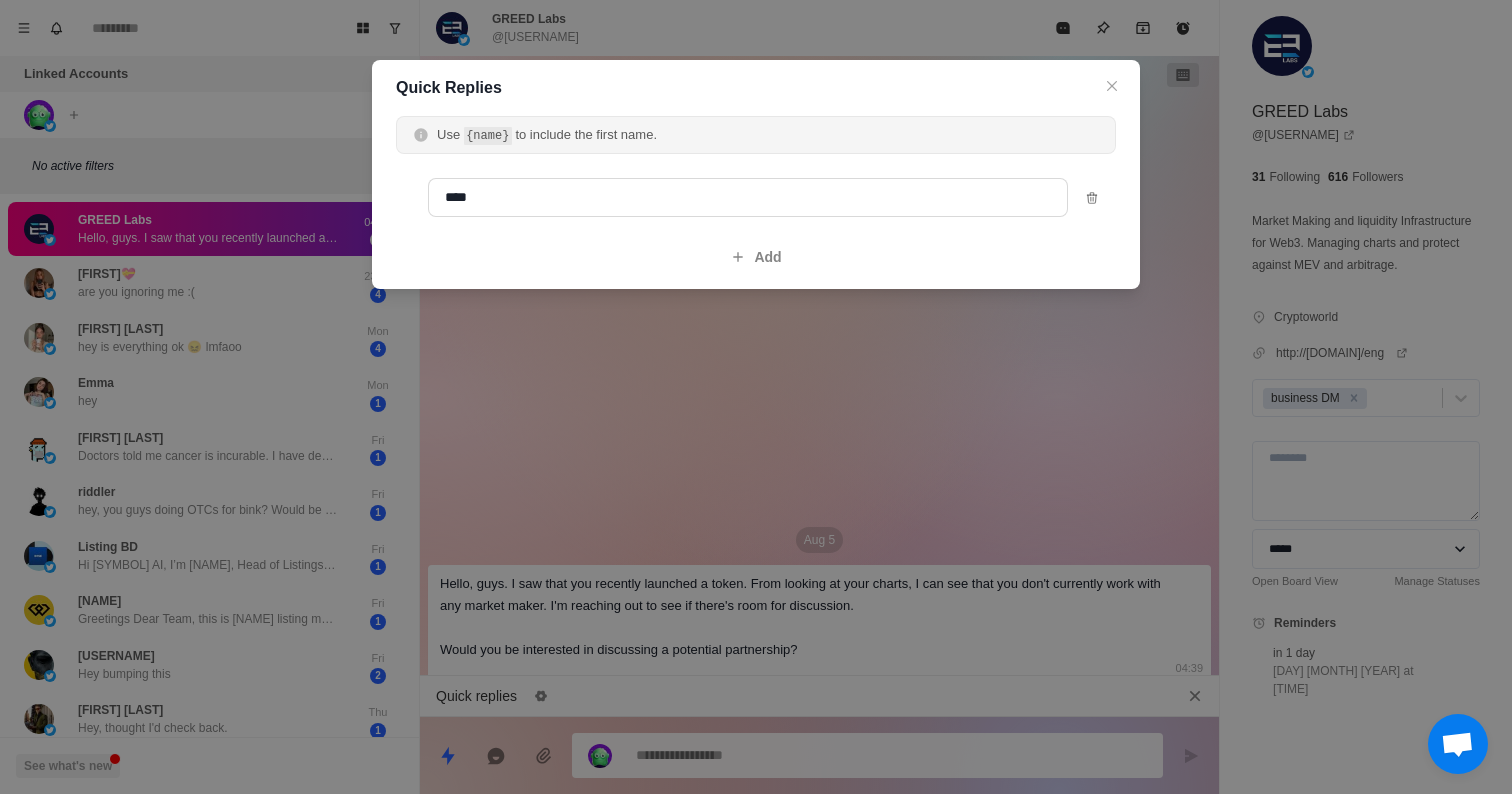 type on "*" 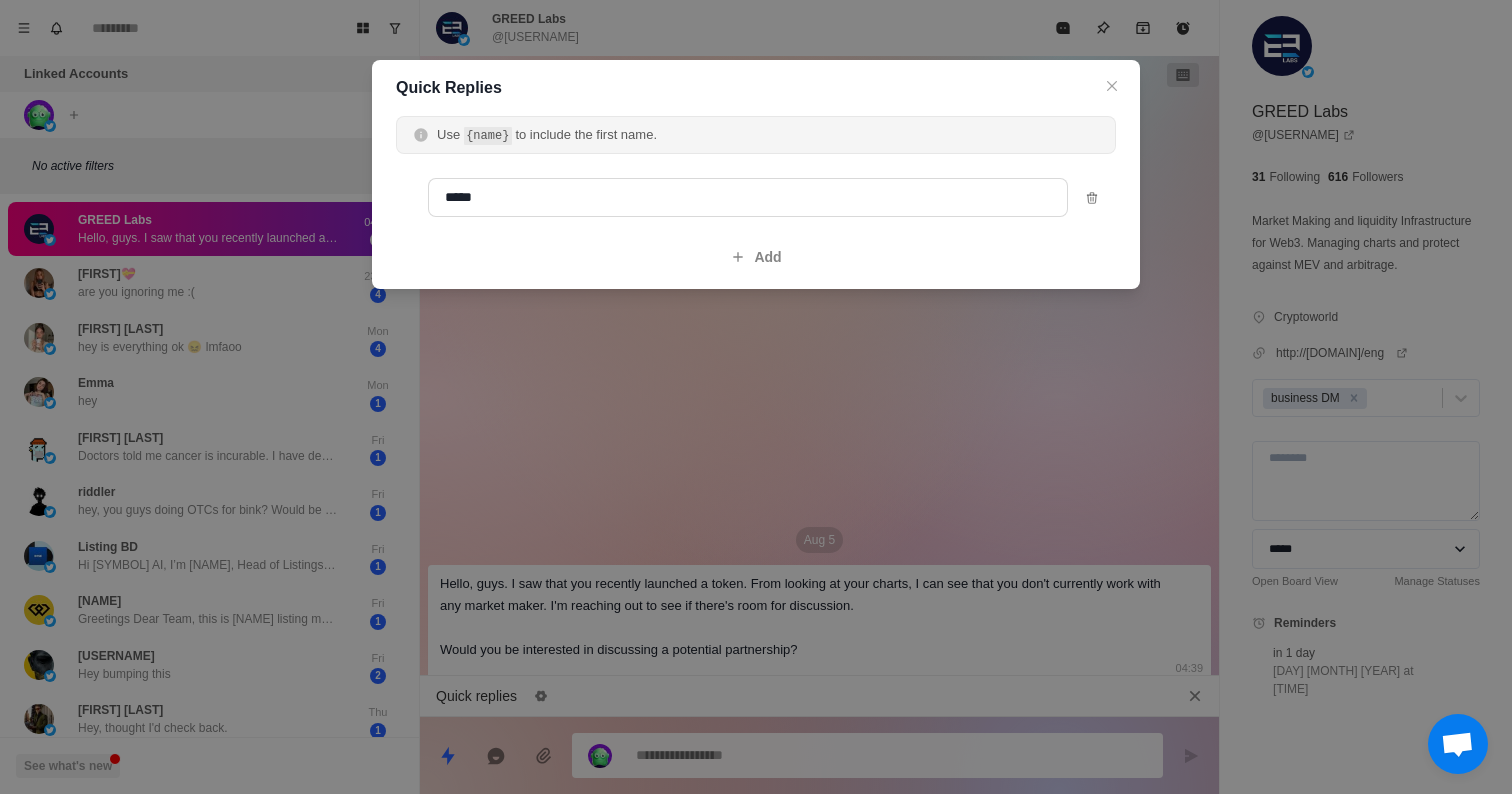 type on "*" 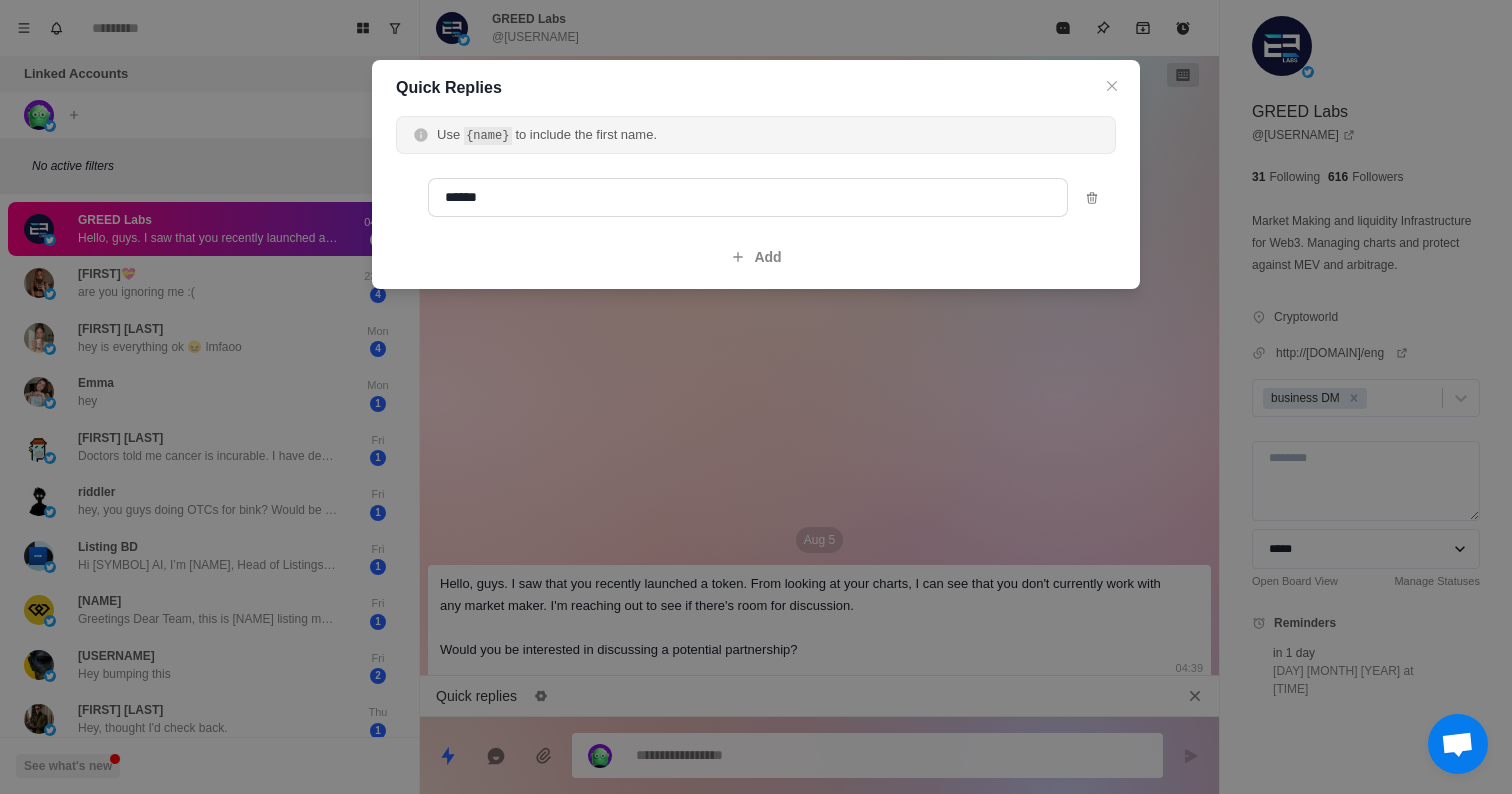 type on "*" 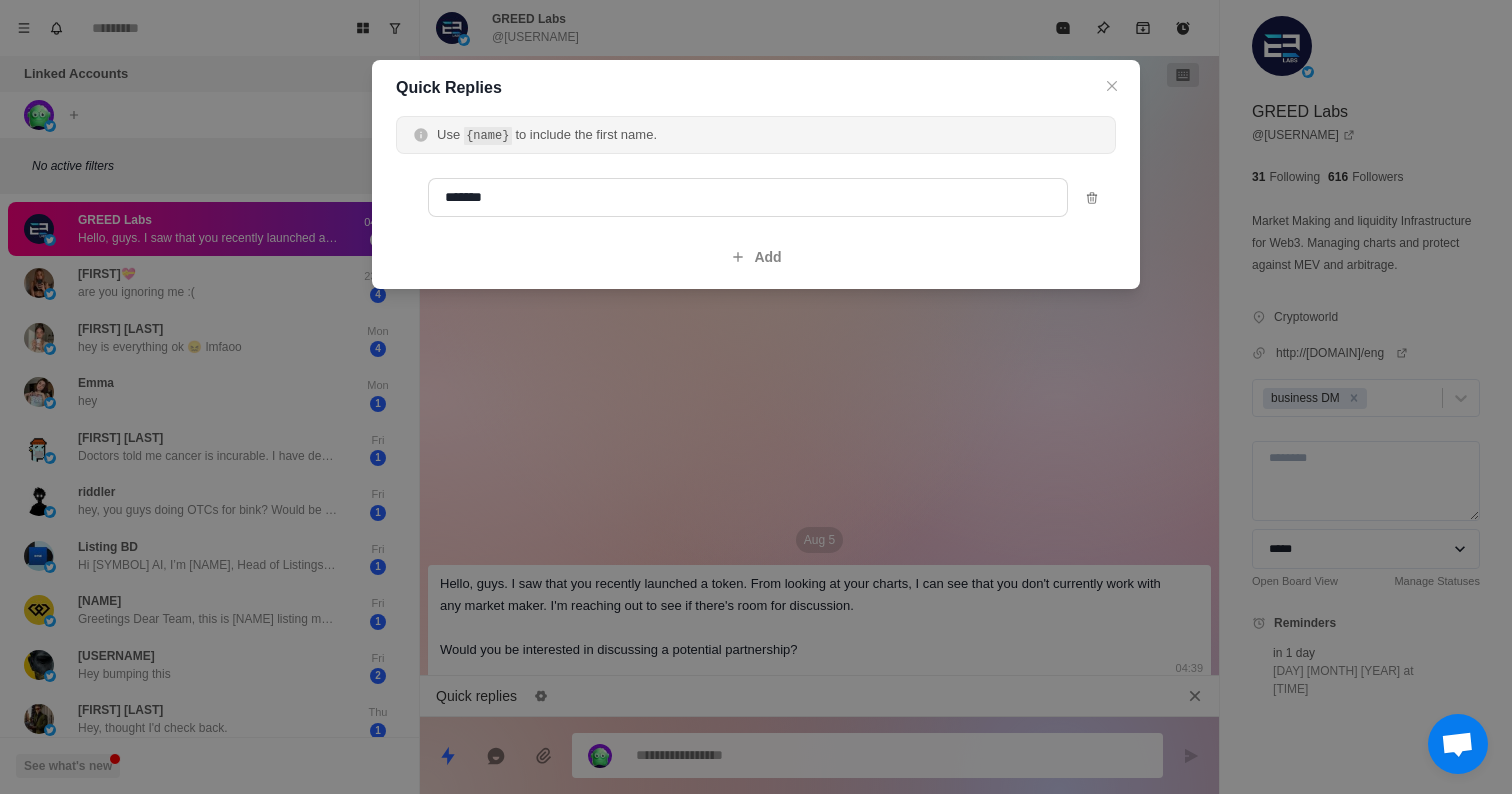 type on "*" 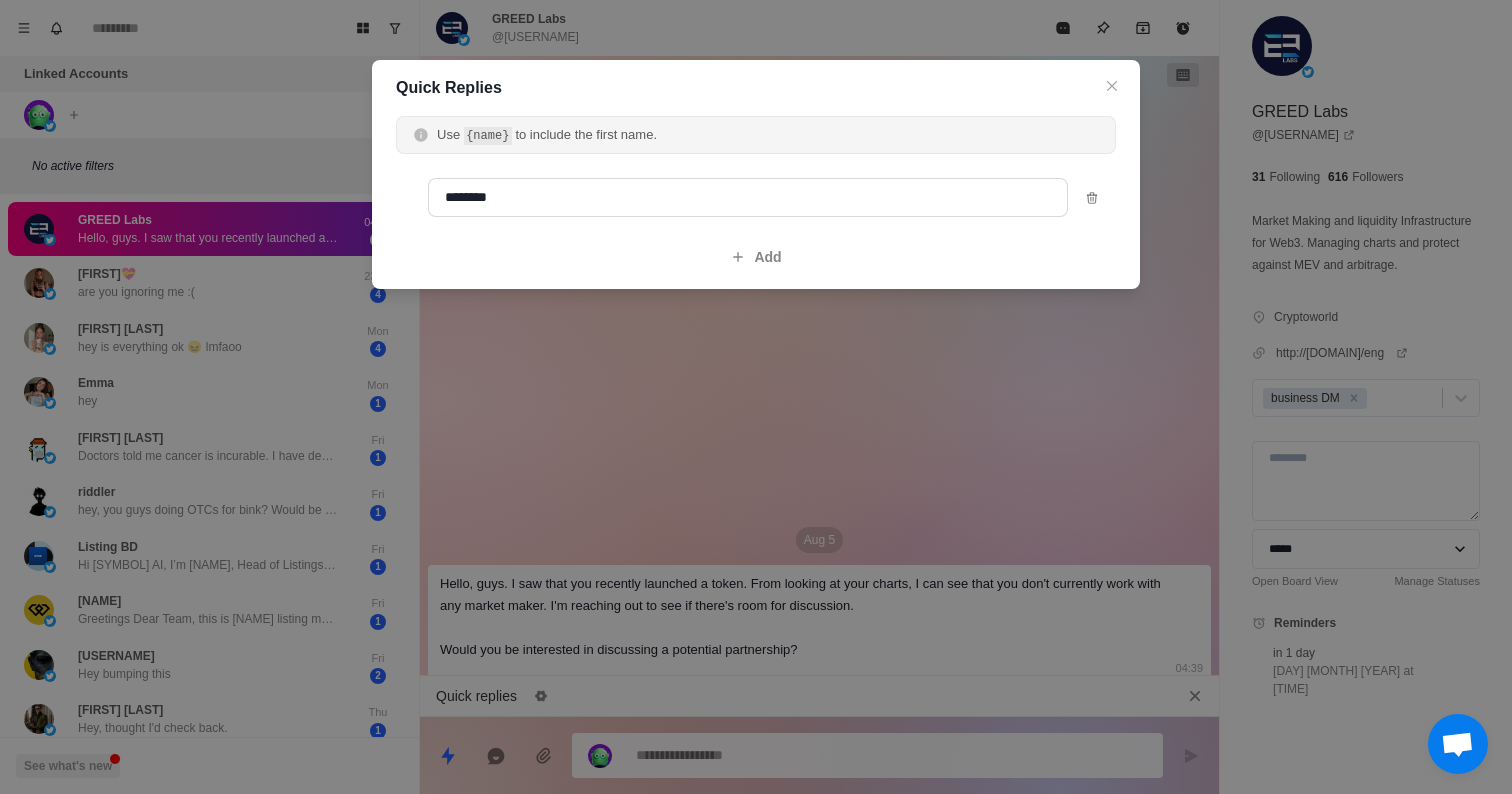 type on "*" 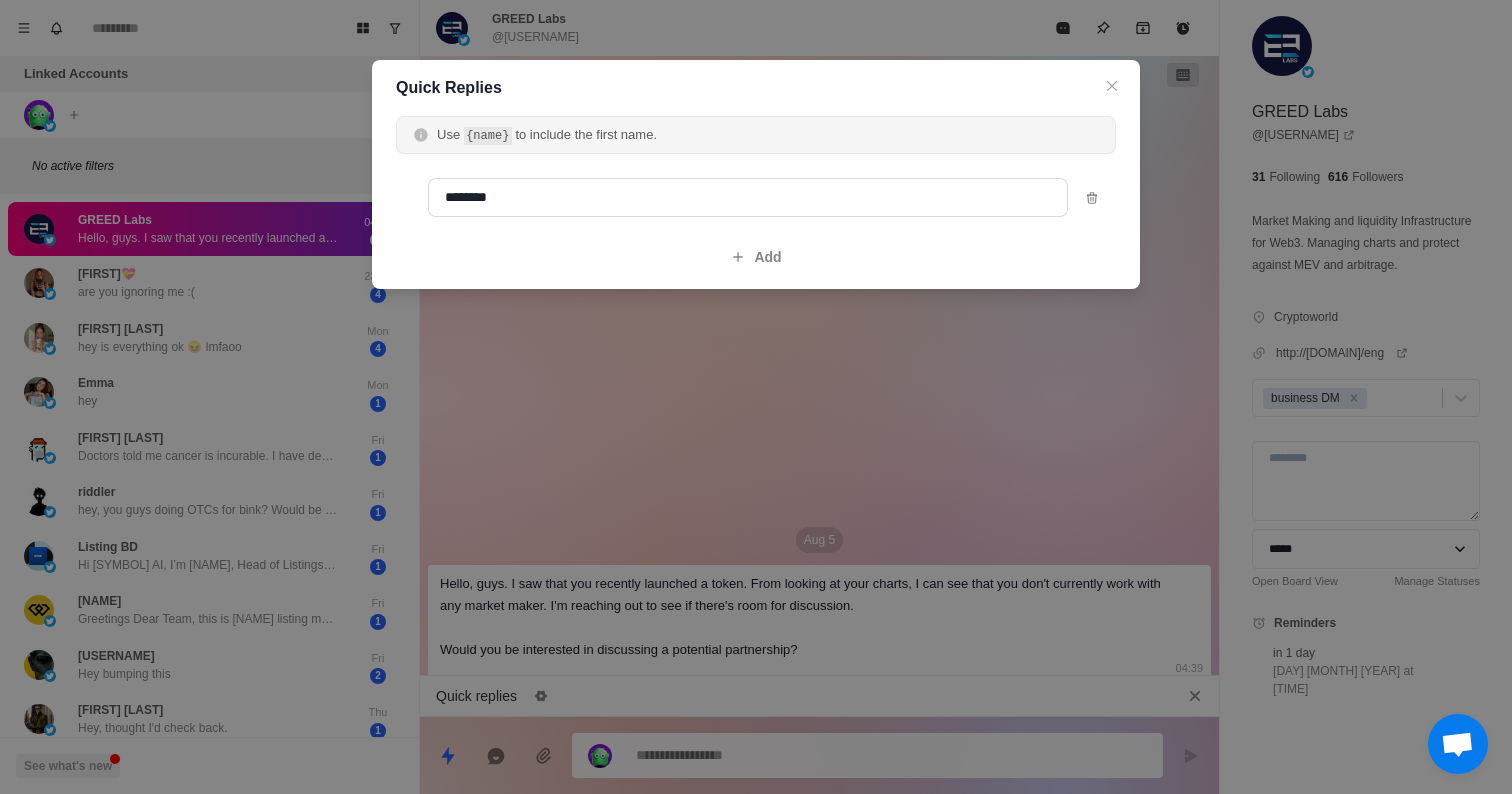 type on "*********" 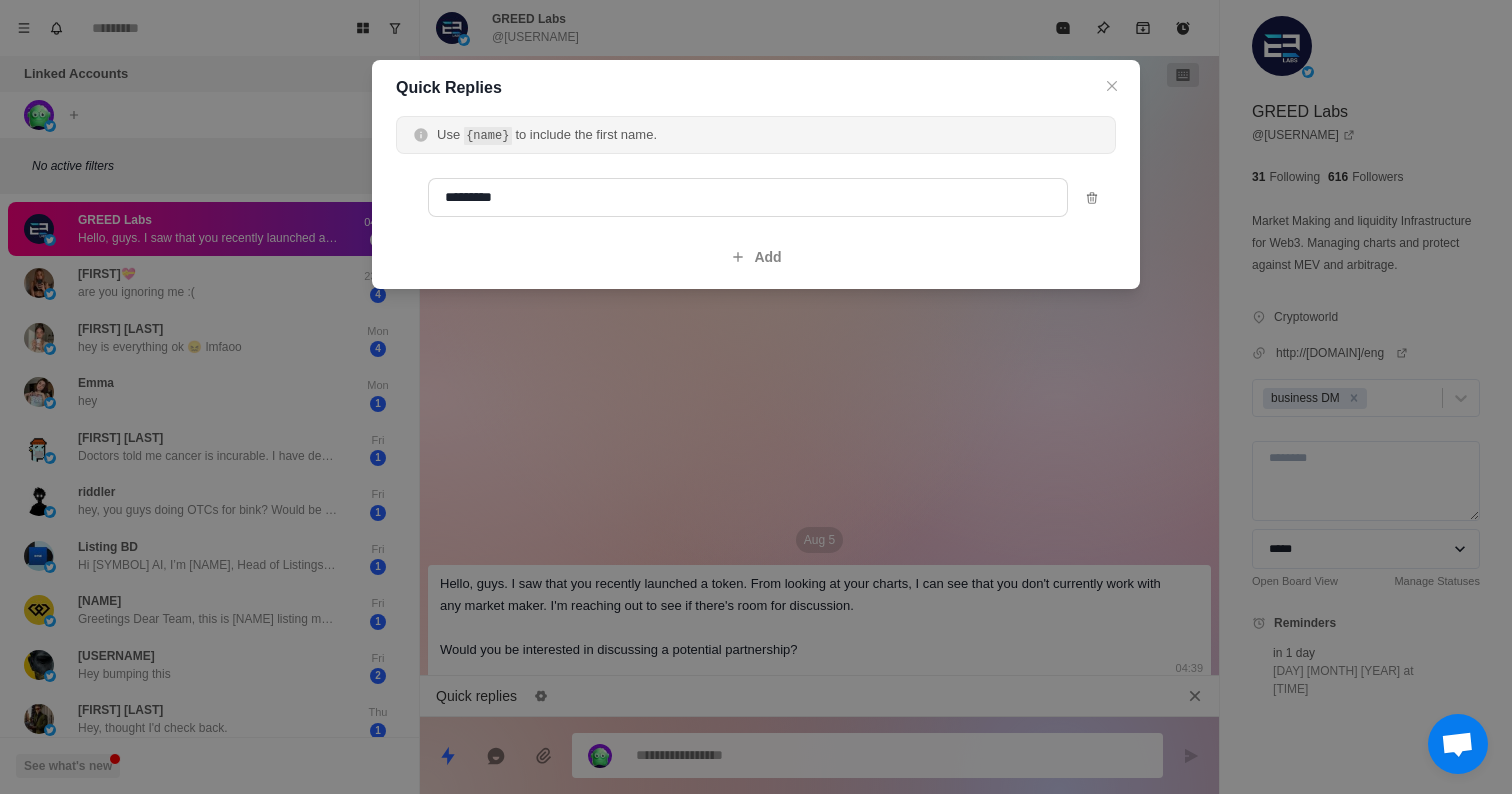 type on "*" 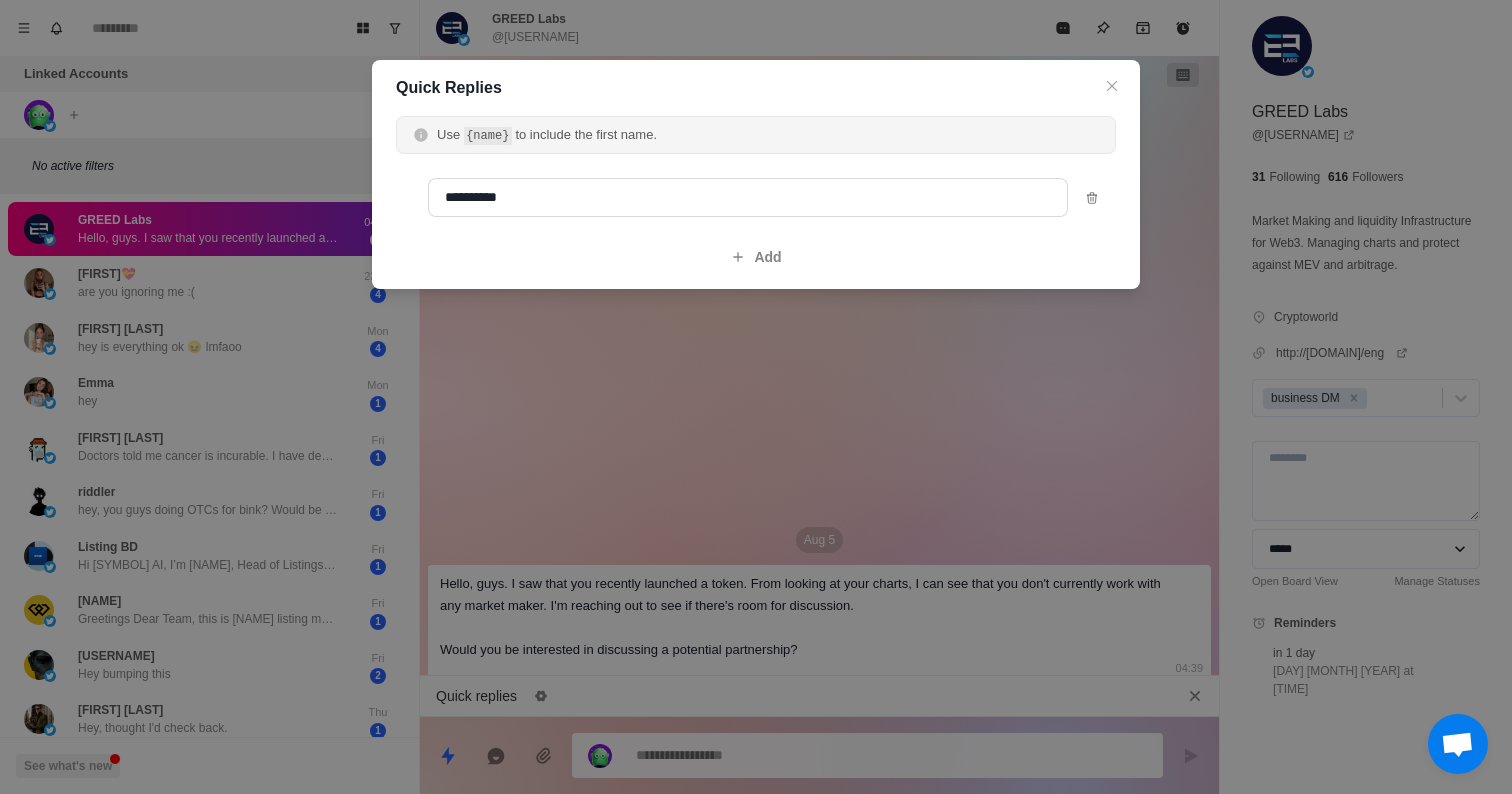 type on "*********" 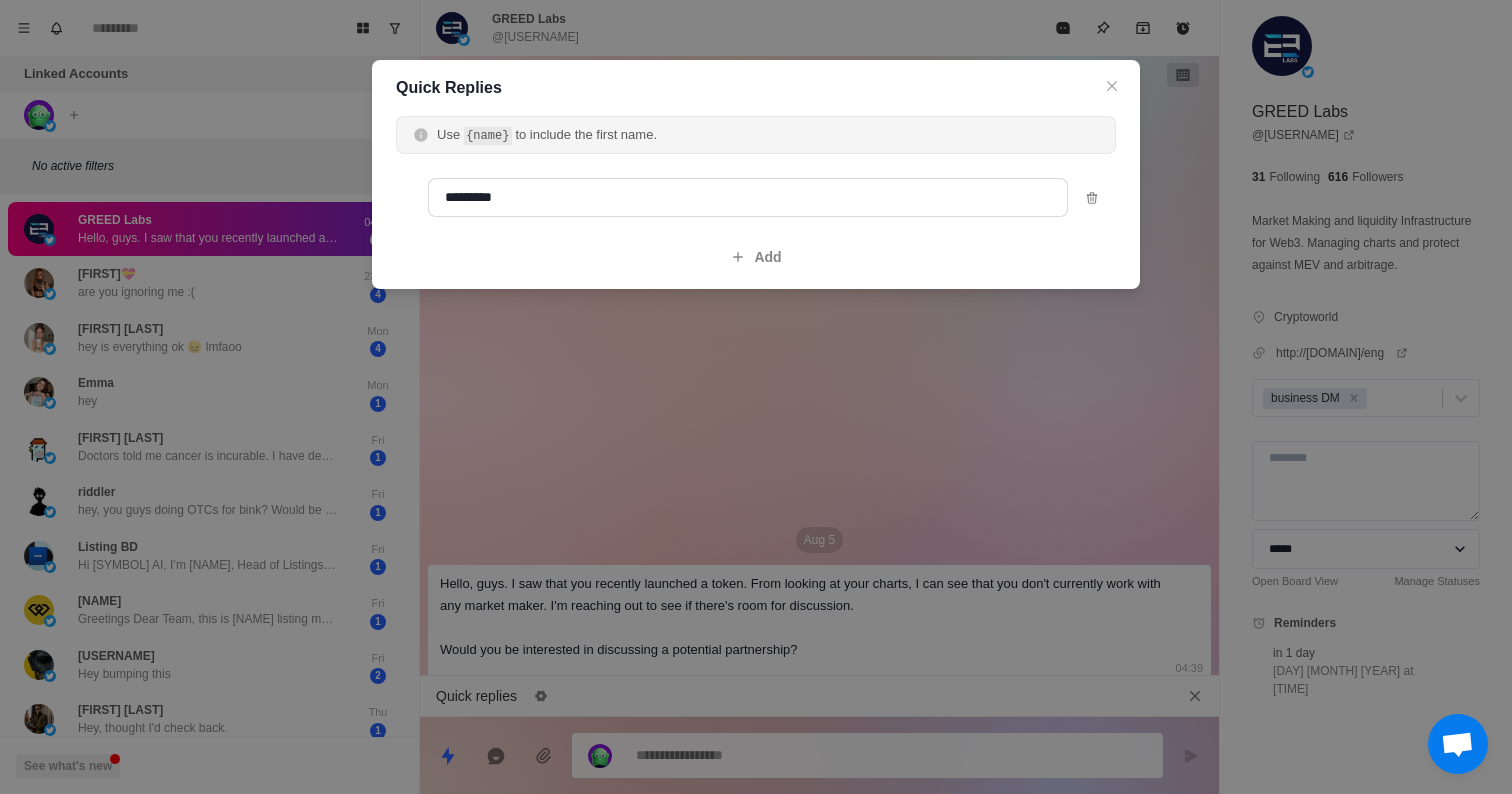 type on "*" 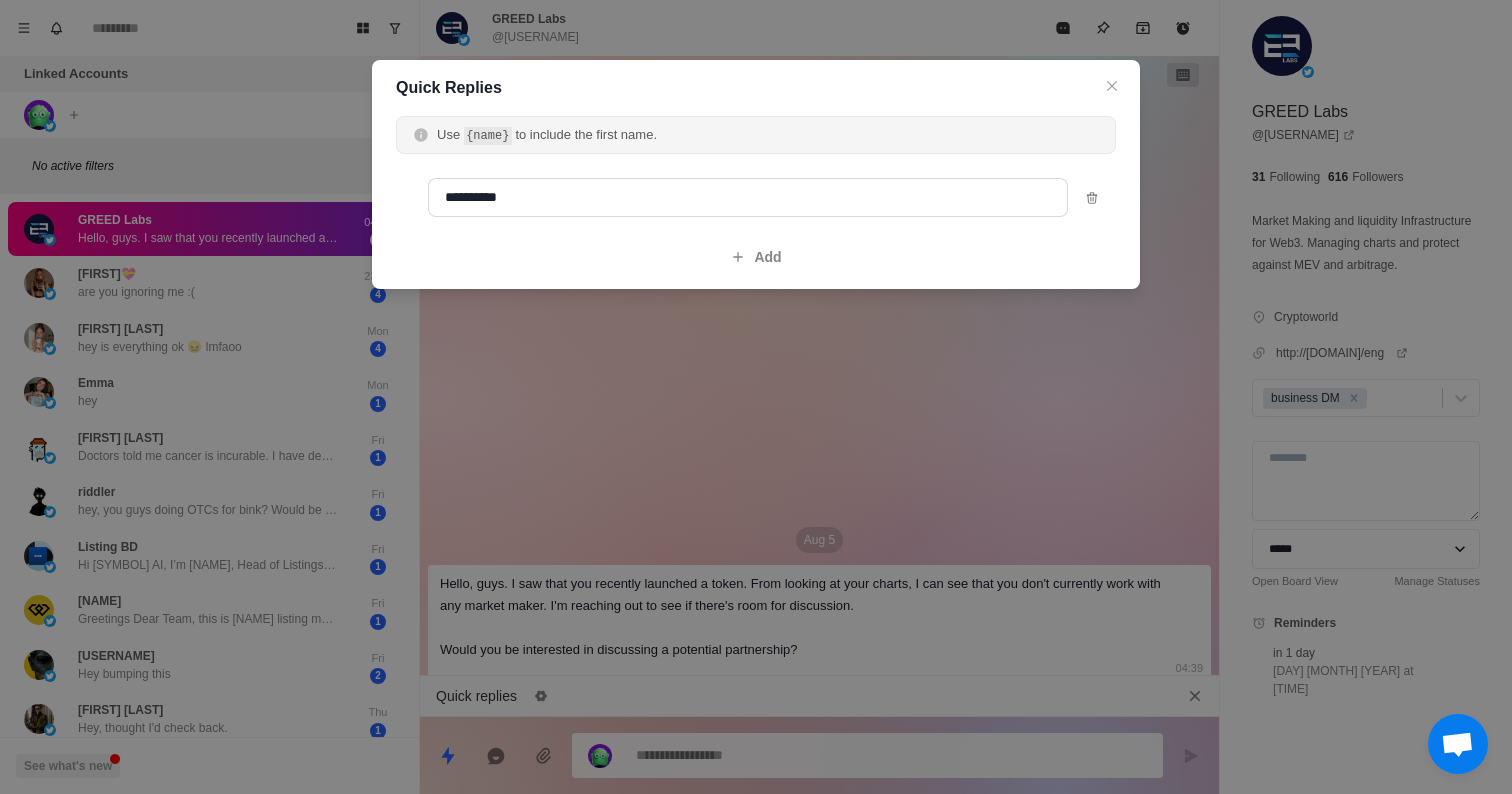 type on "*" 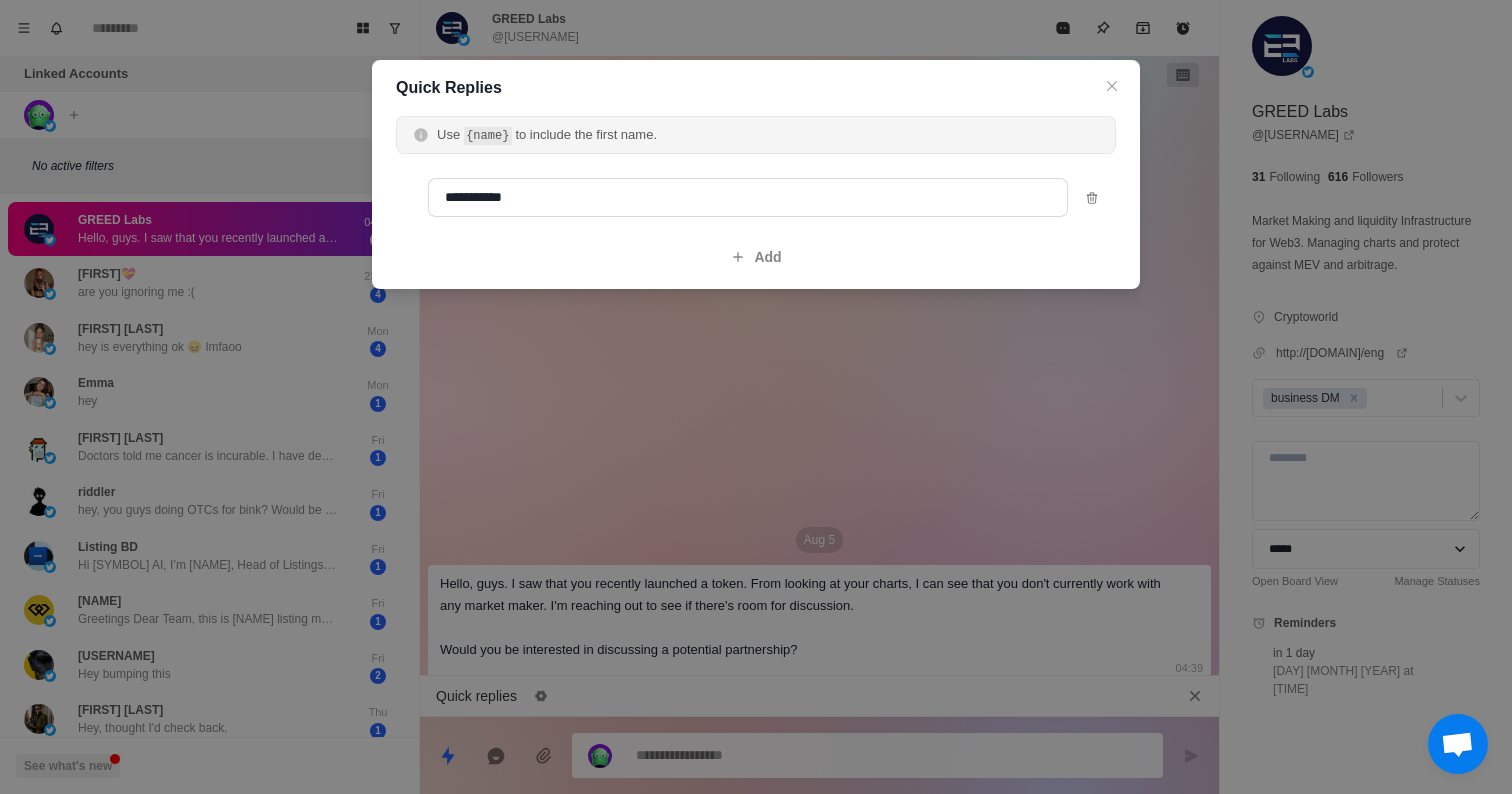 type on "*" 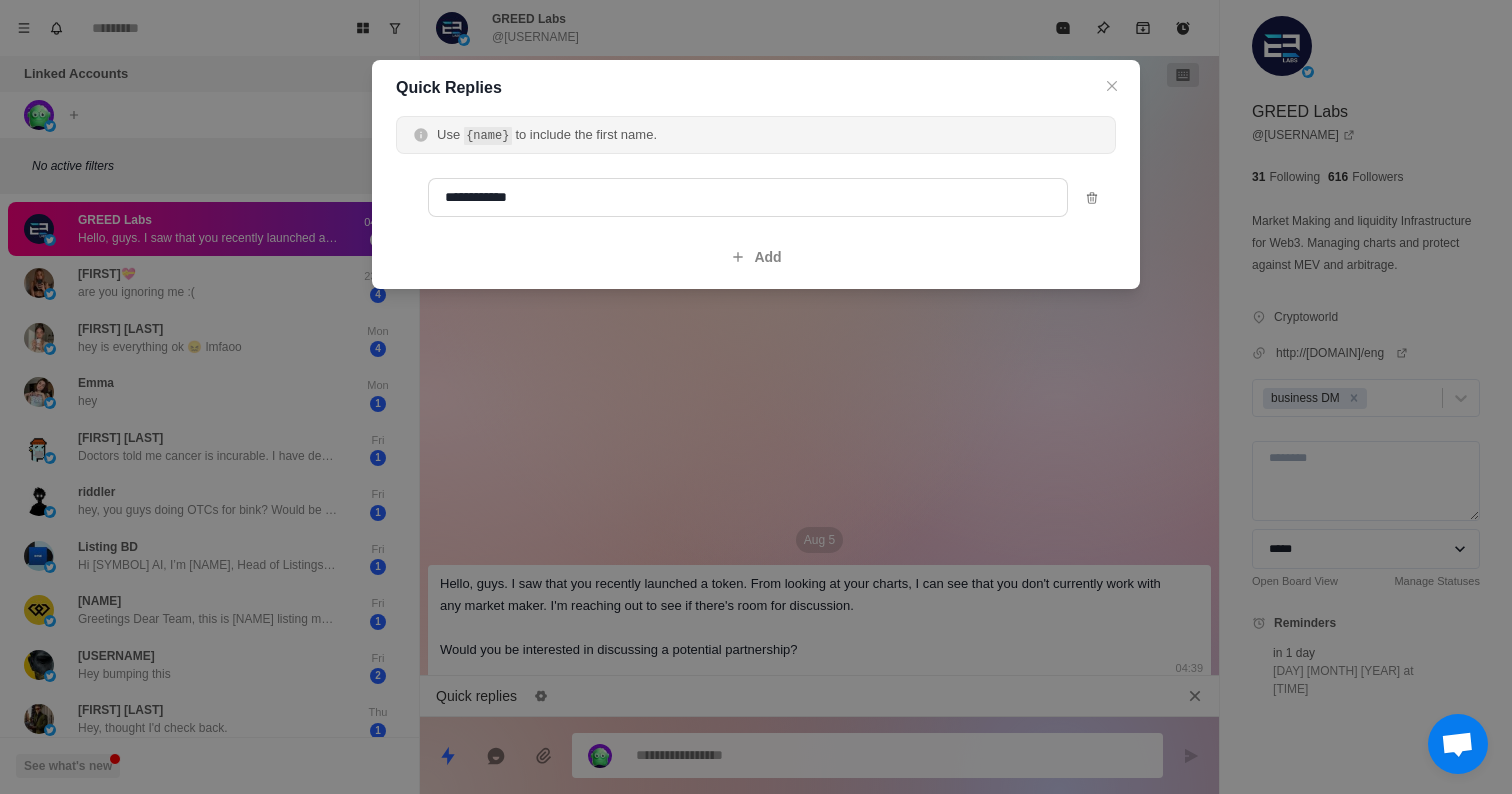 type on "*" 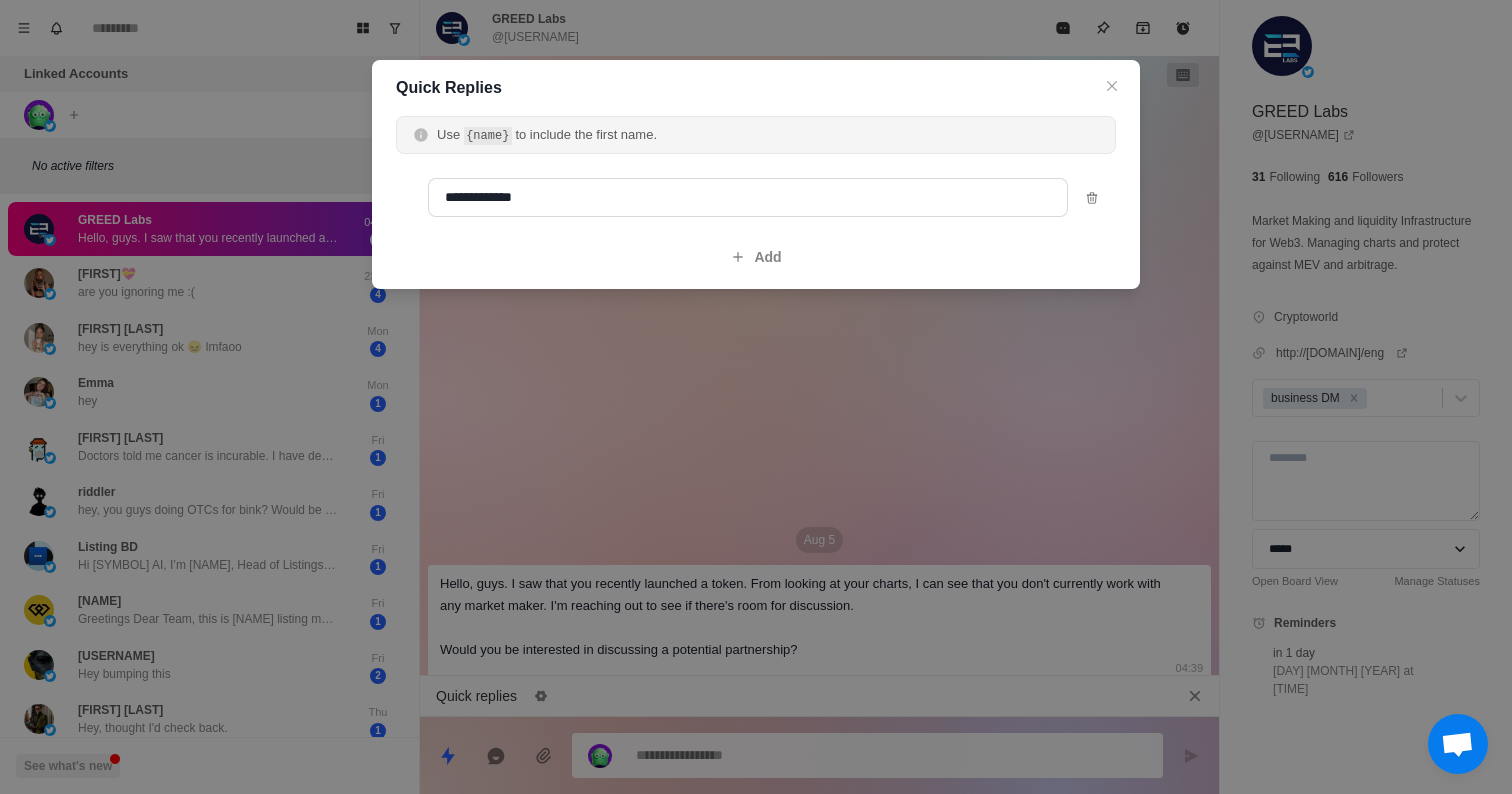 type on "*" 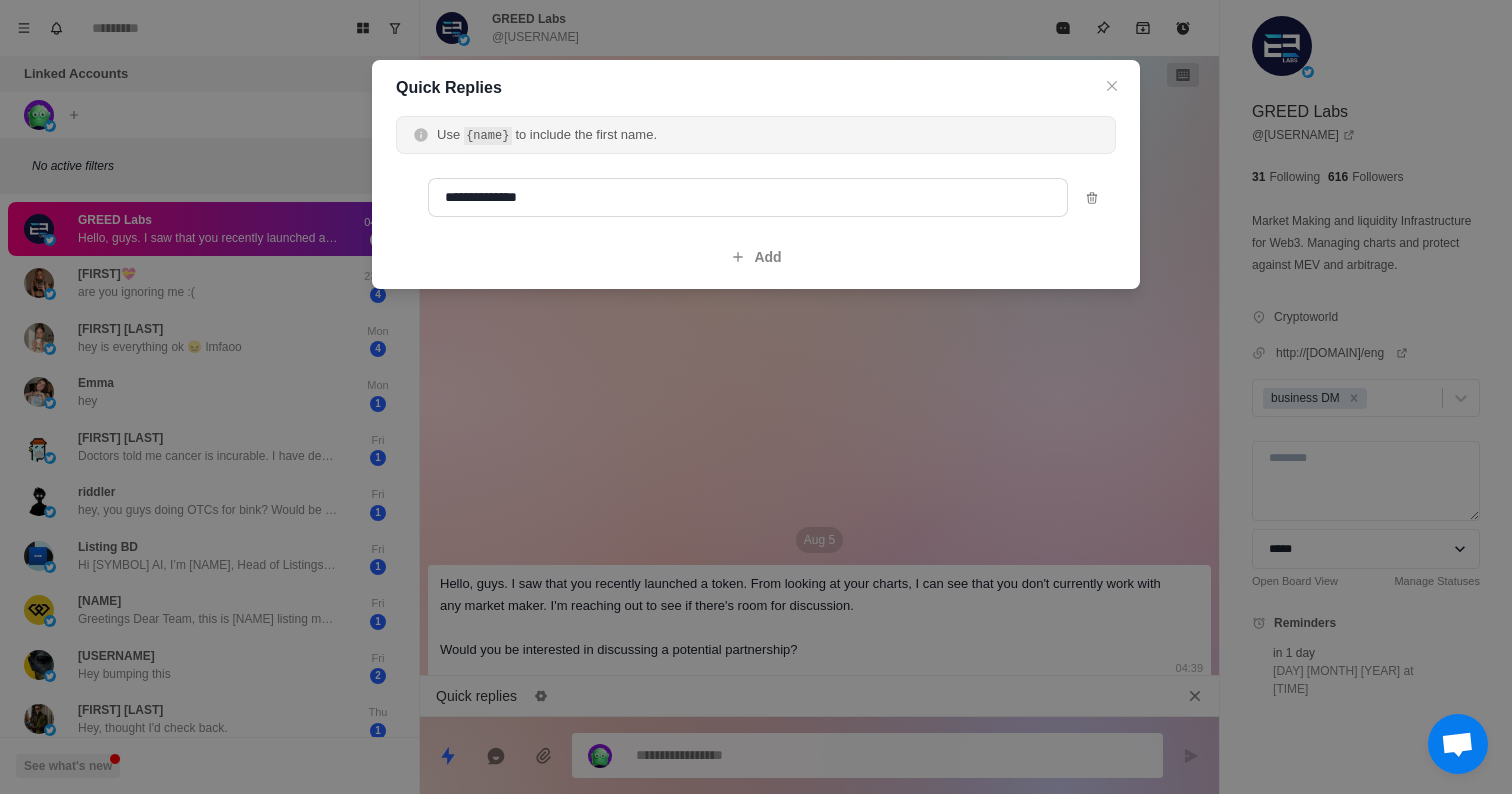 type on "**********" 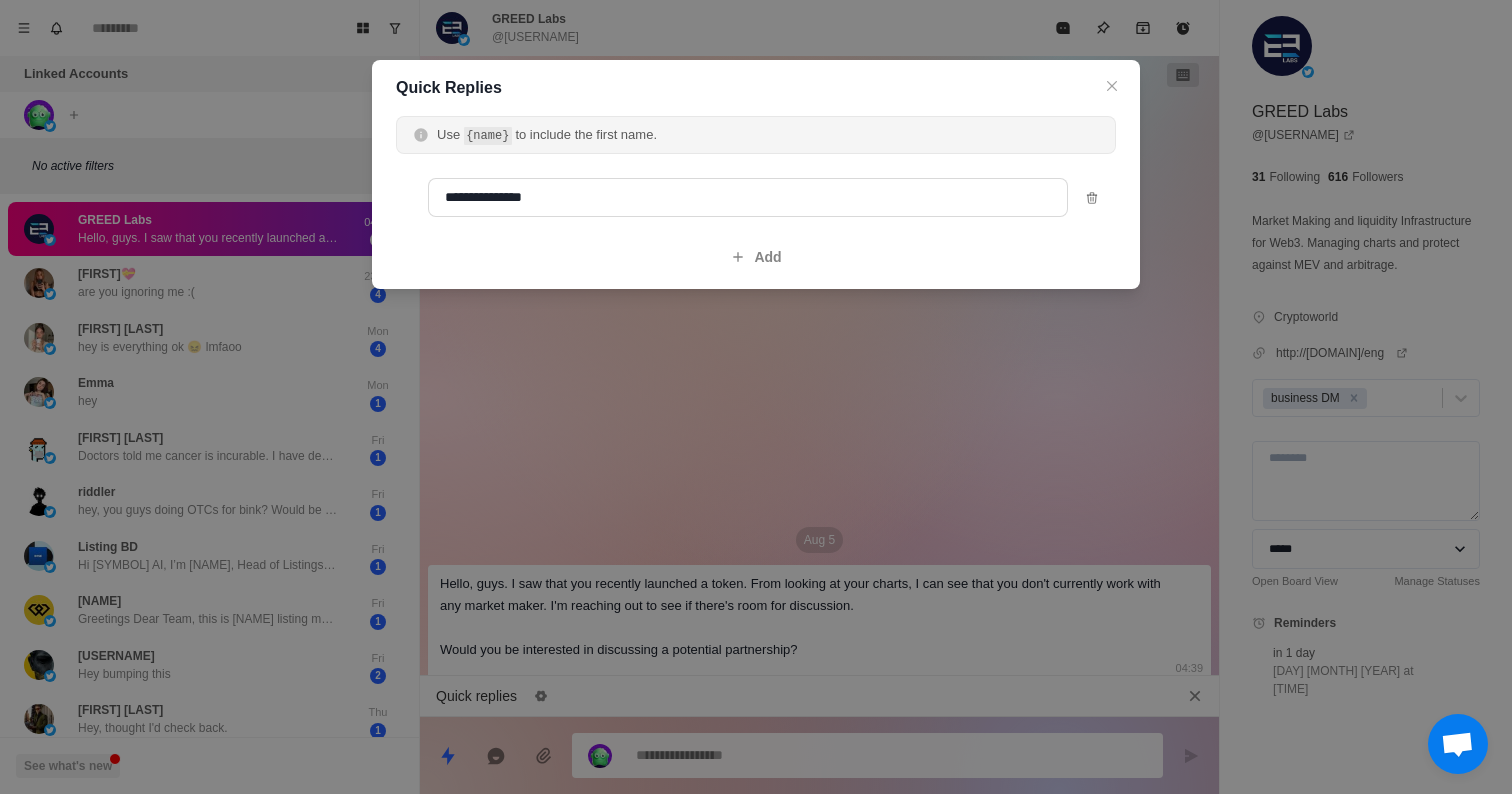 type on "*" 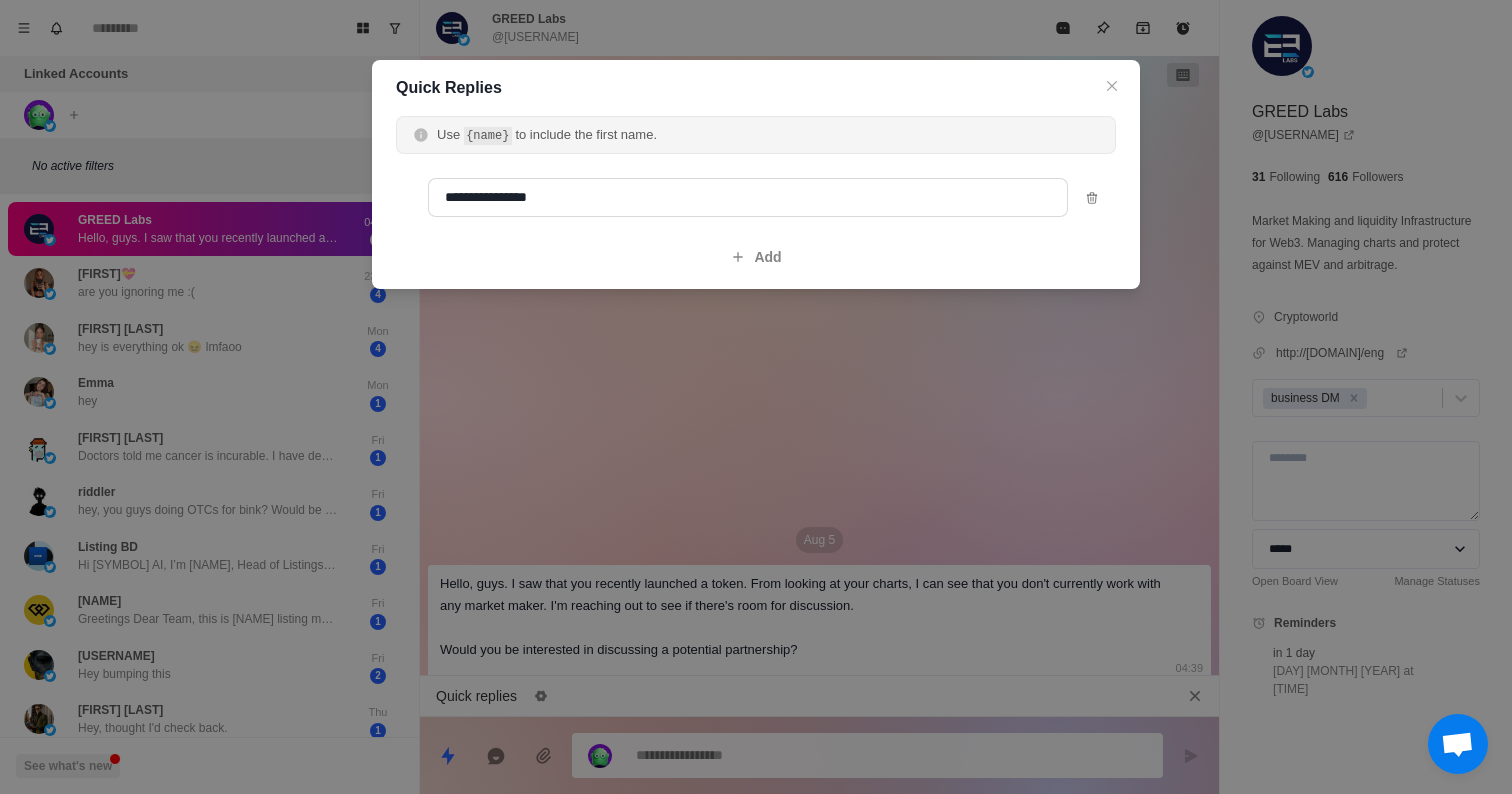 type on "*" 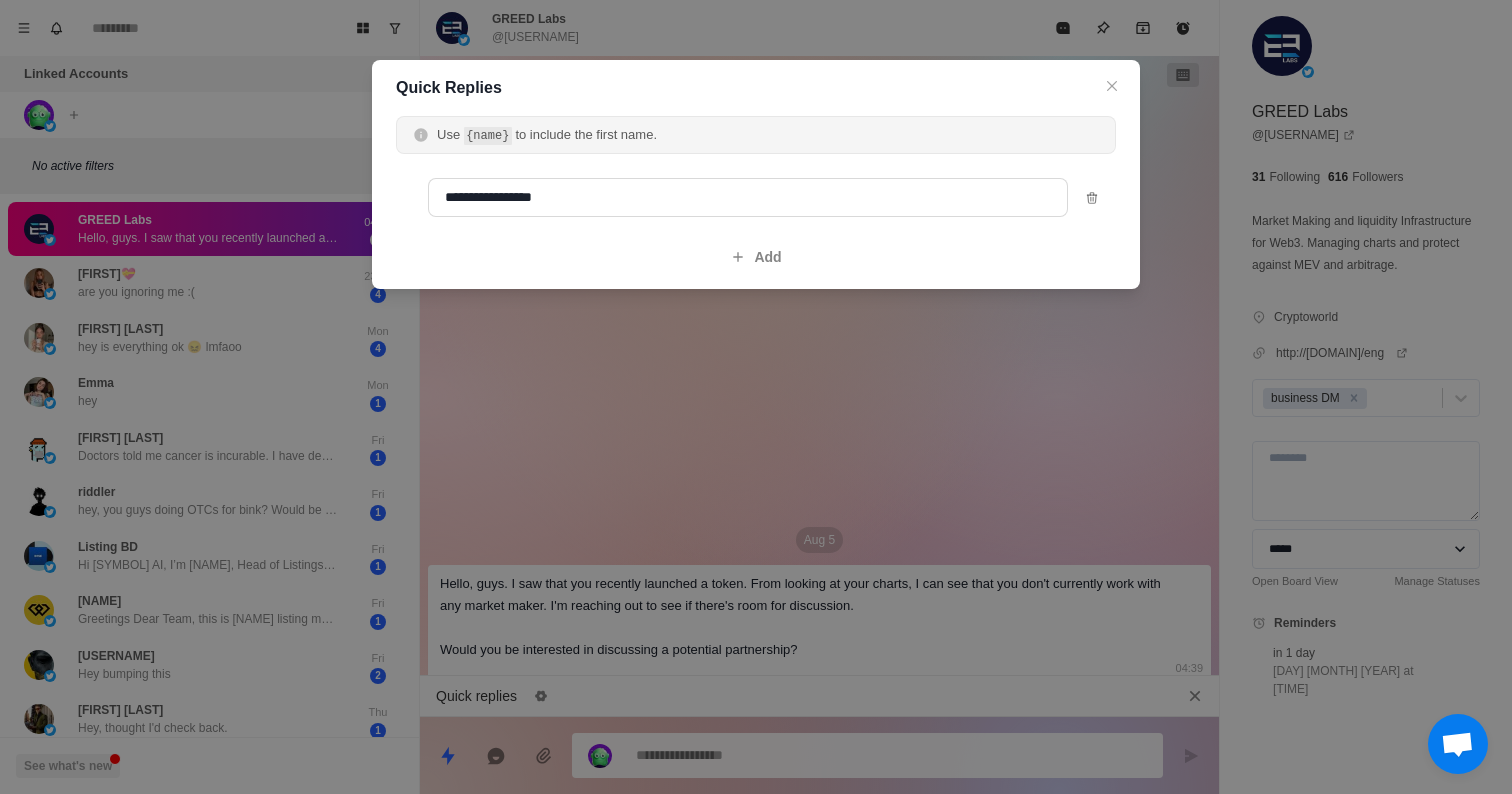 type on "*" 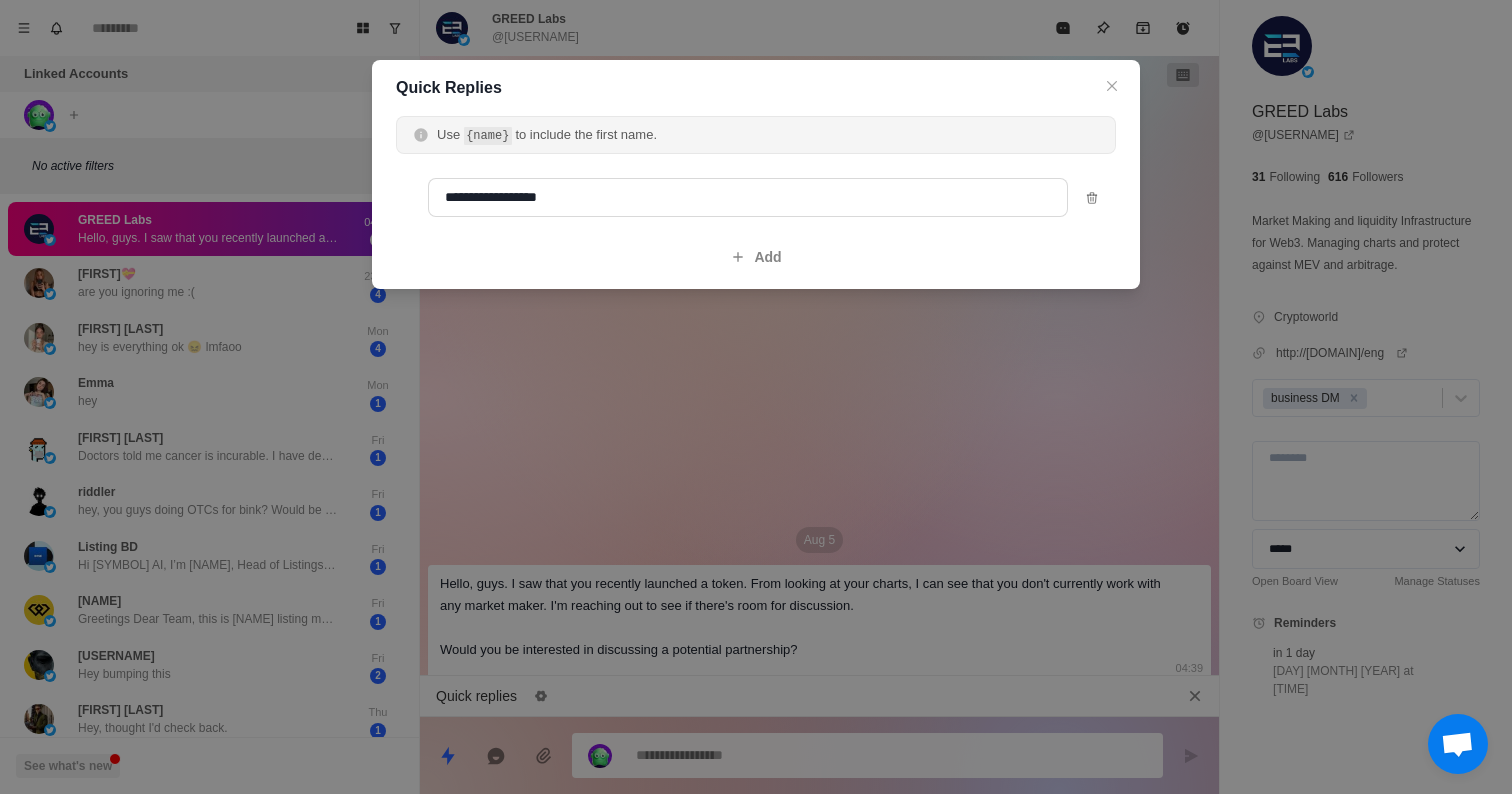 type on "*" 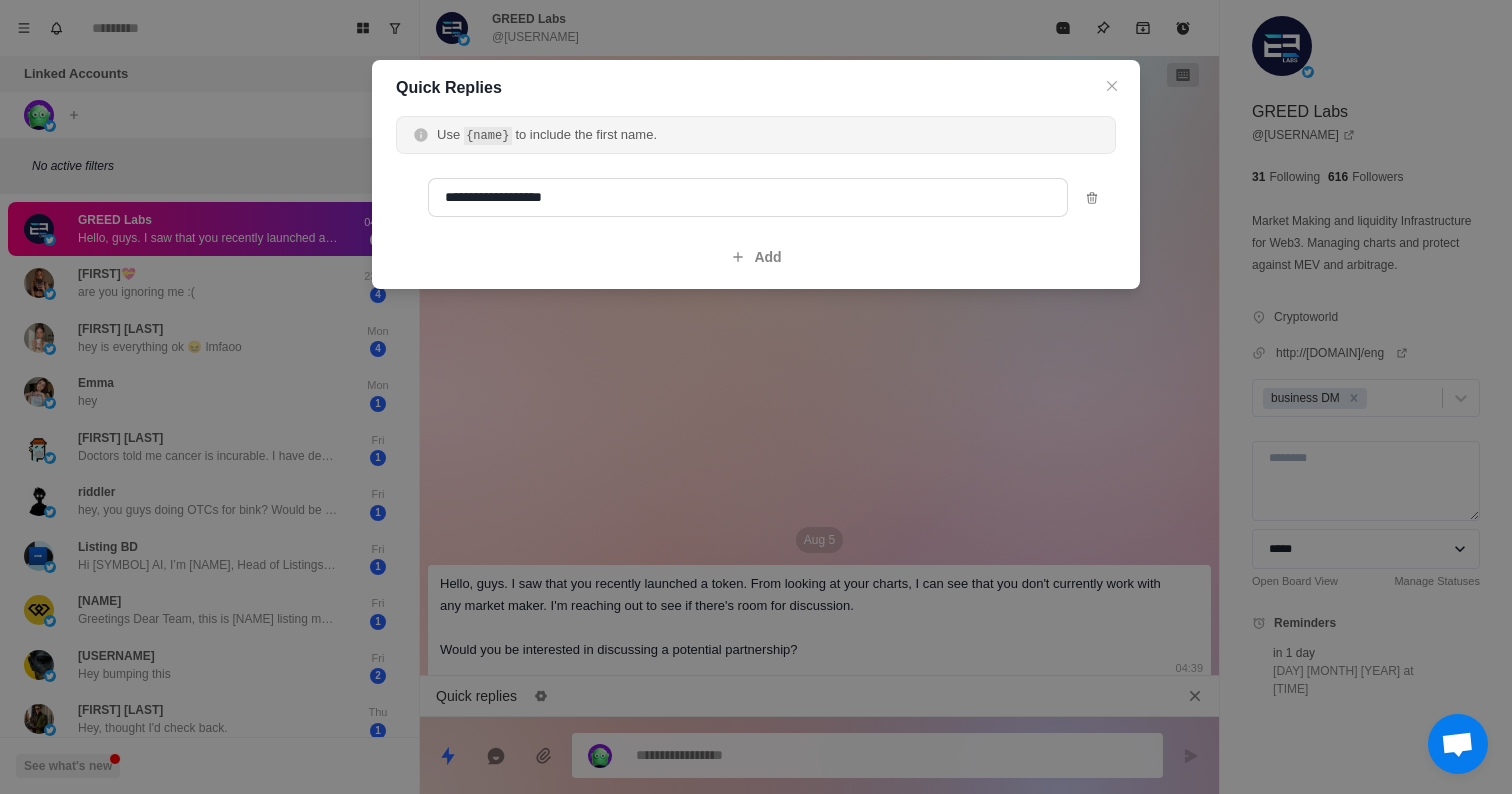 type on "*" 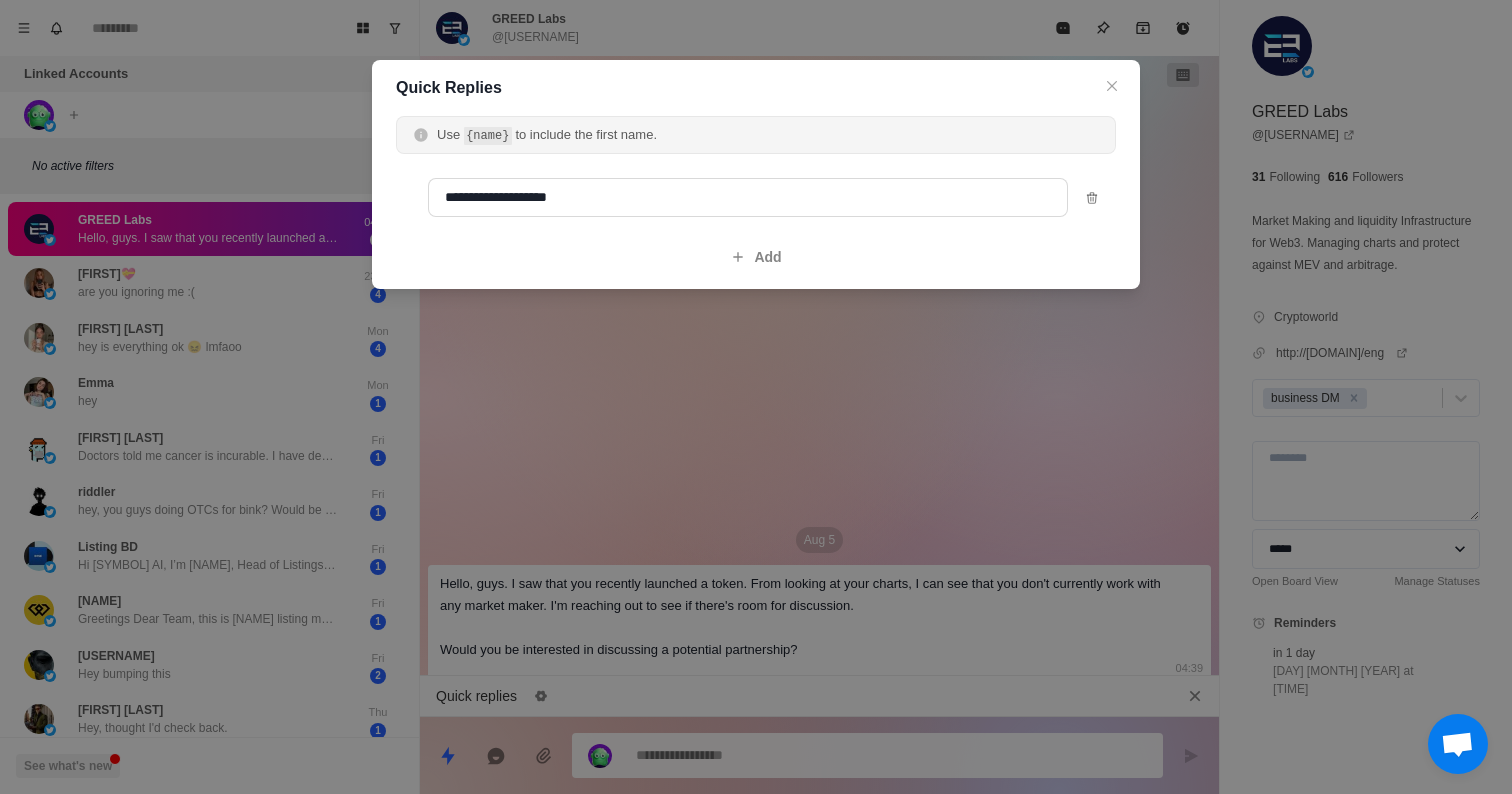 type on "*" 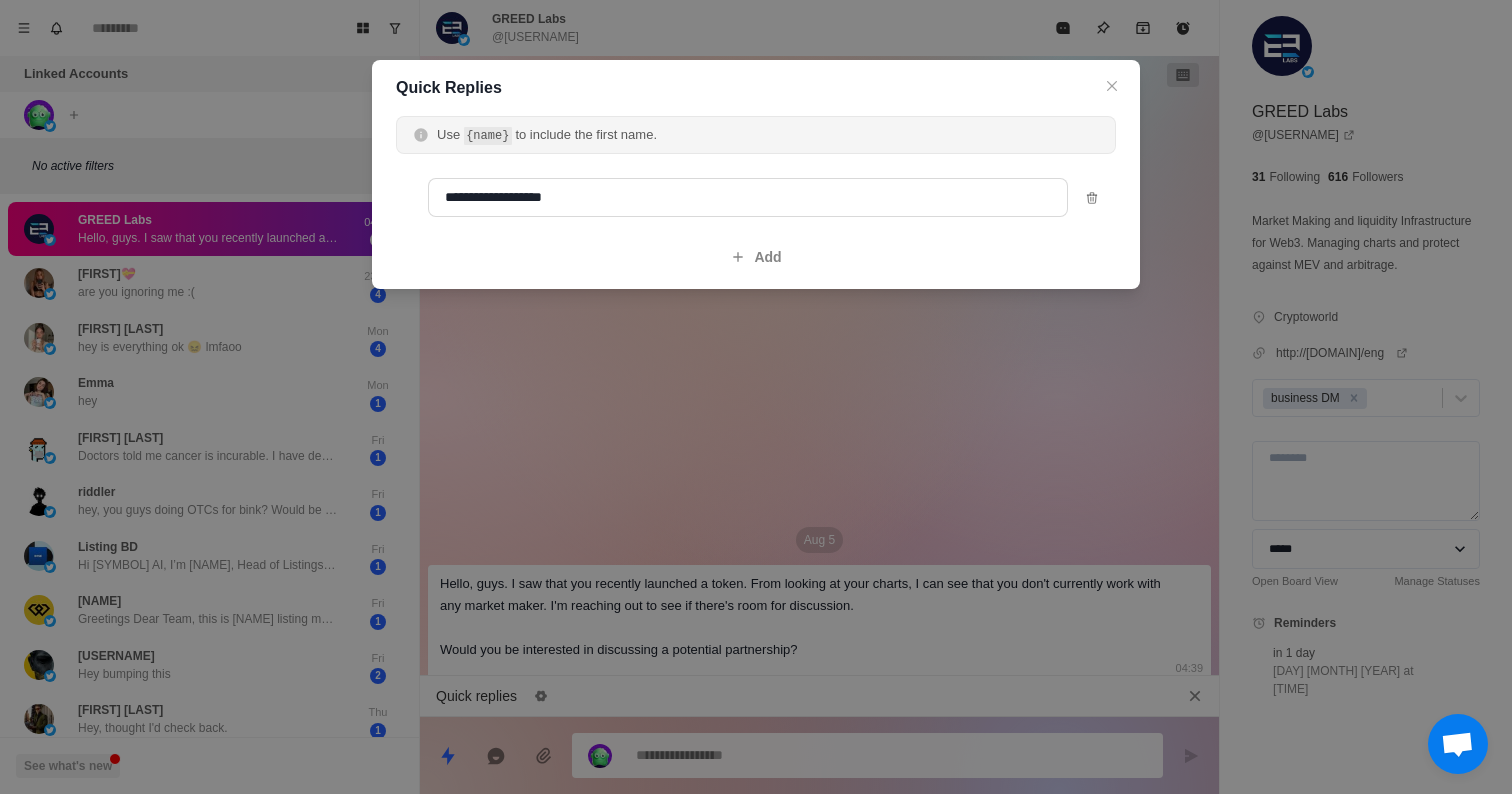 type on "*" 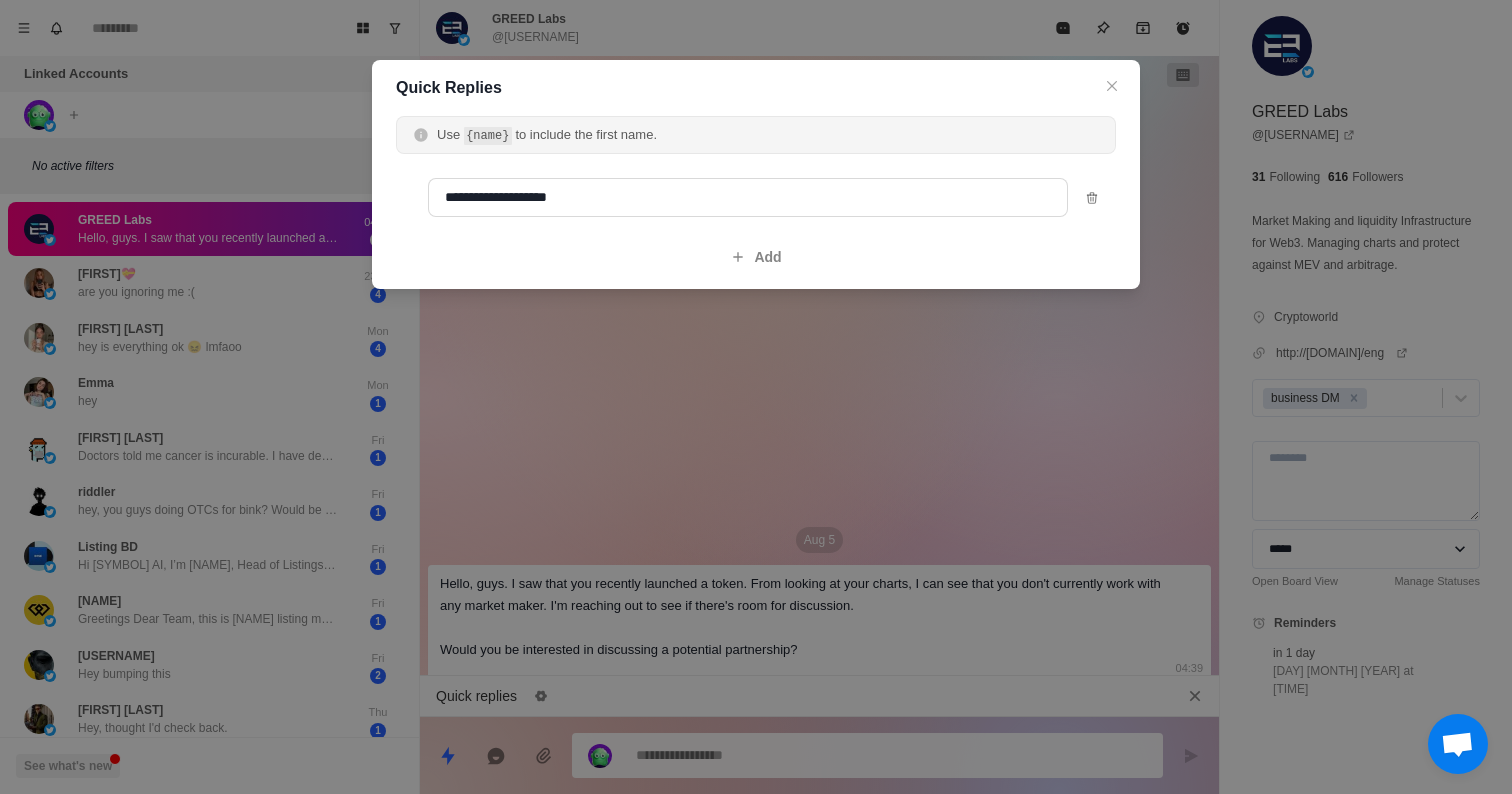 type on "**********" 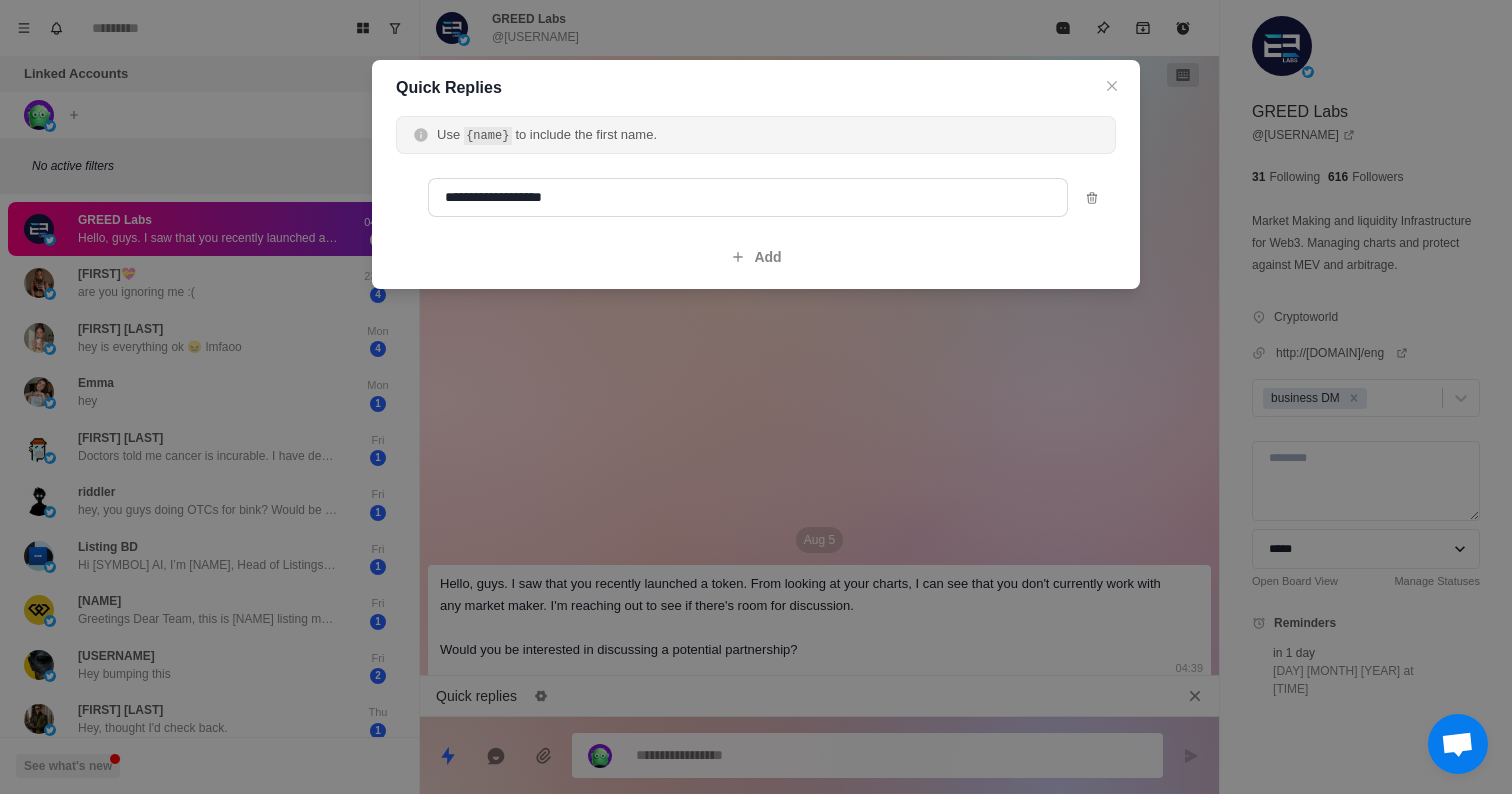type on "*" 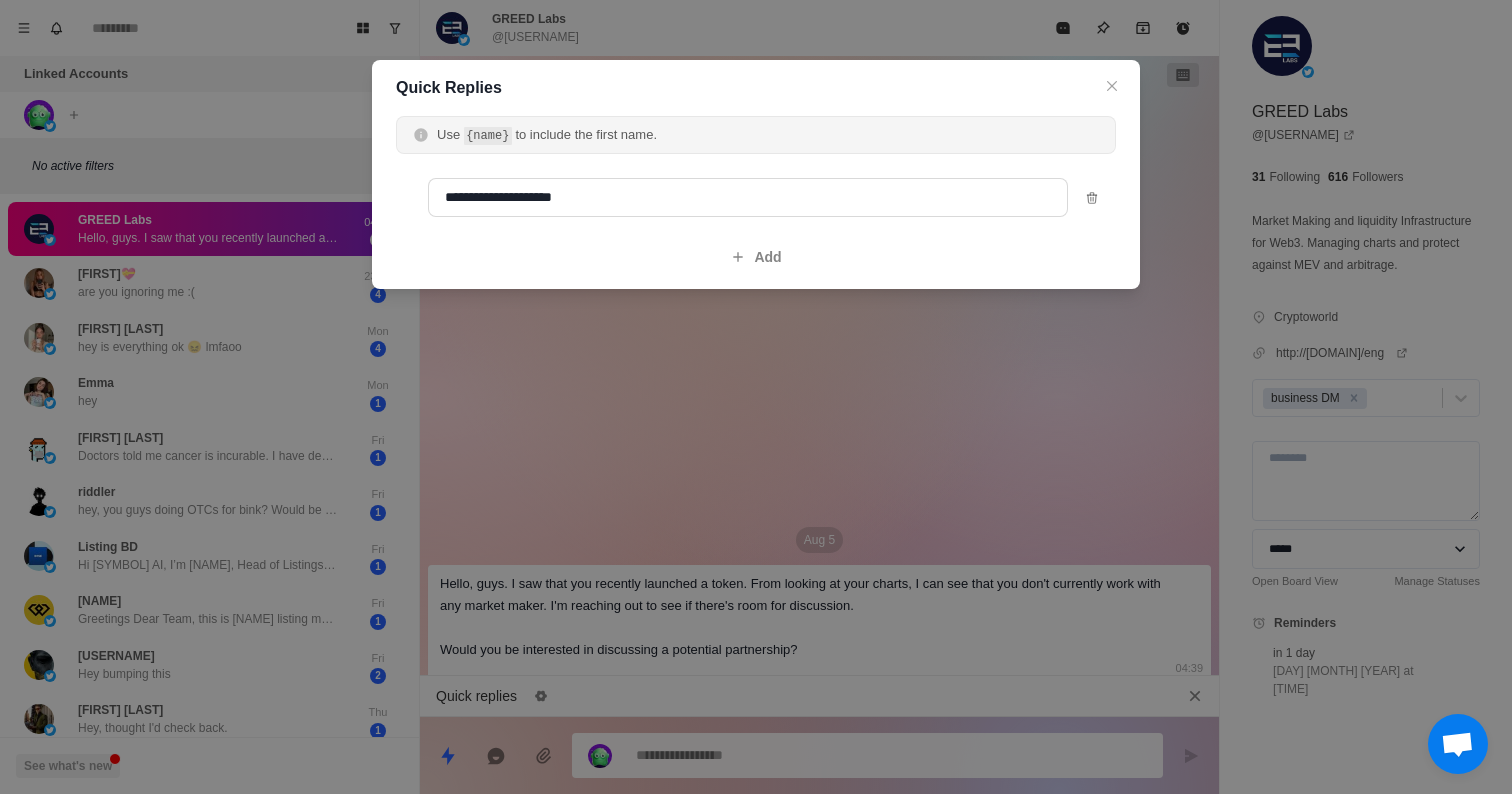 type on "*" 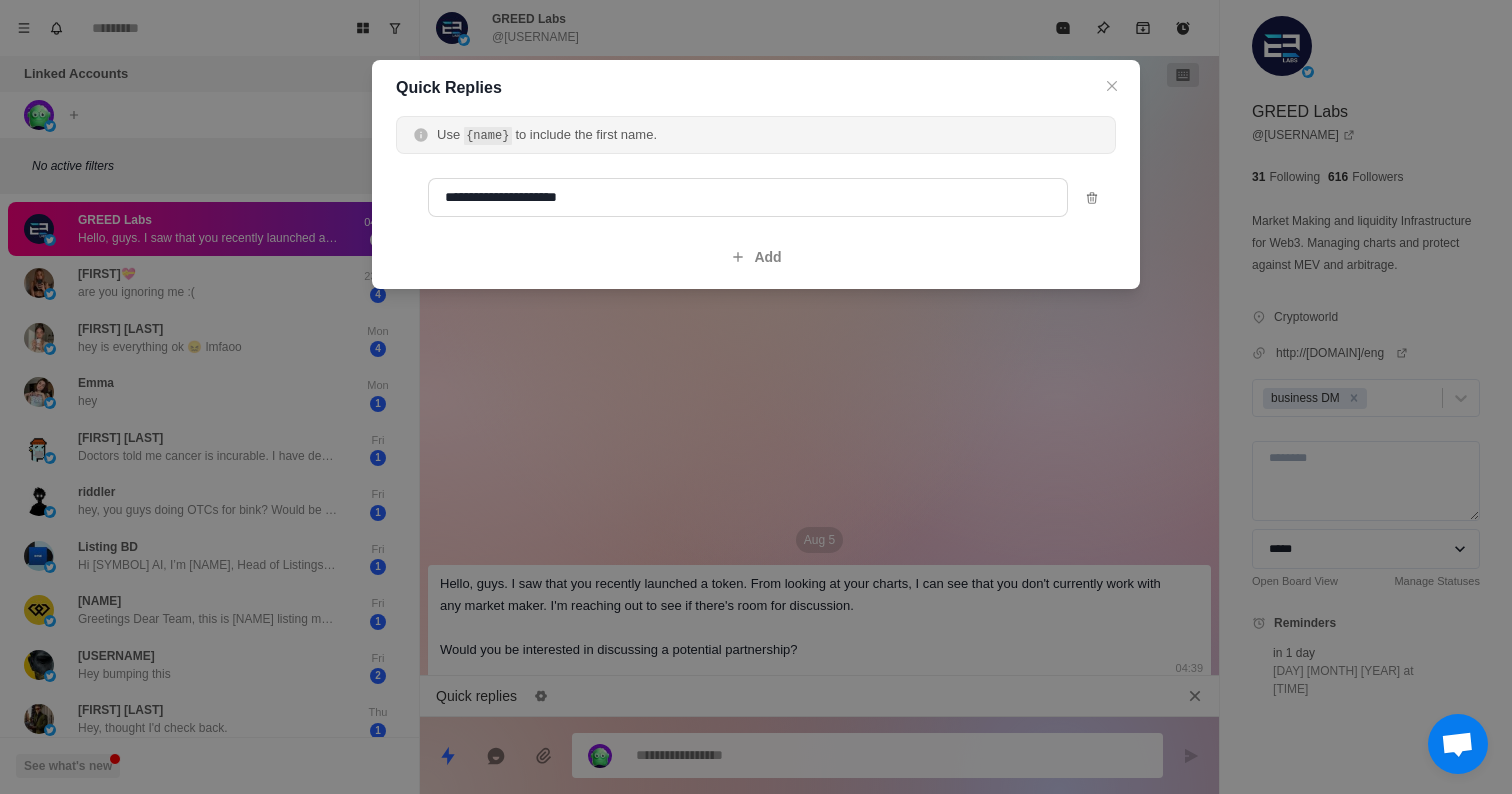 type on "*" 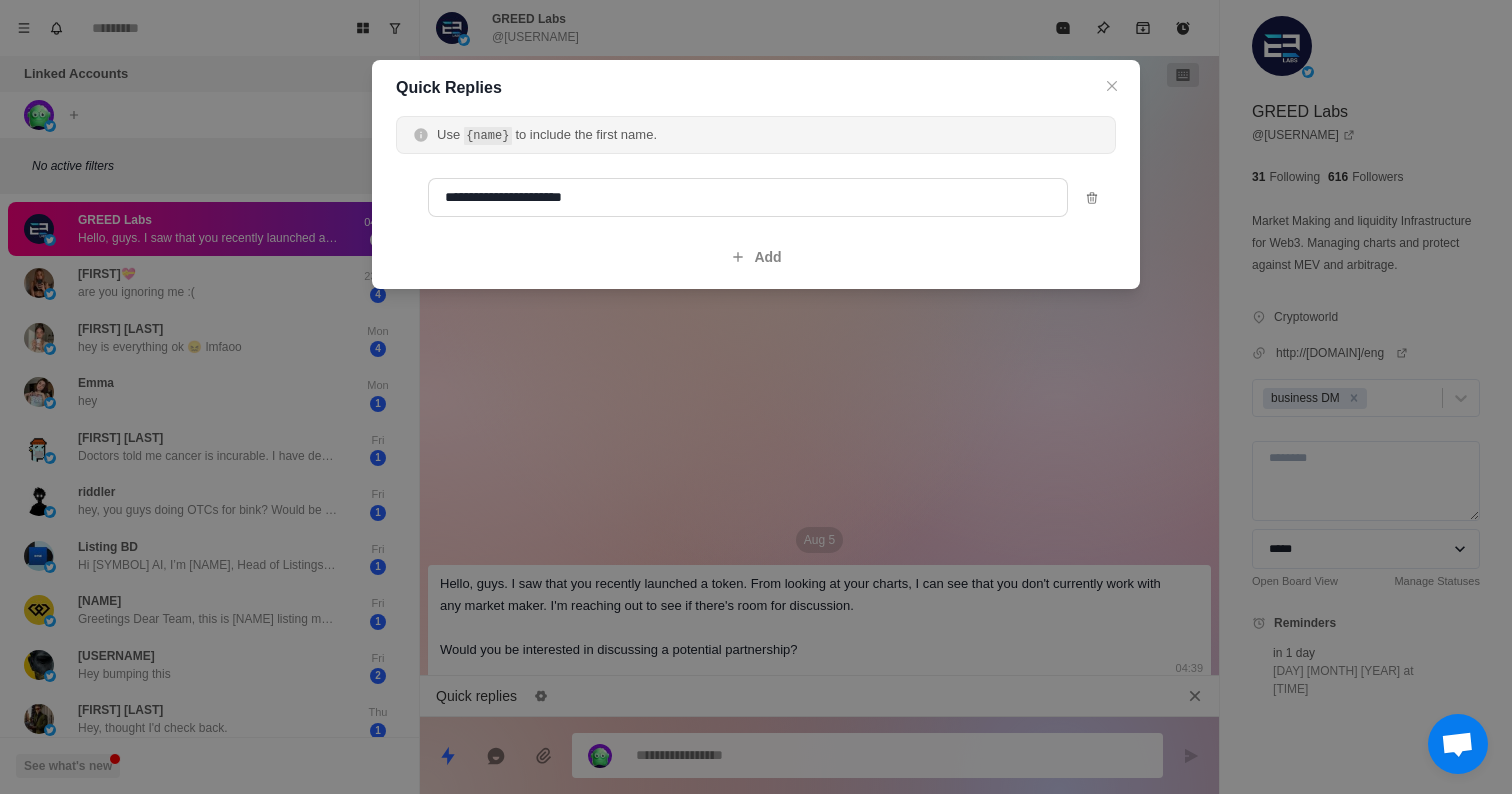 type on "**********" 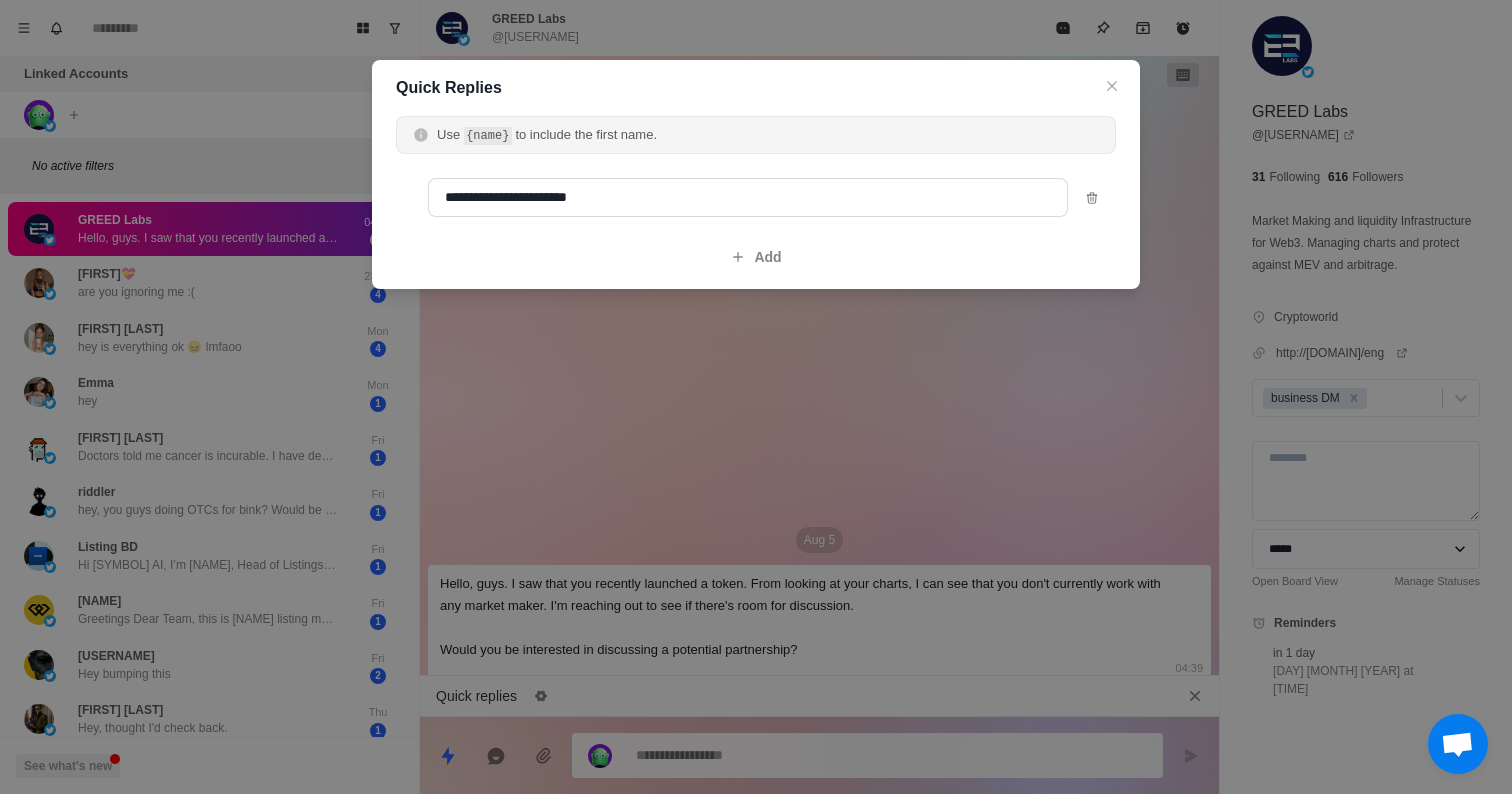 type on "*" 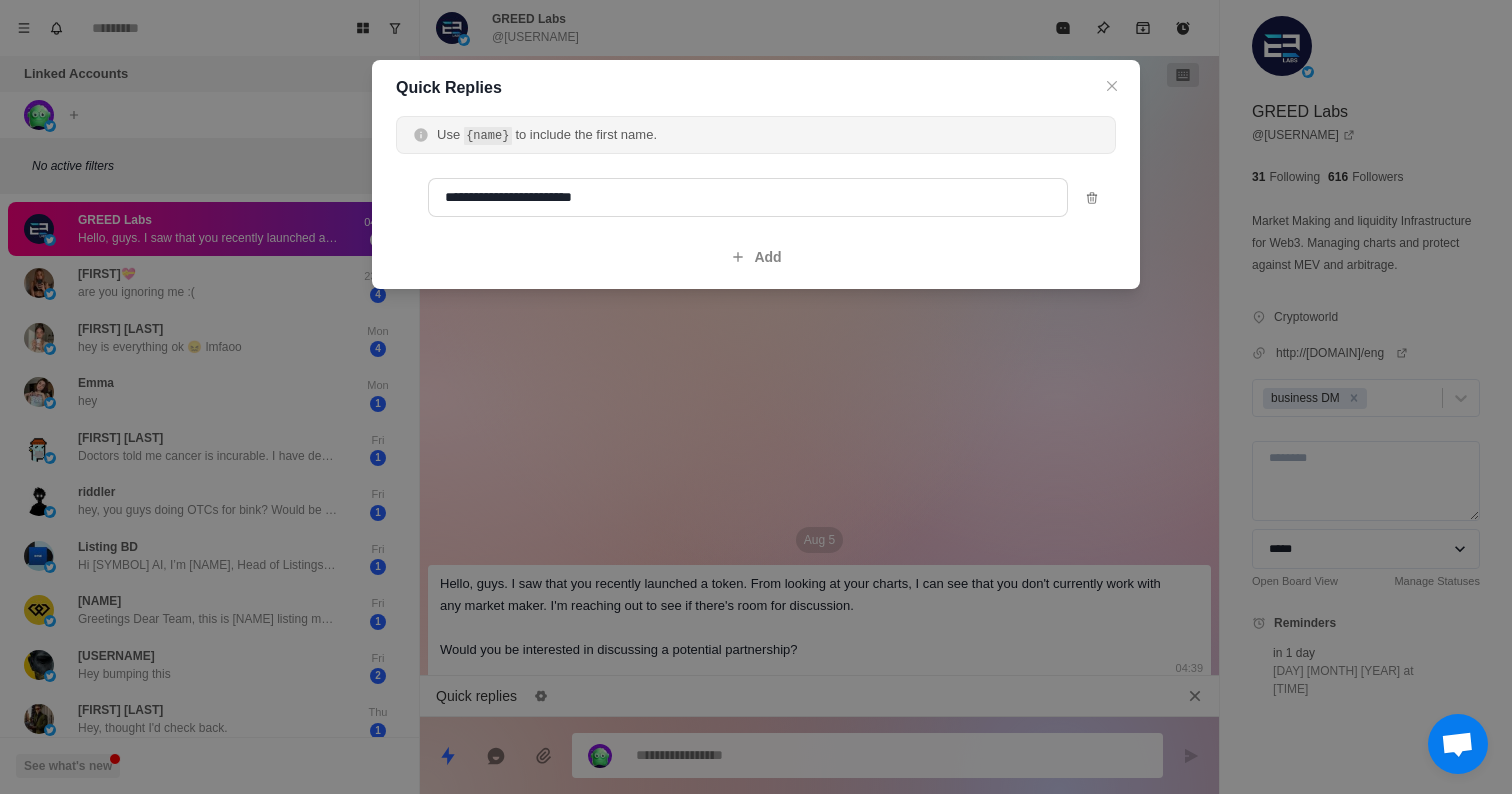 type on "*" 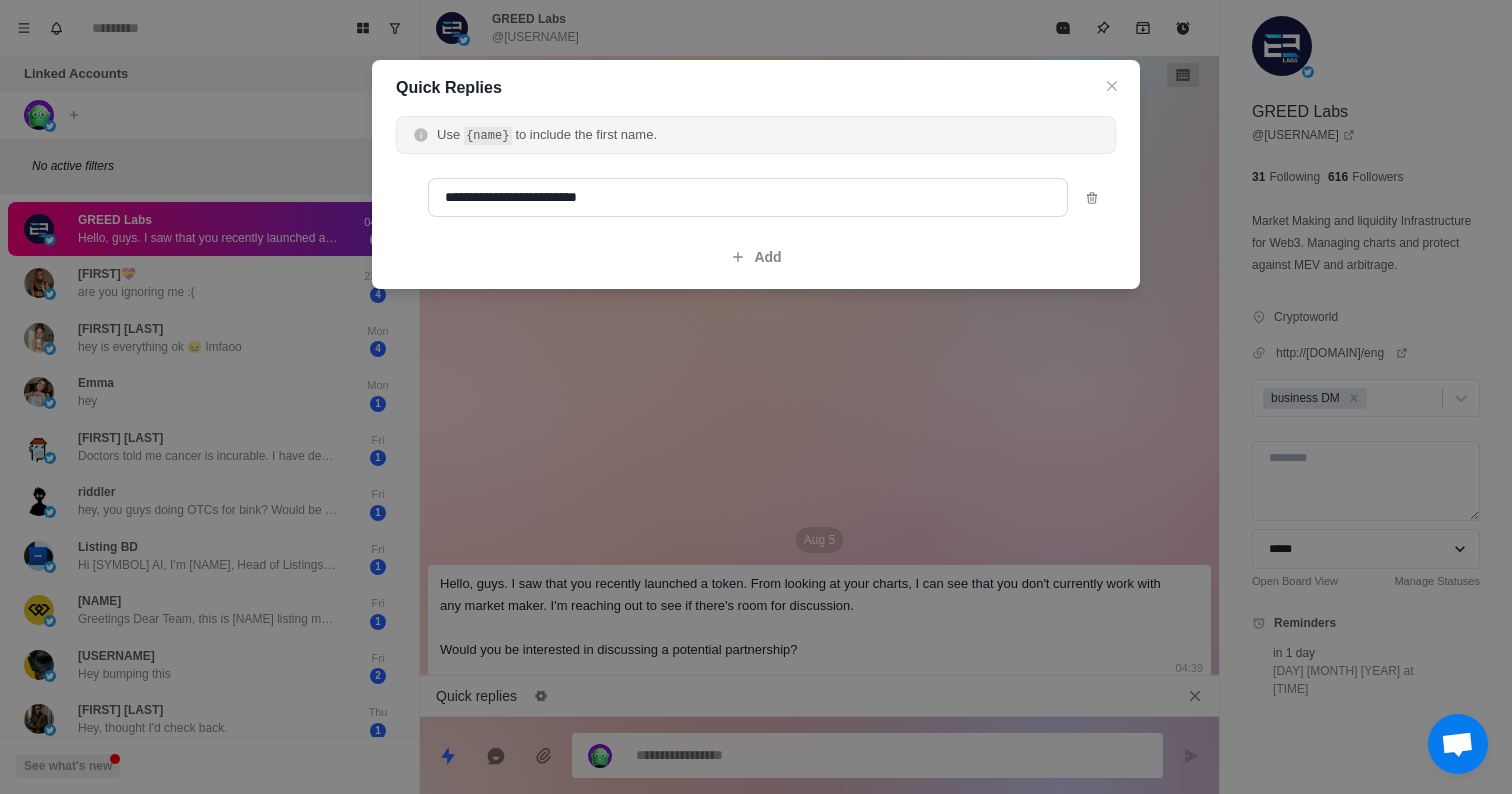 type on "*" 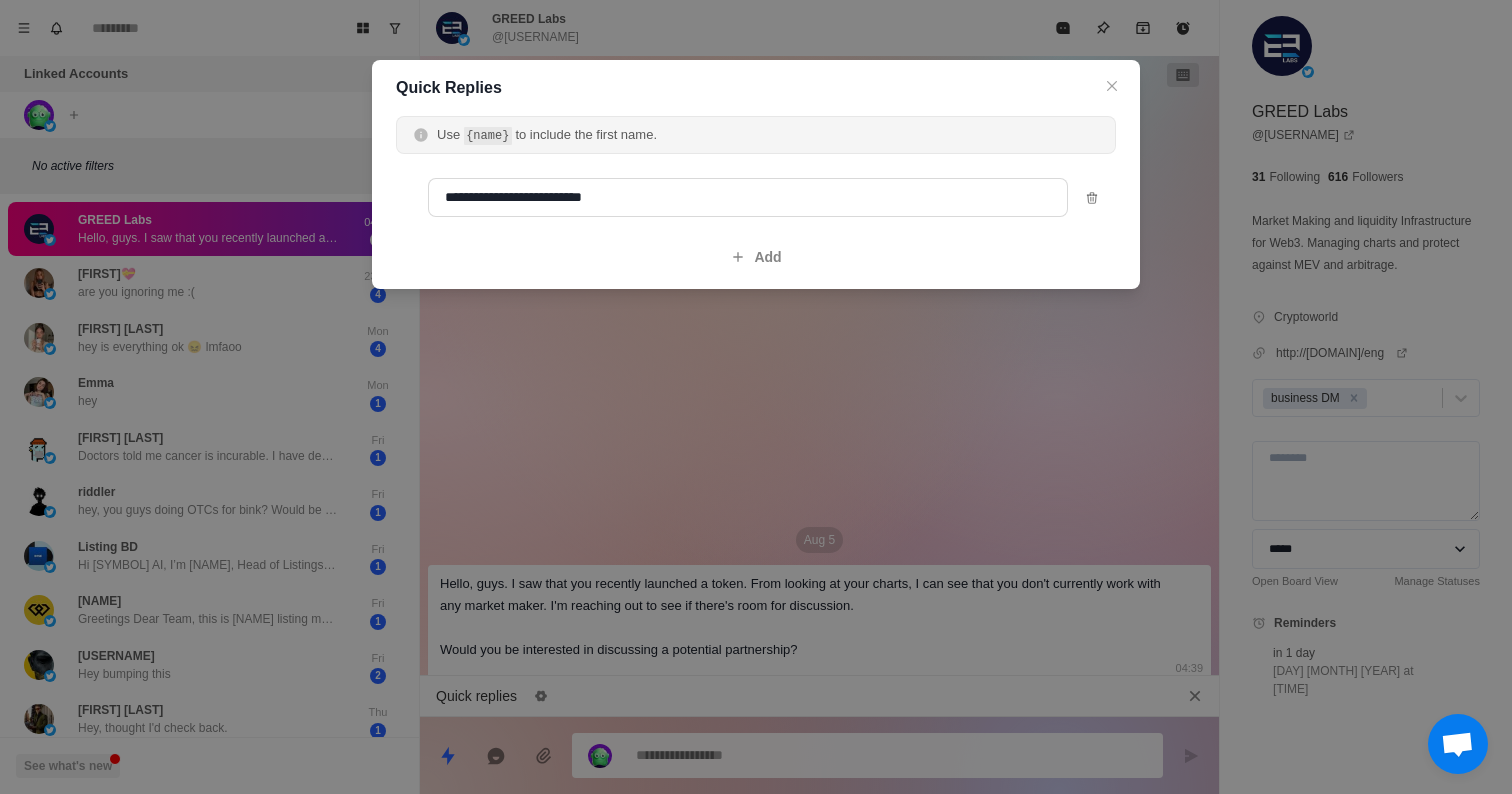 type on "*" 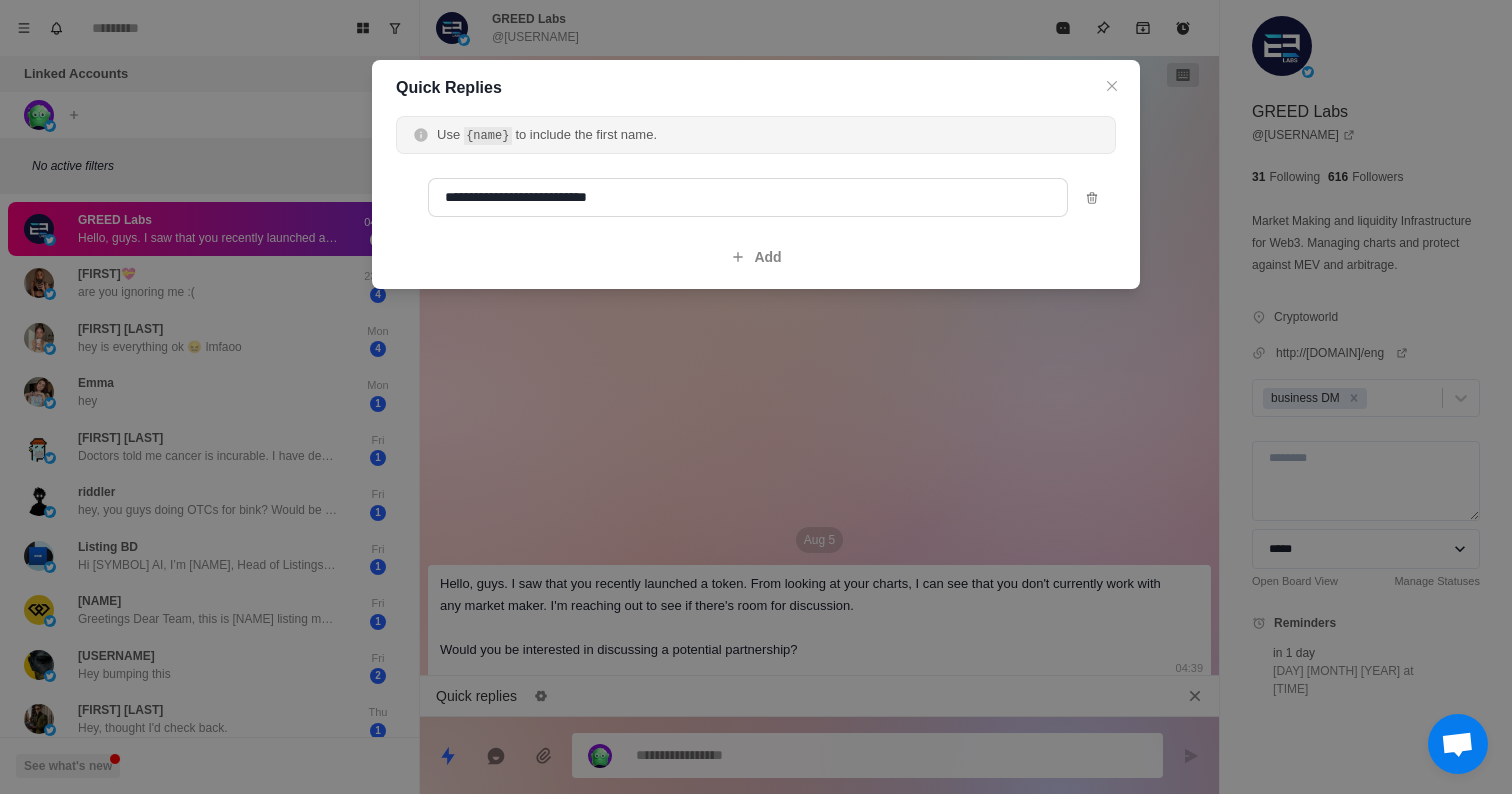 type on "*" 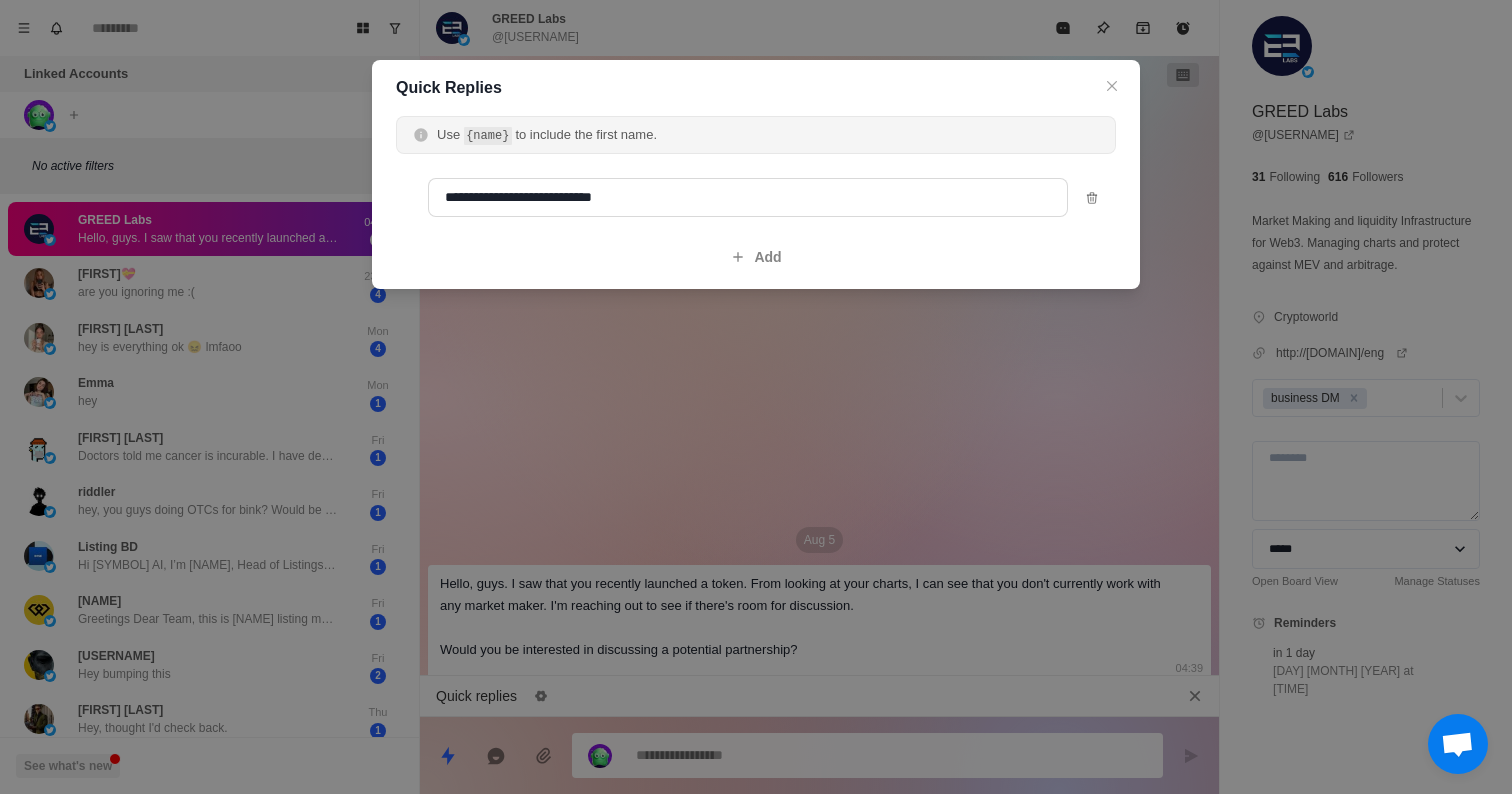 type on "*" 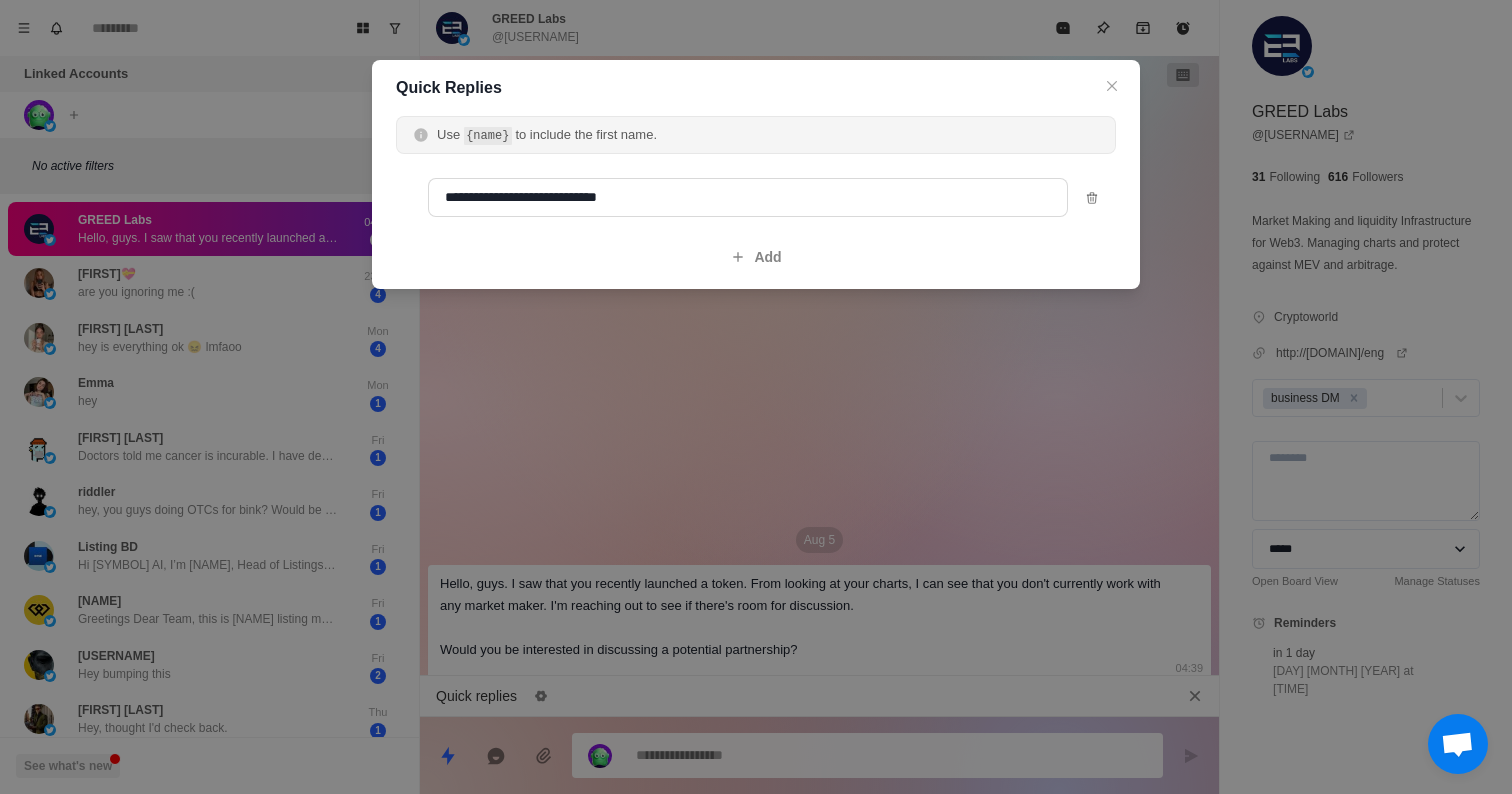 type on "*" 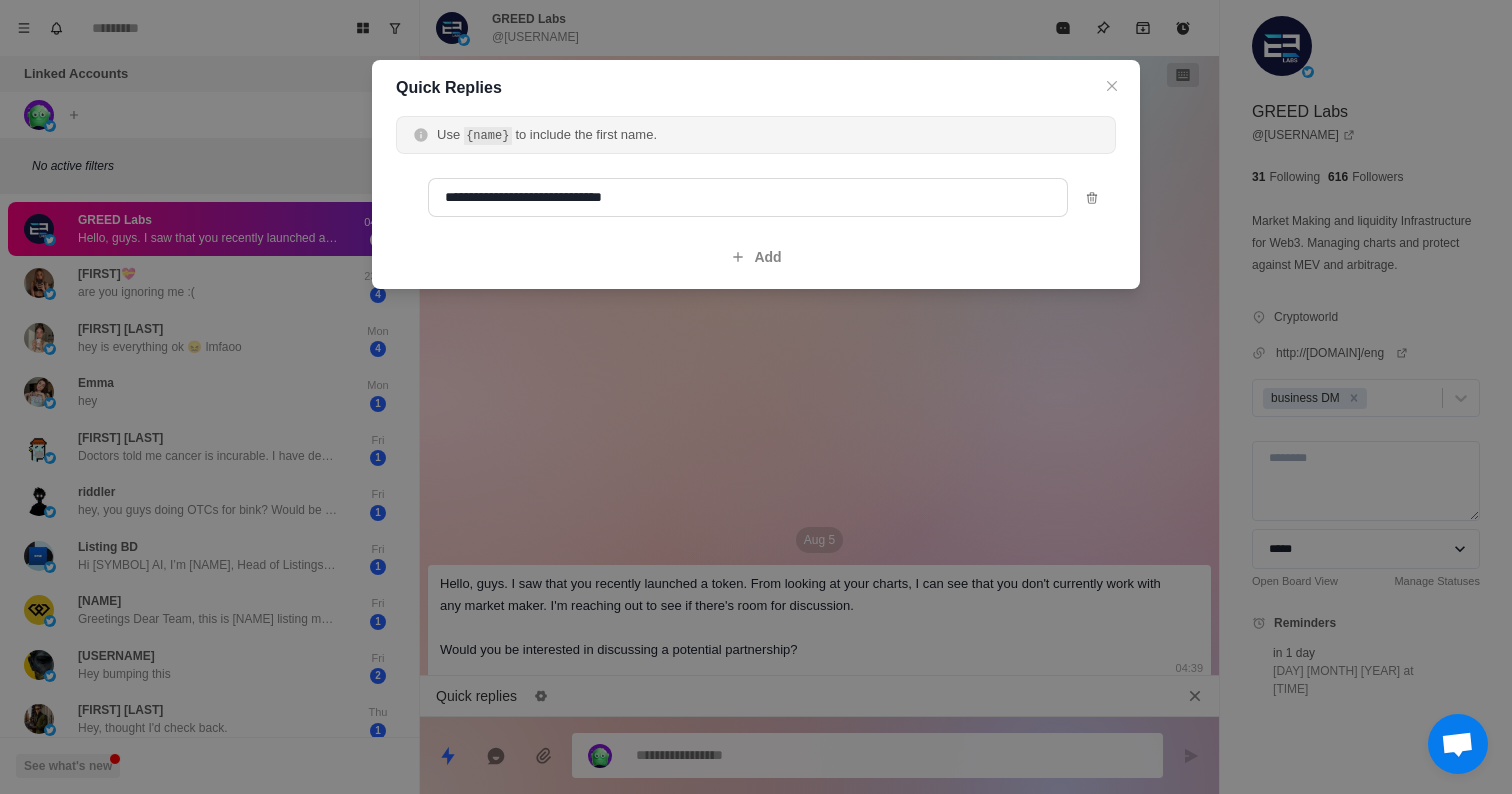 type on "*" 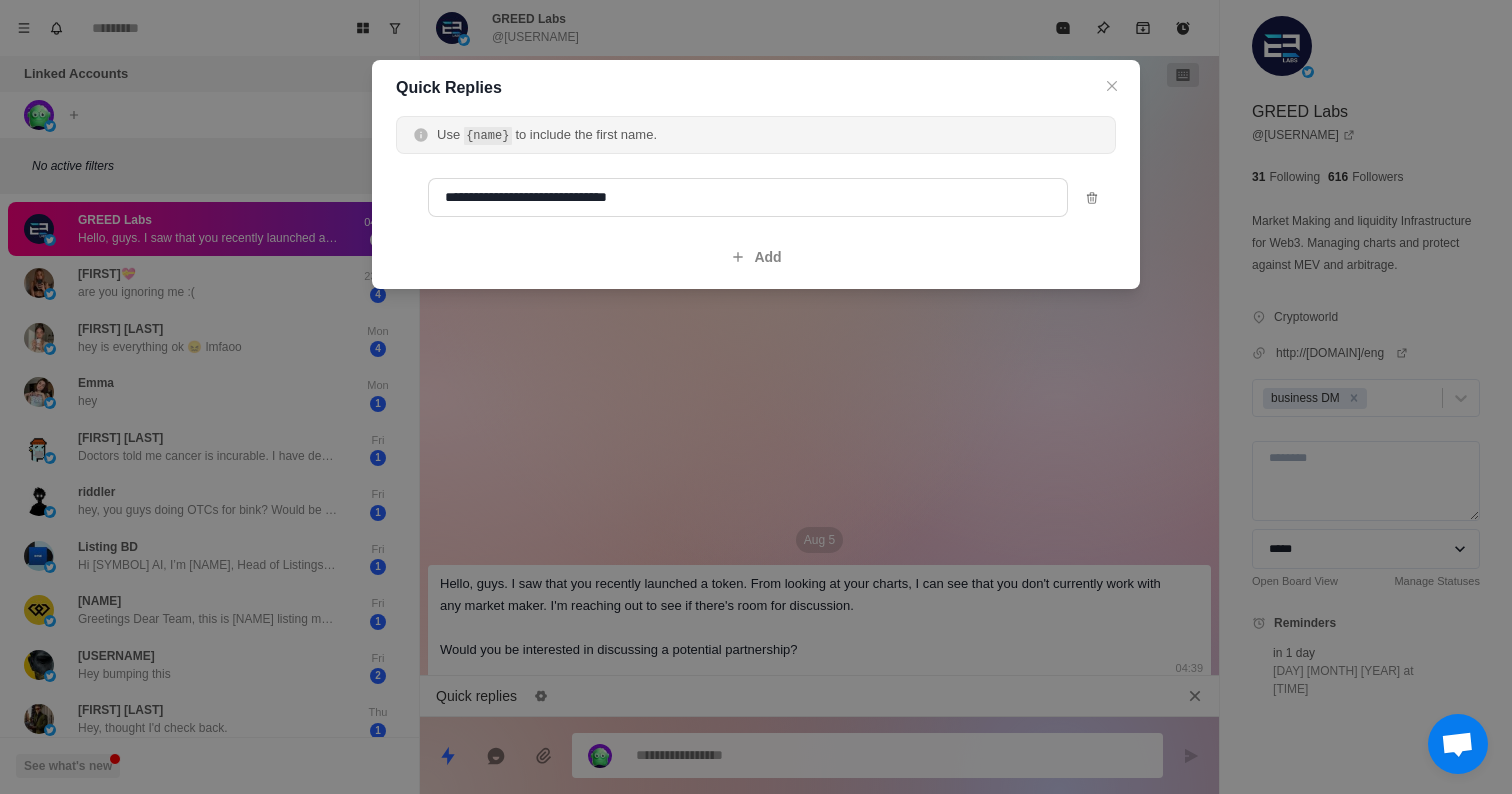 type on "*" 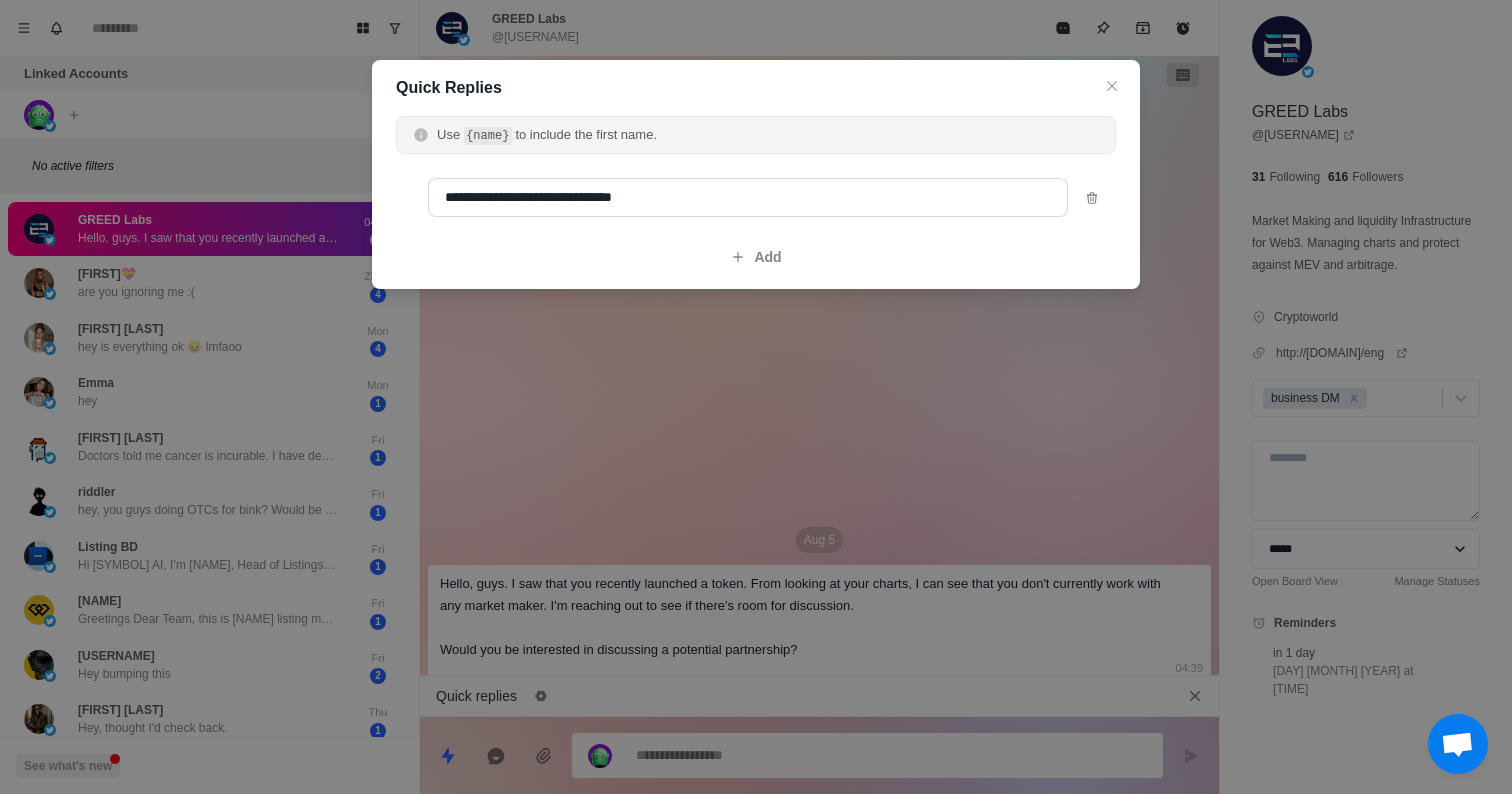 type on "*" 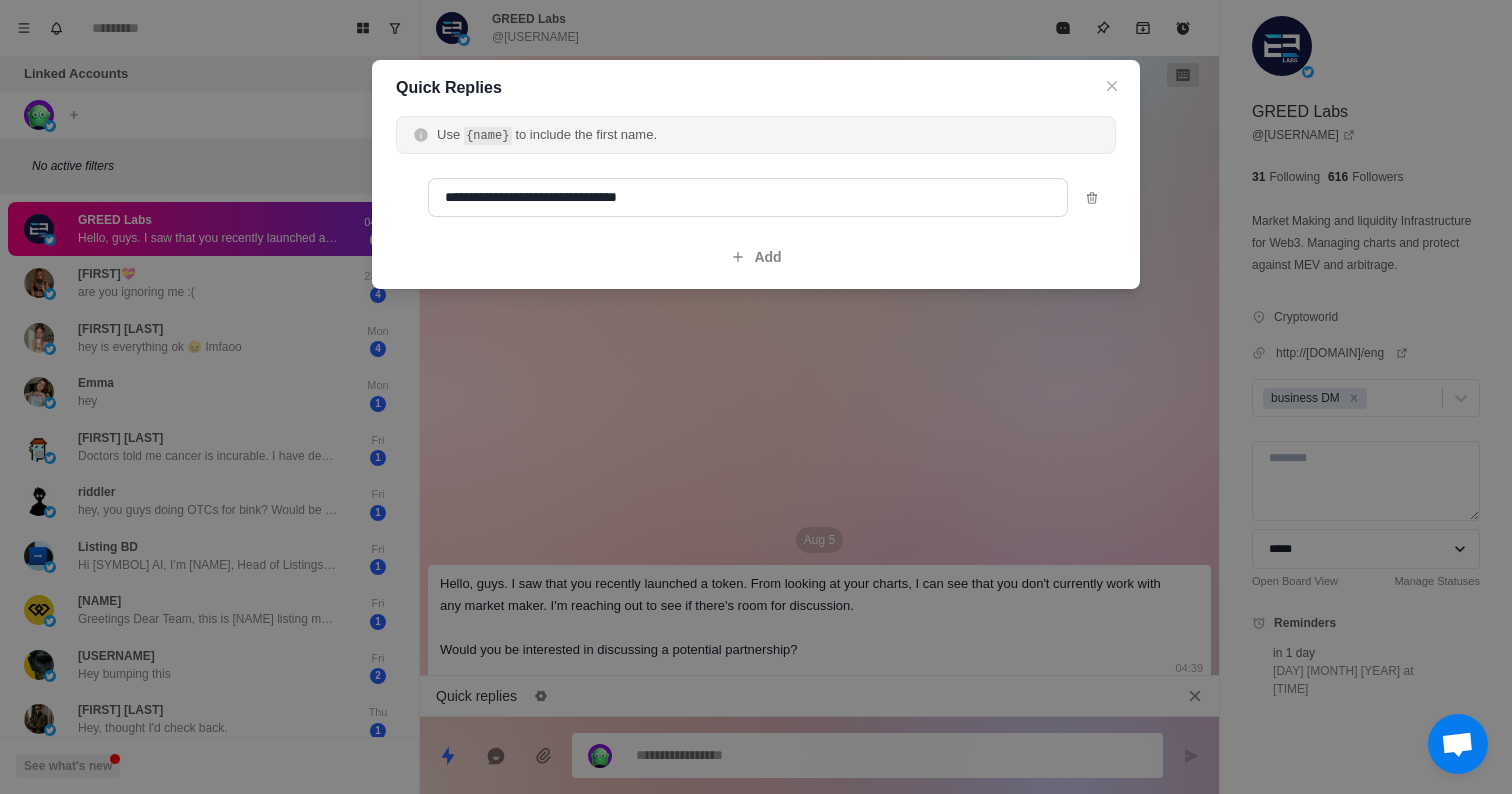 type on "*" 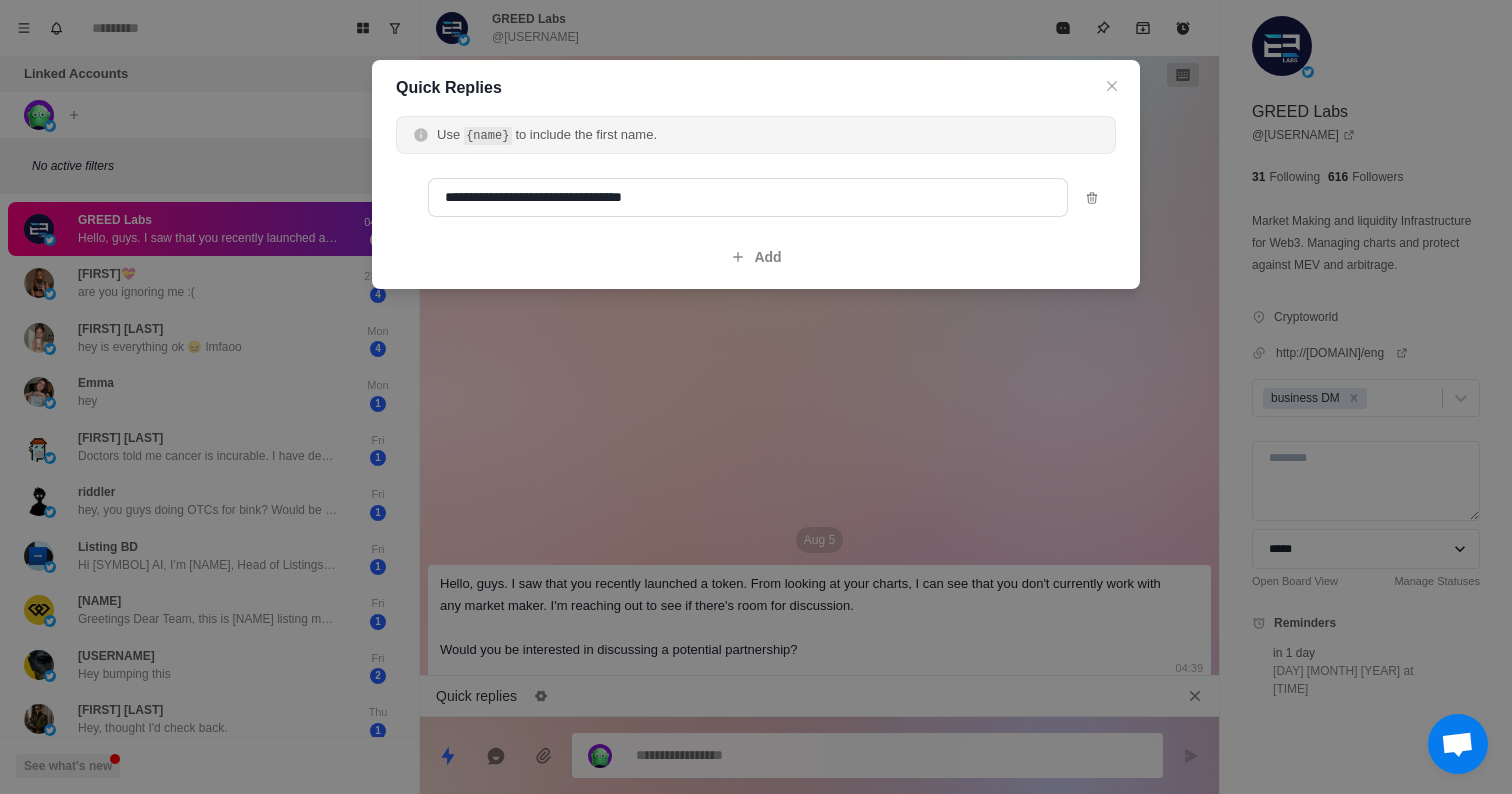 type on "*" 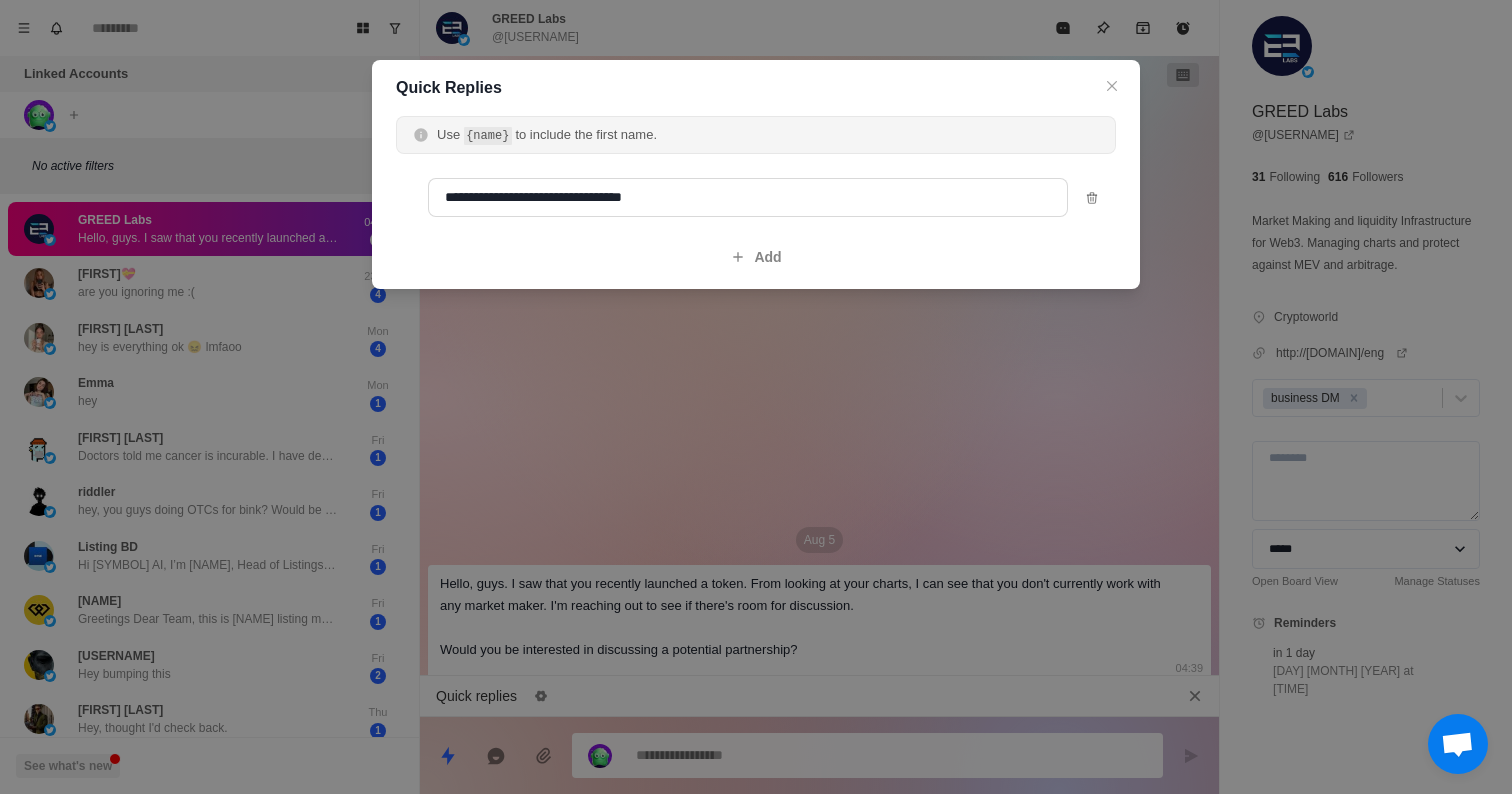 type on "**********" 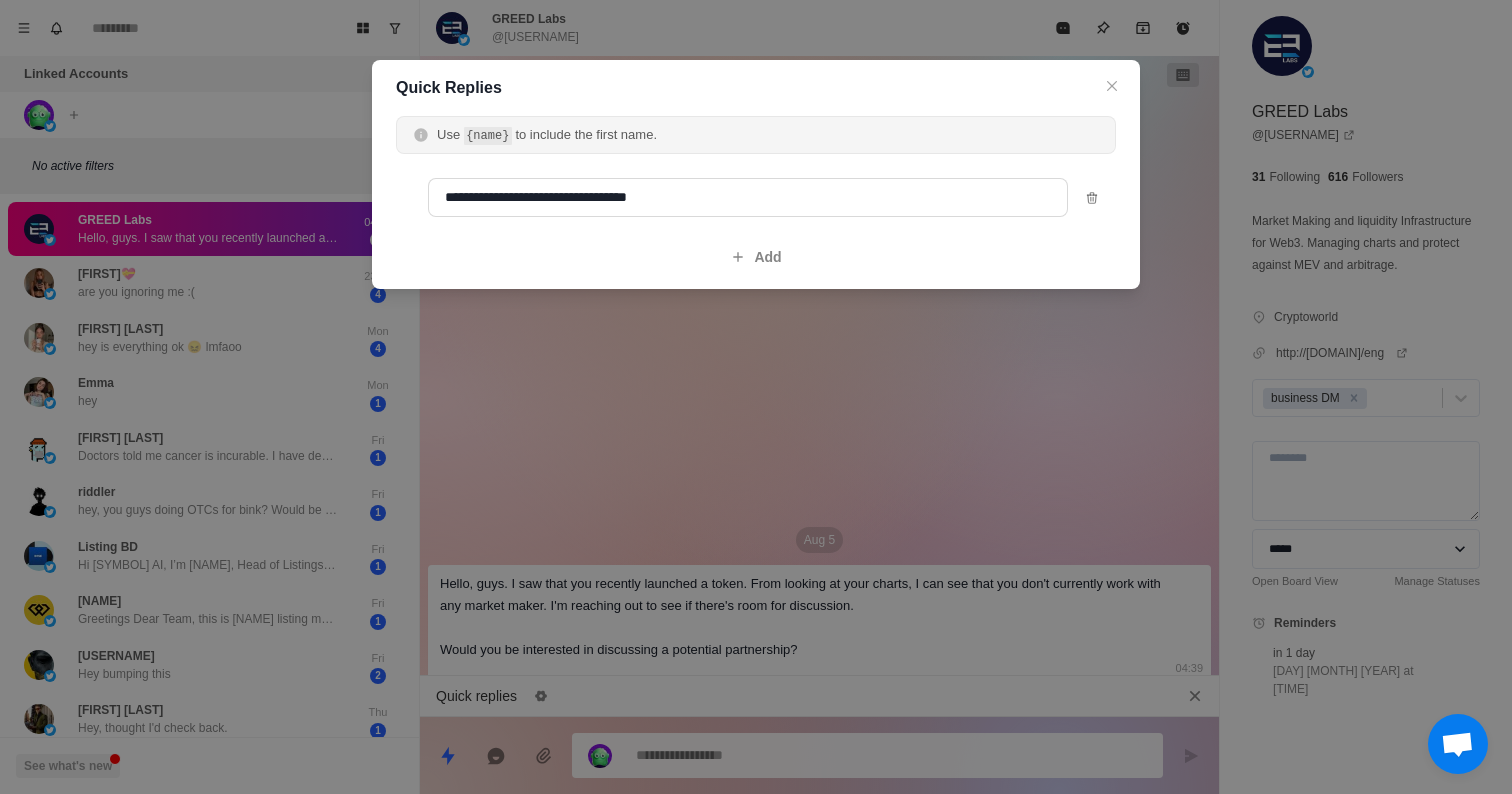 type on "*" 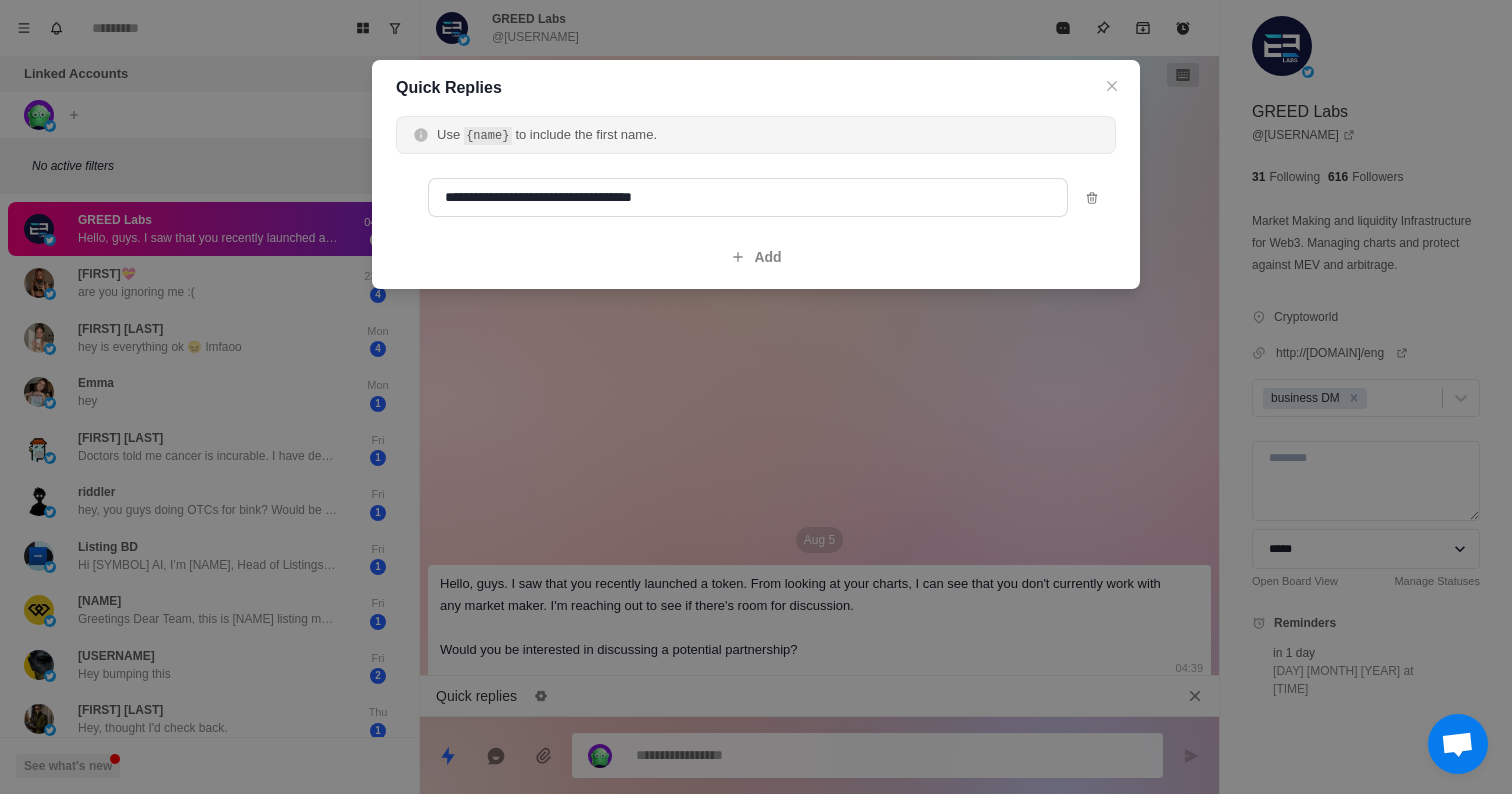 type on "*" 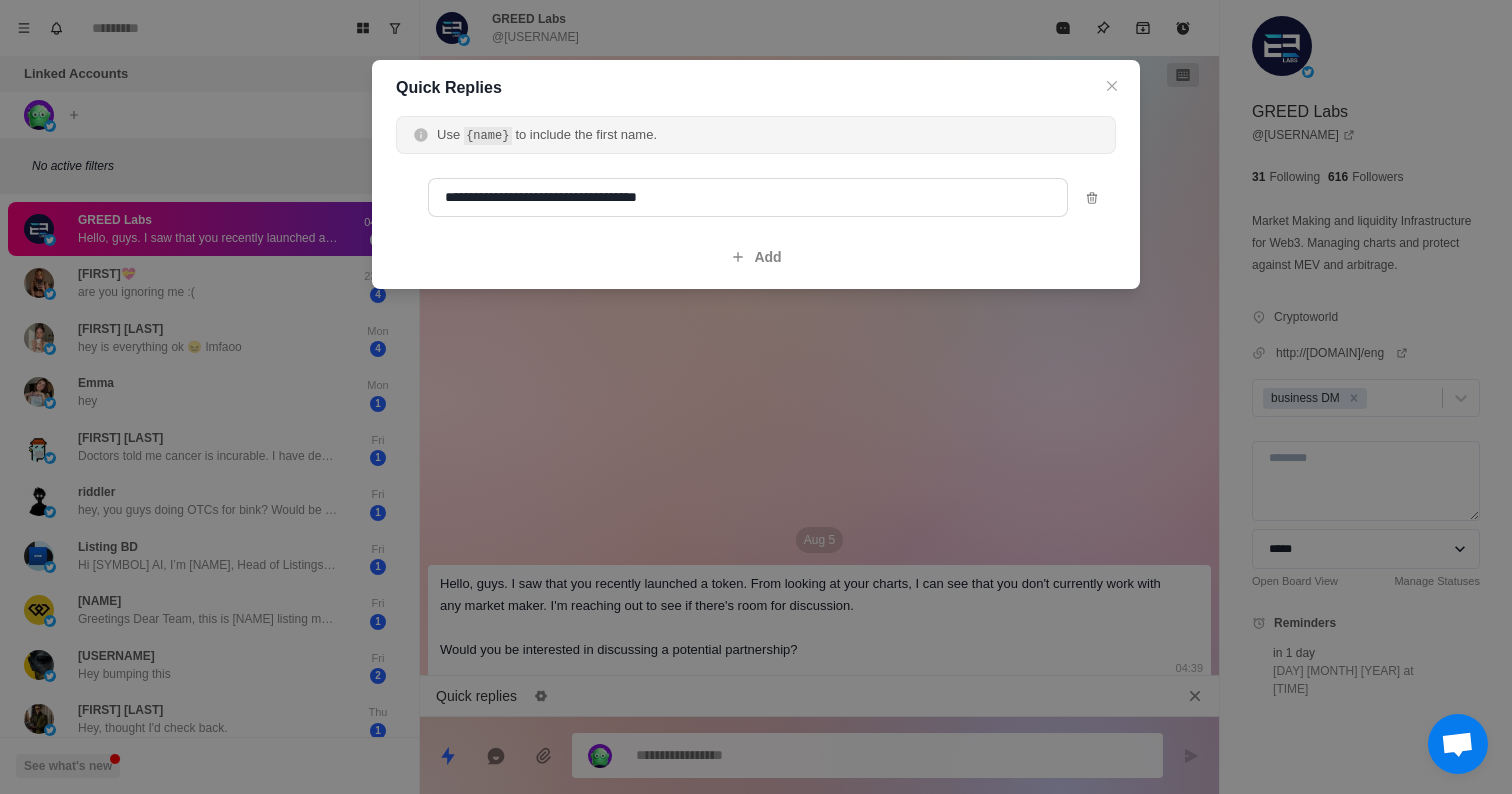 type on "*" 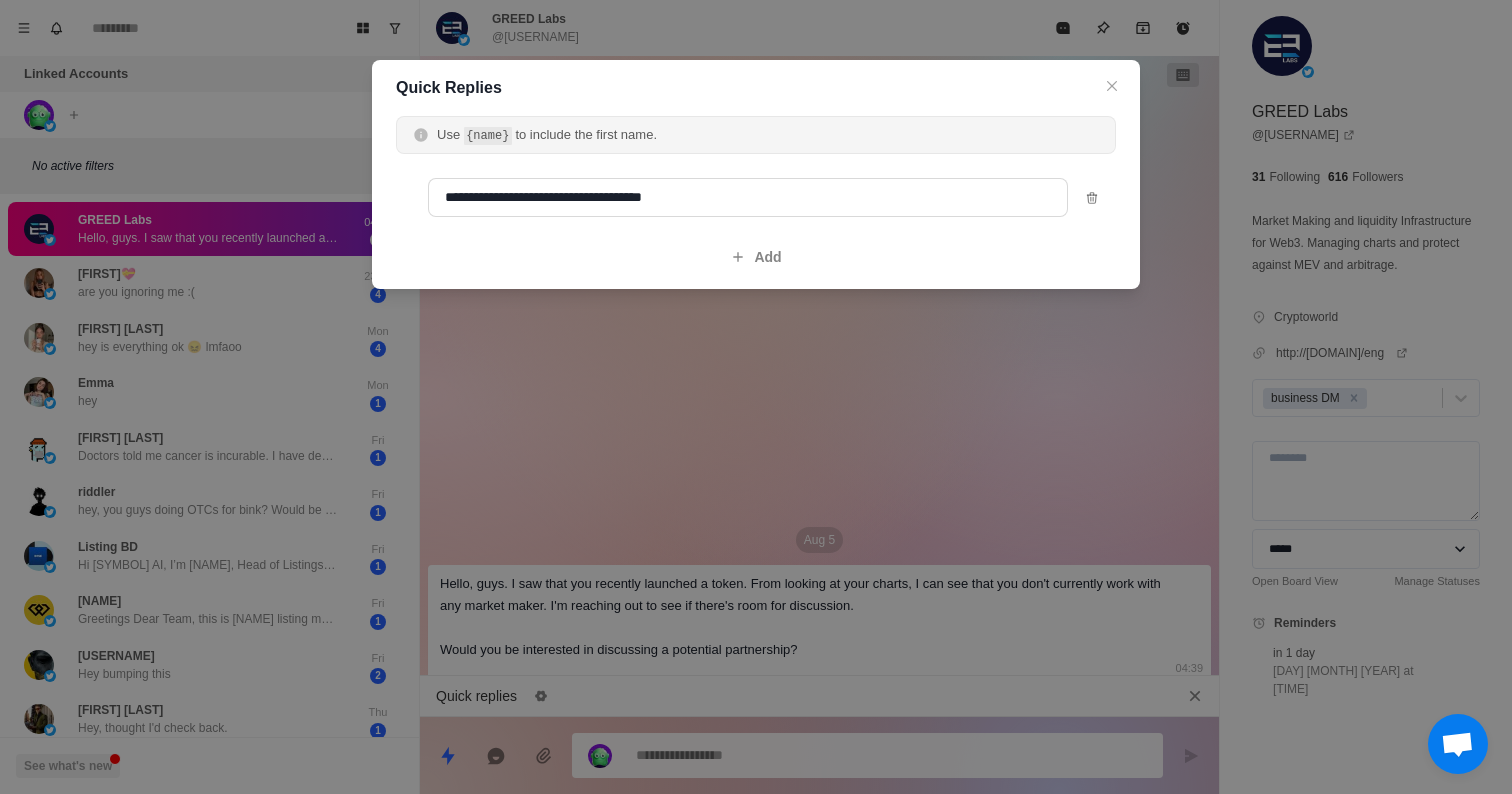 type on "*" 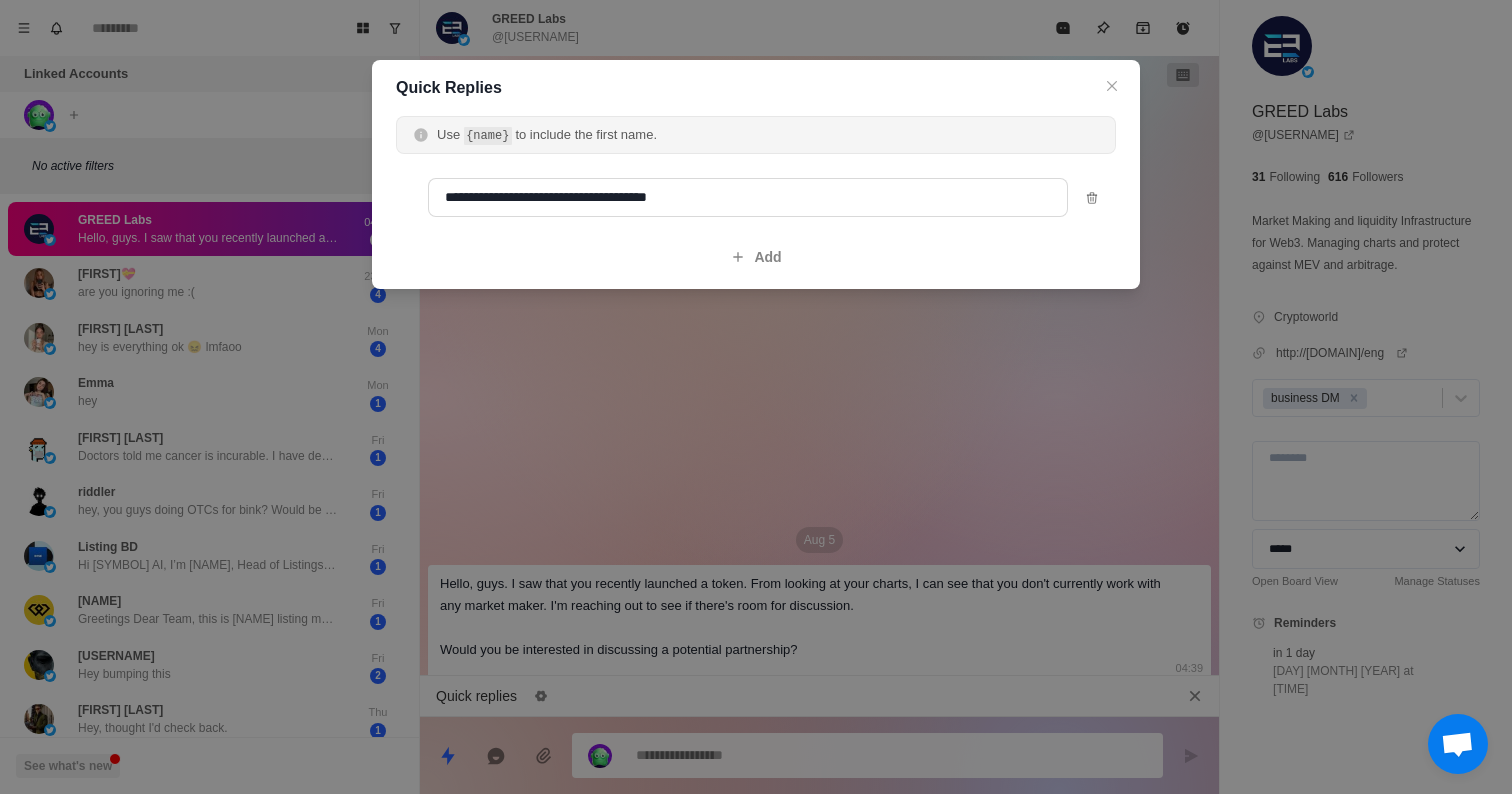 type on "**********" 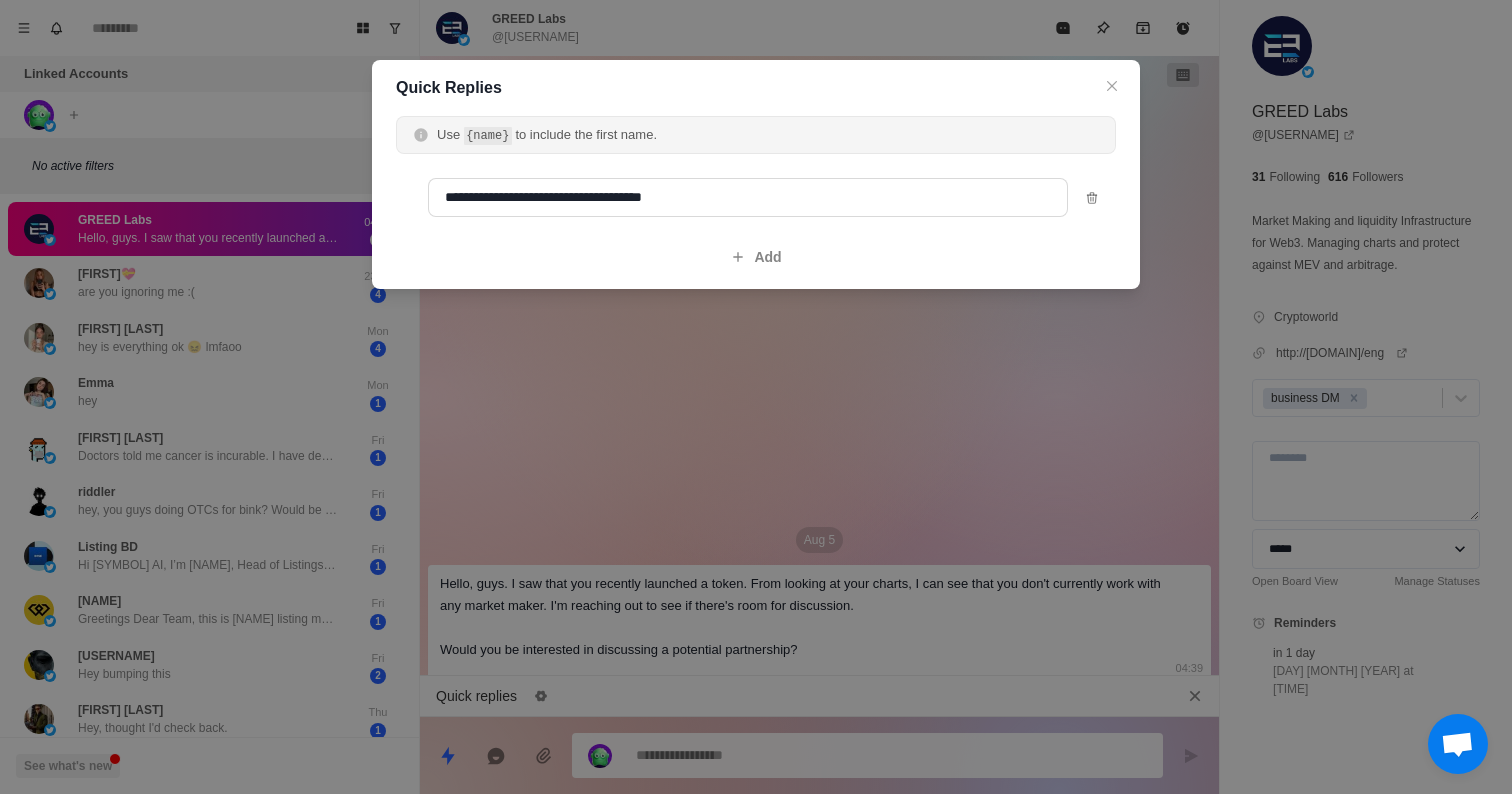 type on "*" 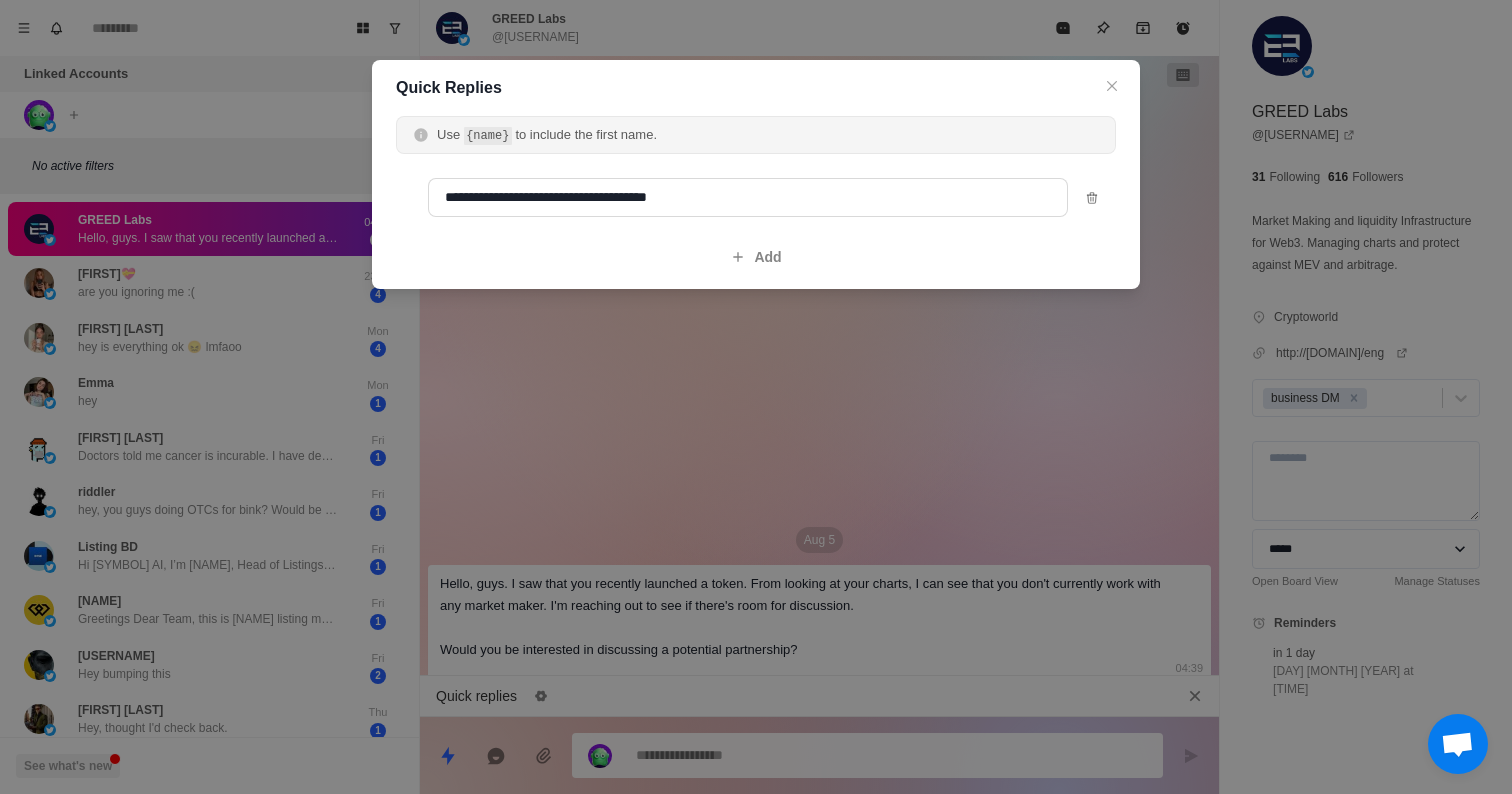 type on "*" 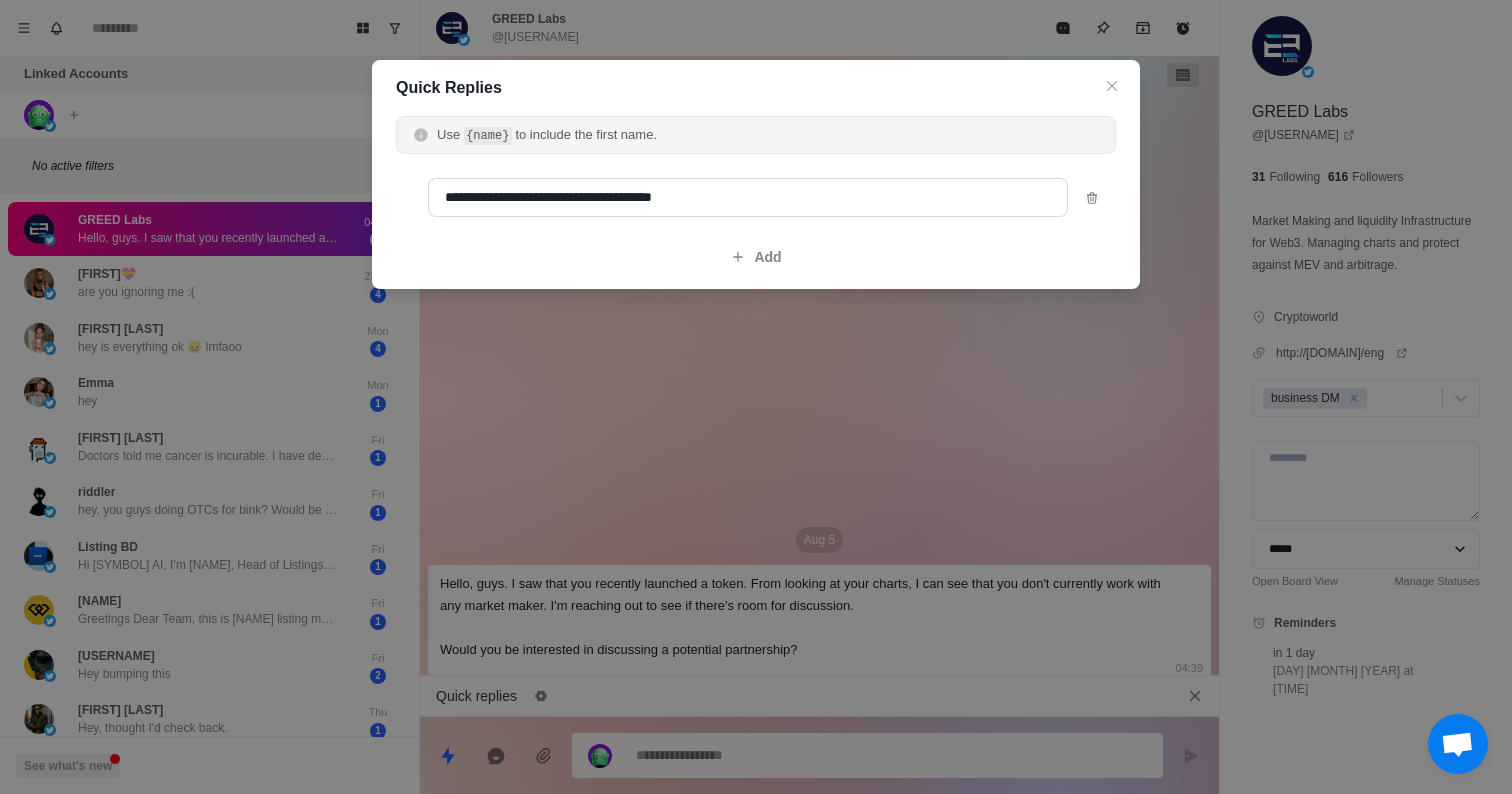 type on "*" 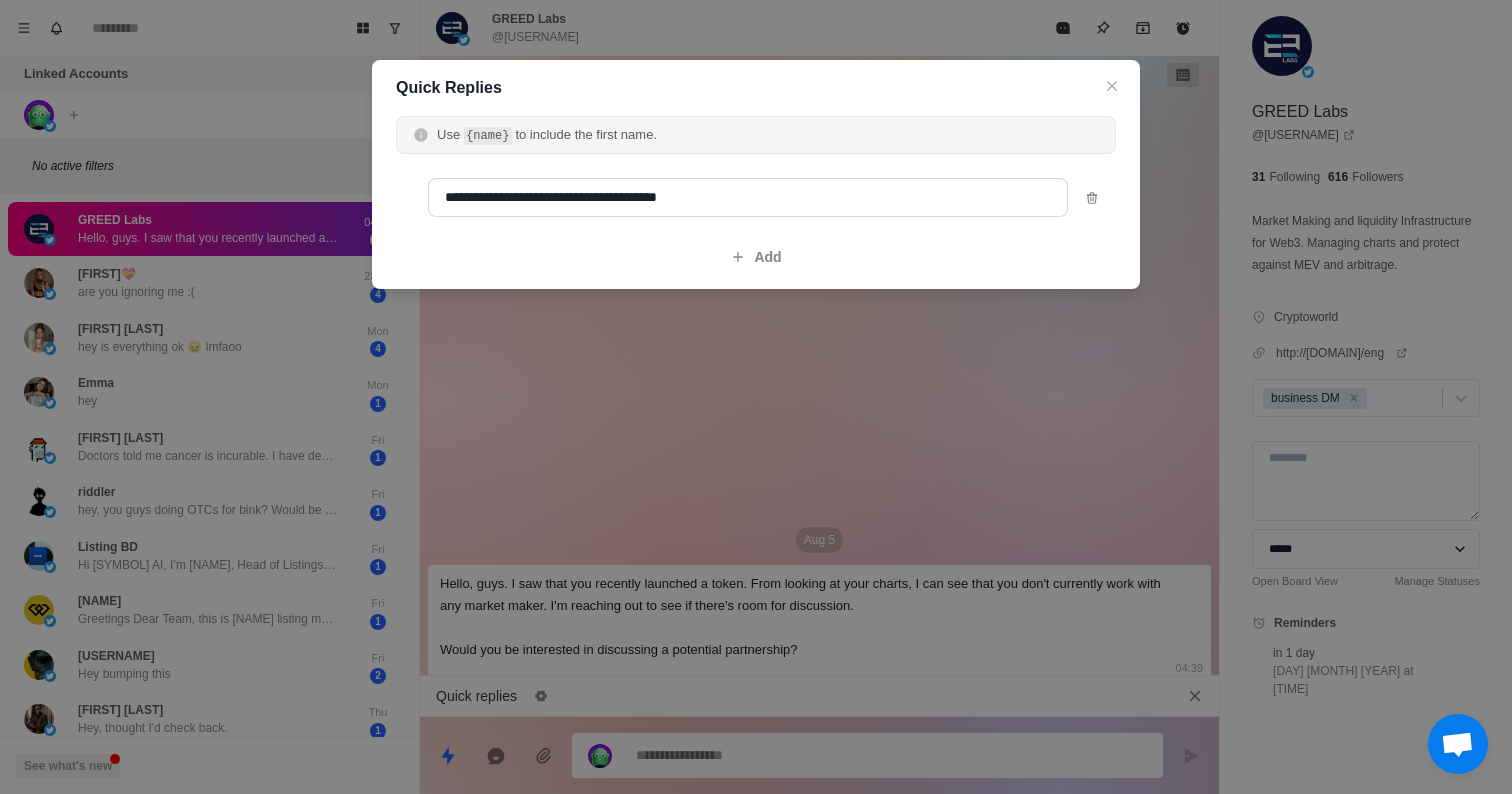 type on "*" 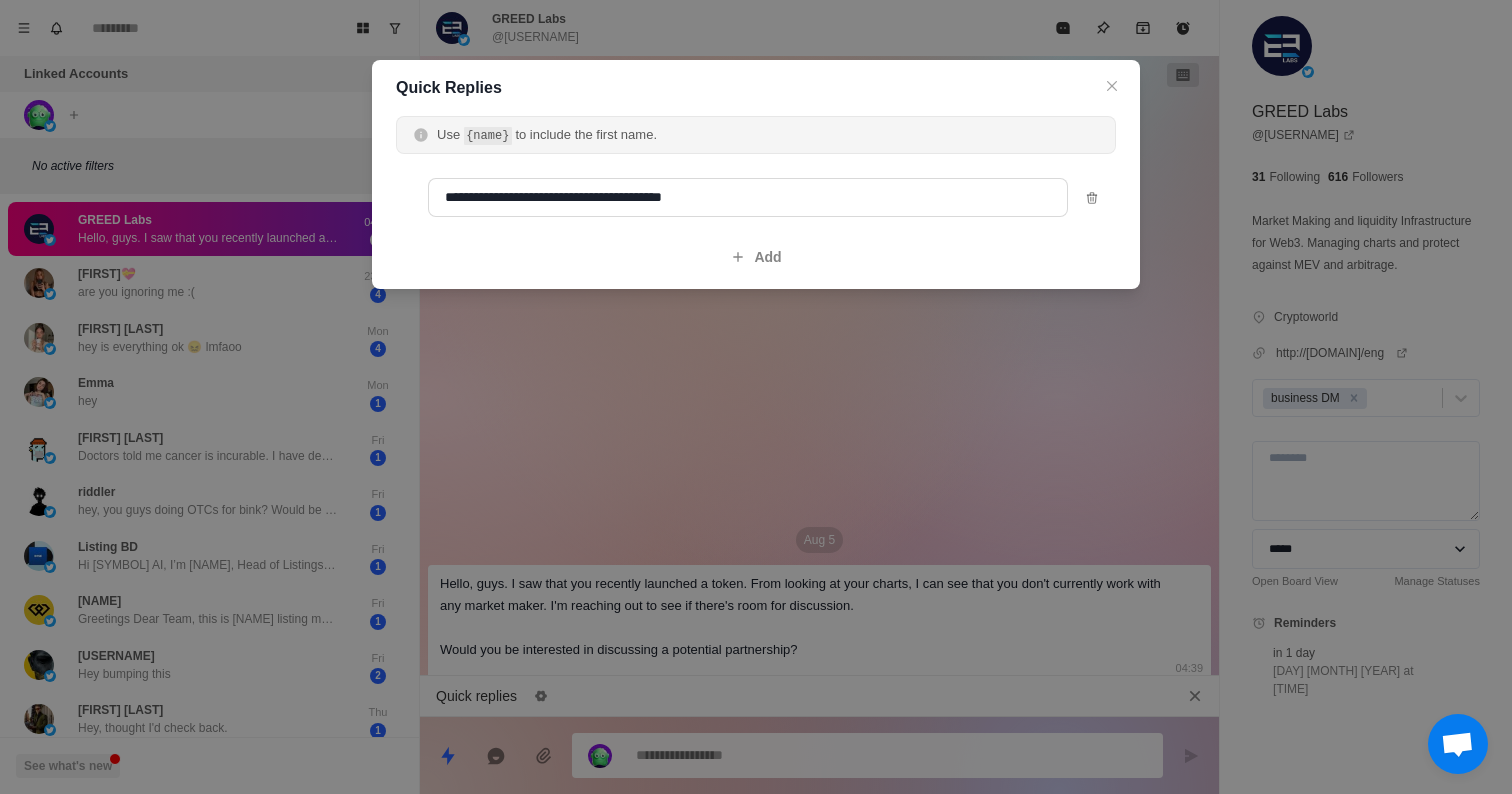type on "*" 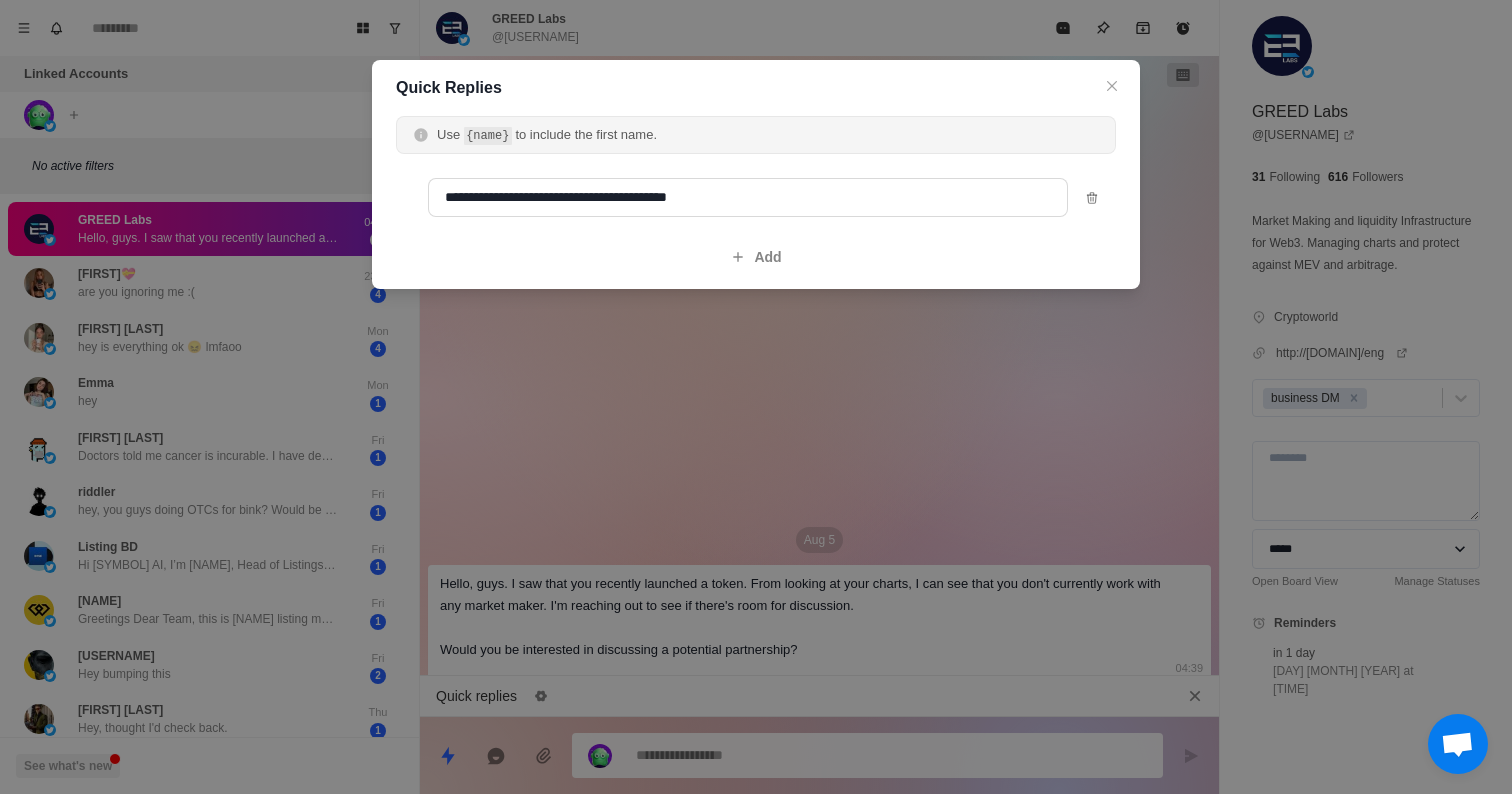 type on "*" 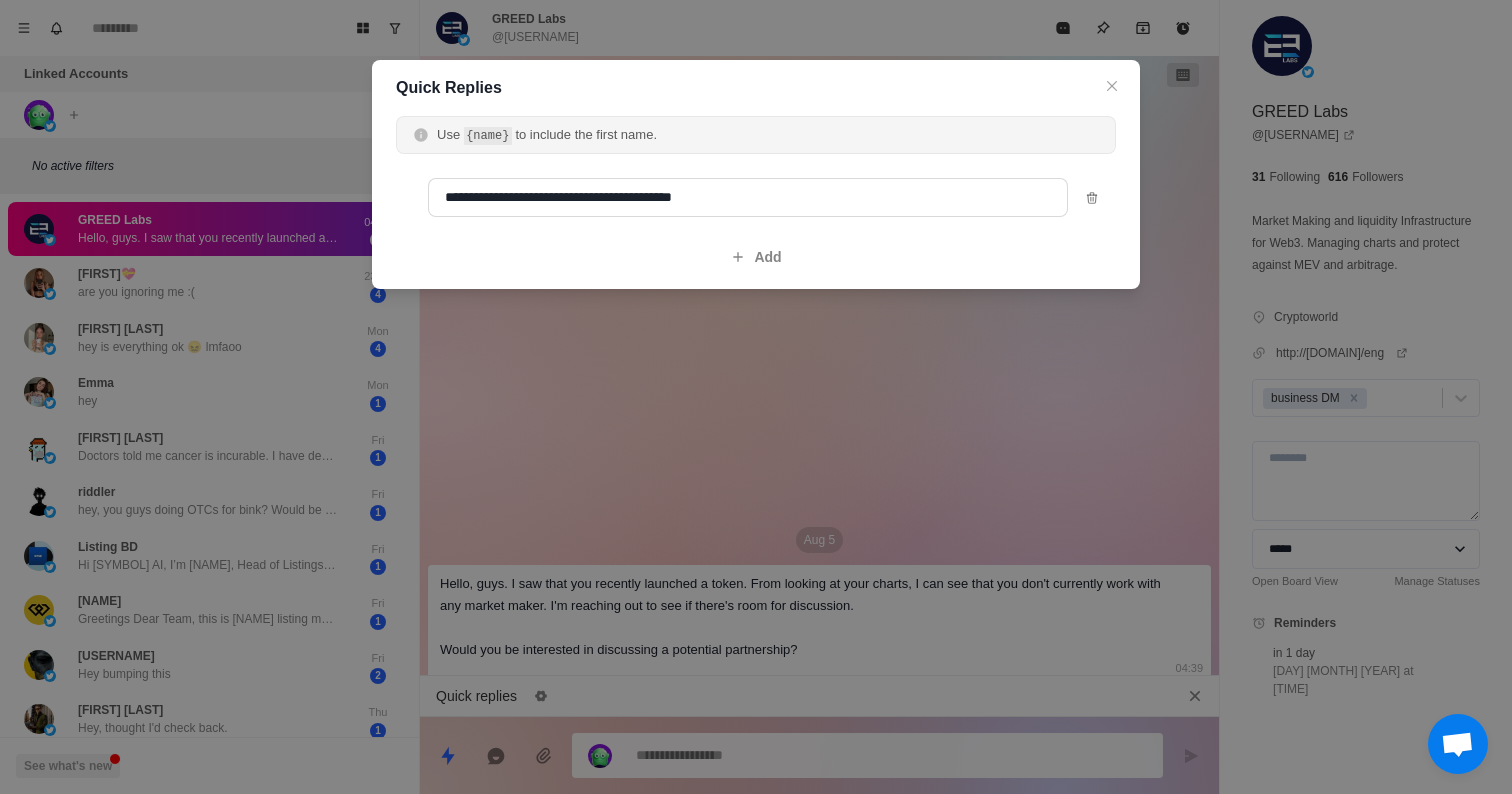 type on "*" 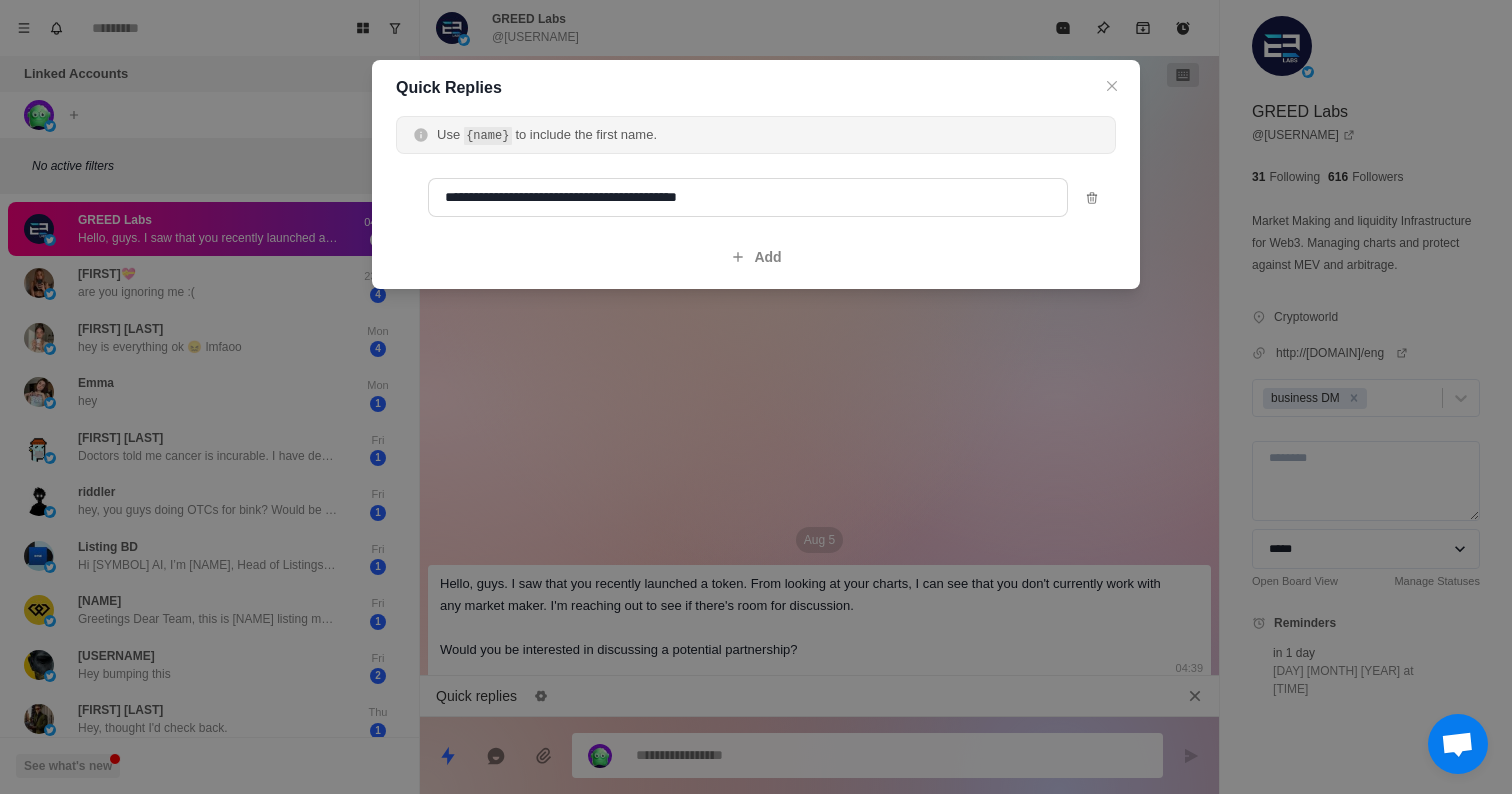 type on "*" 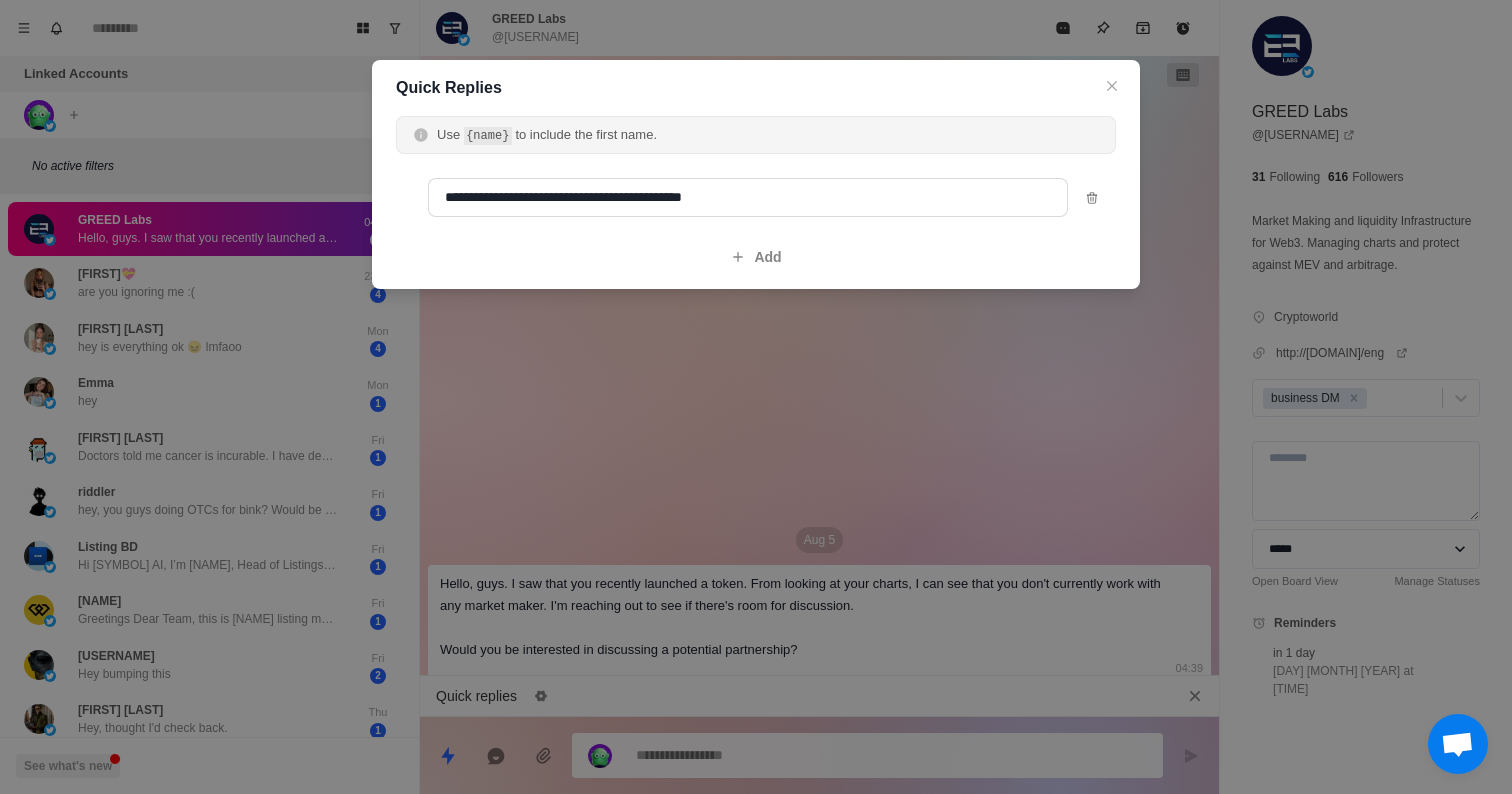 type on "*" 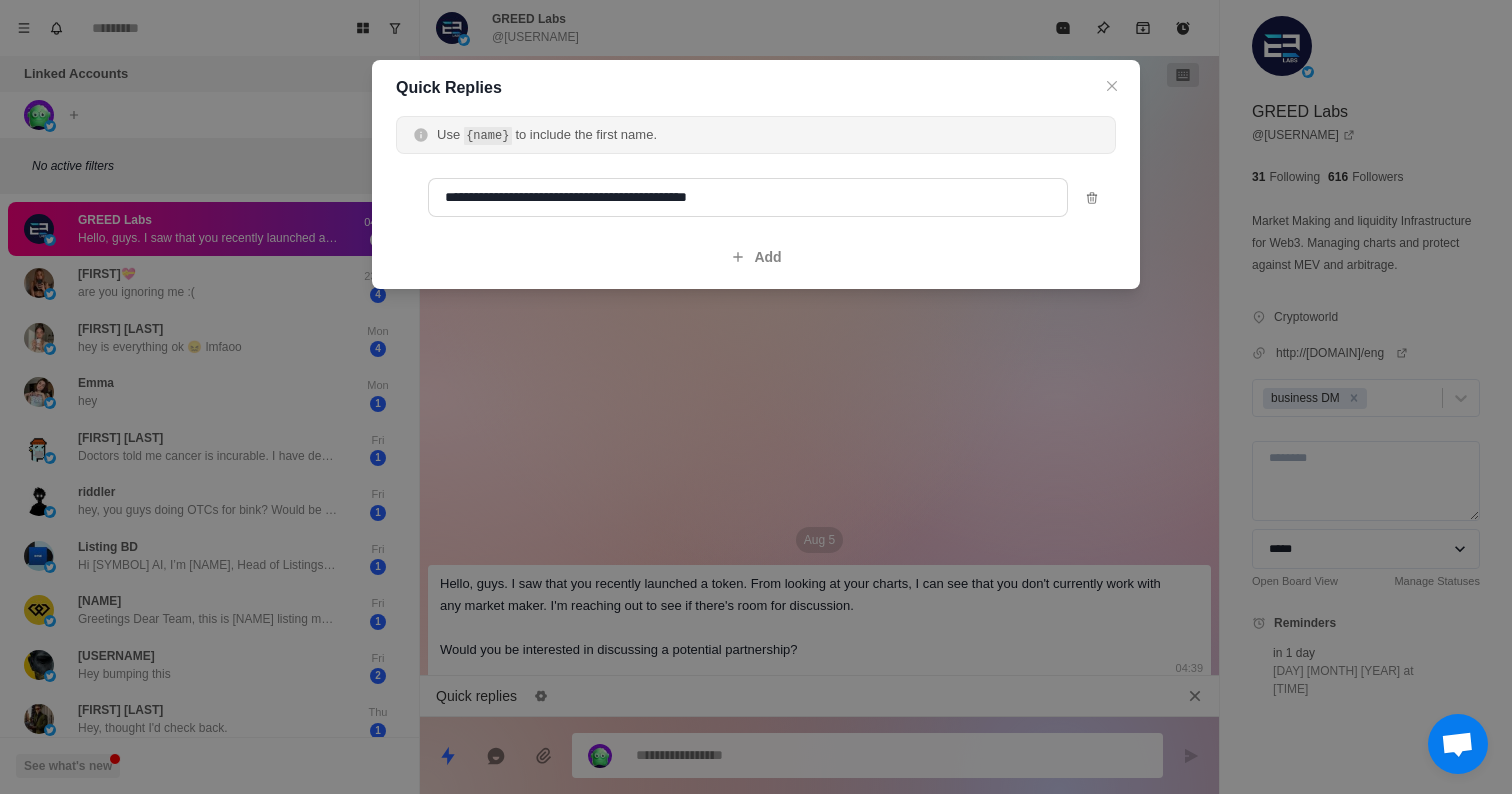 type on "*" 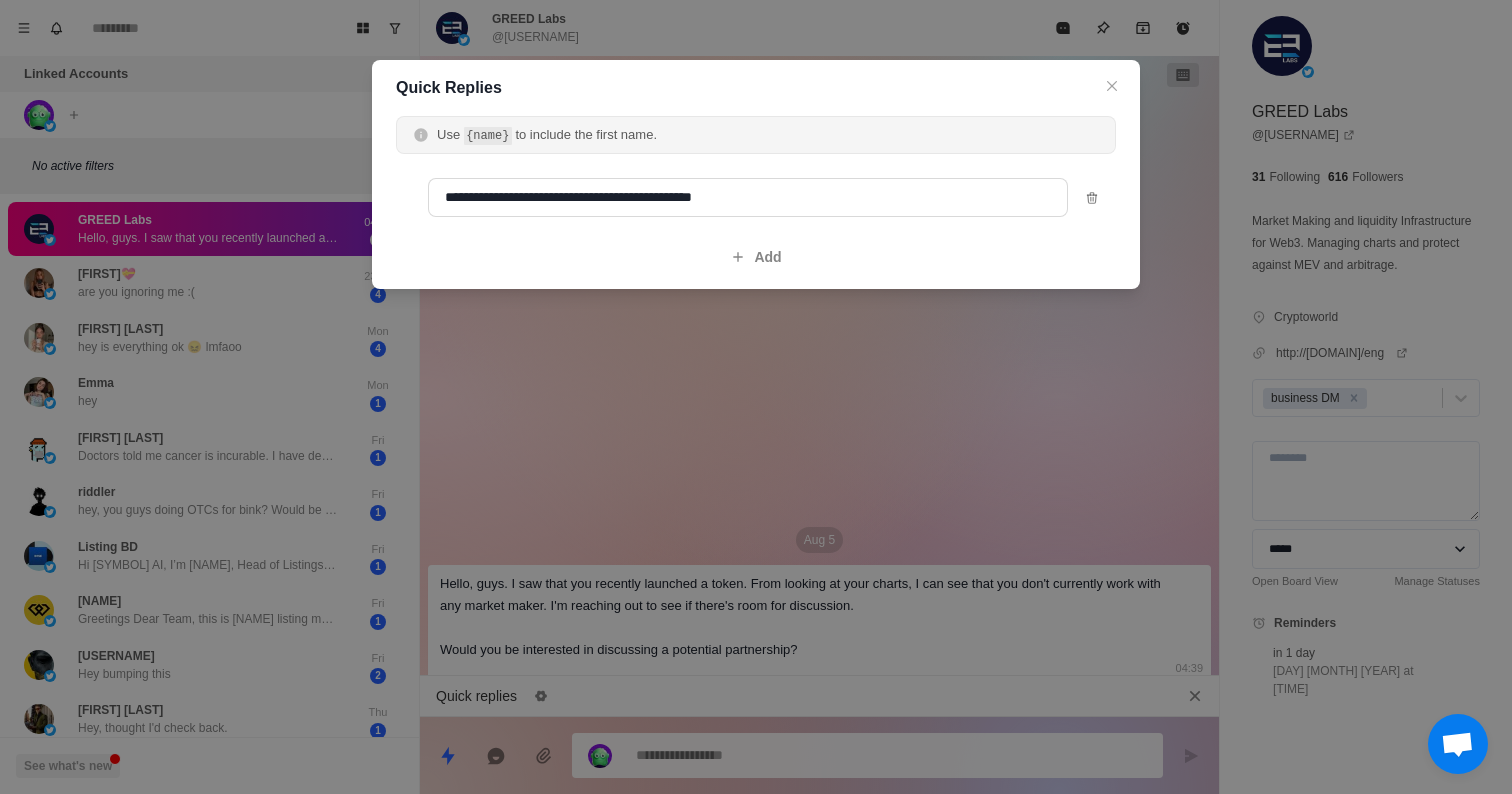 type on "*" 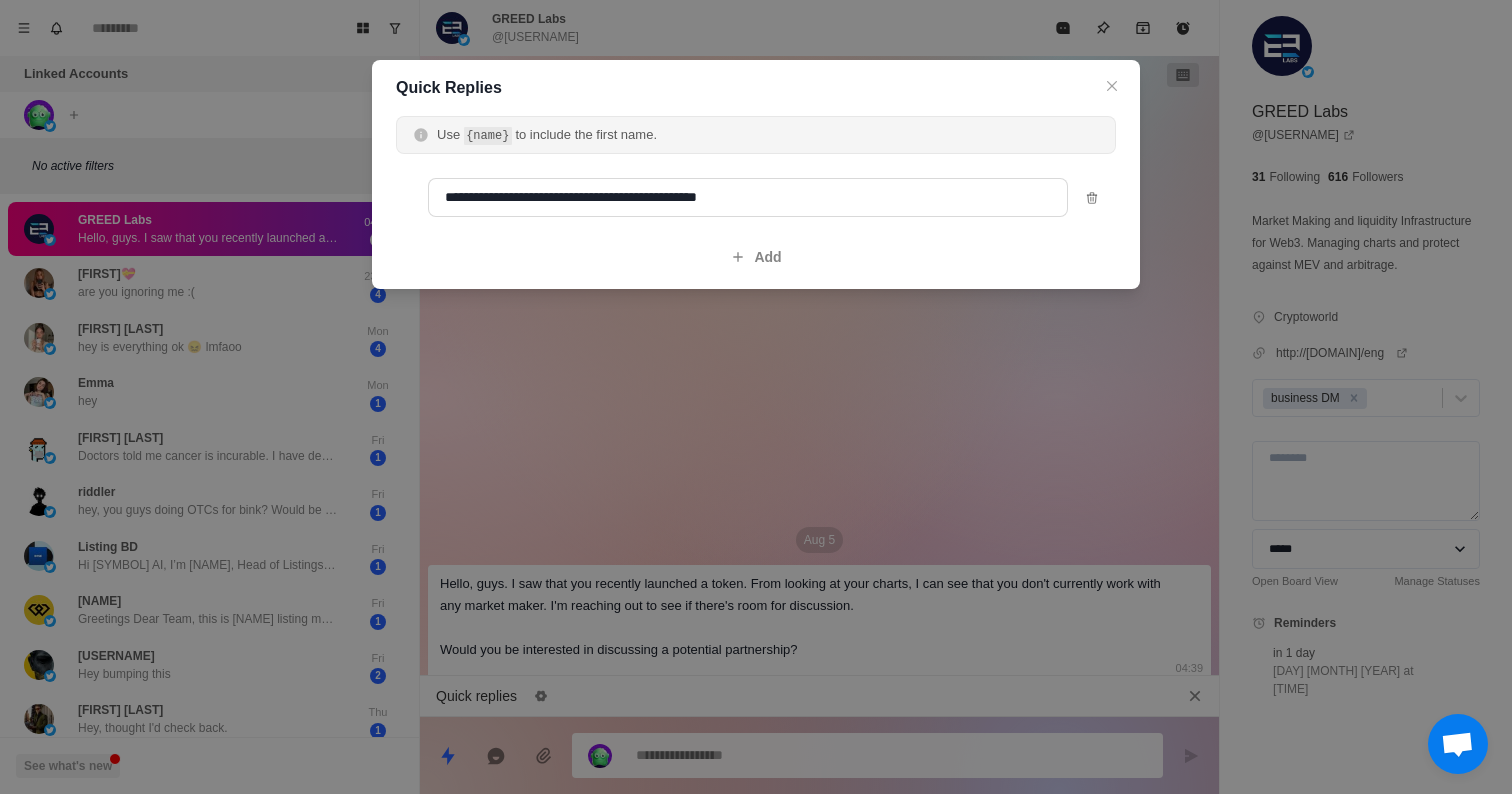 type on "*" 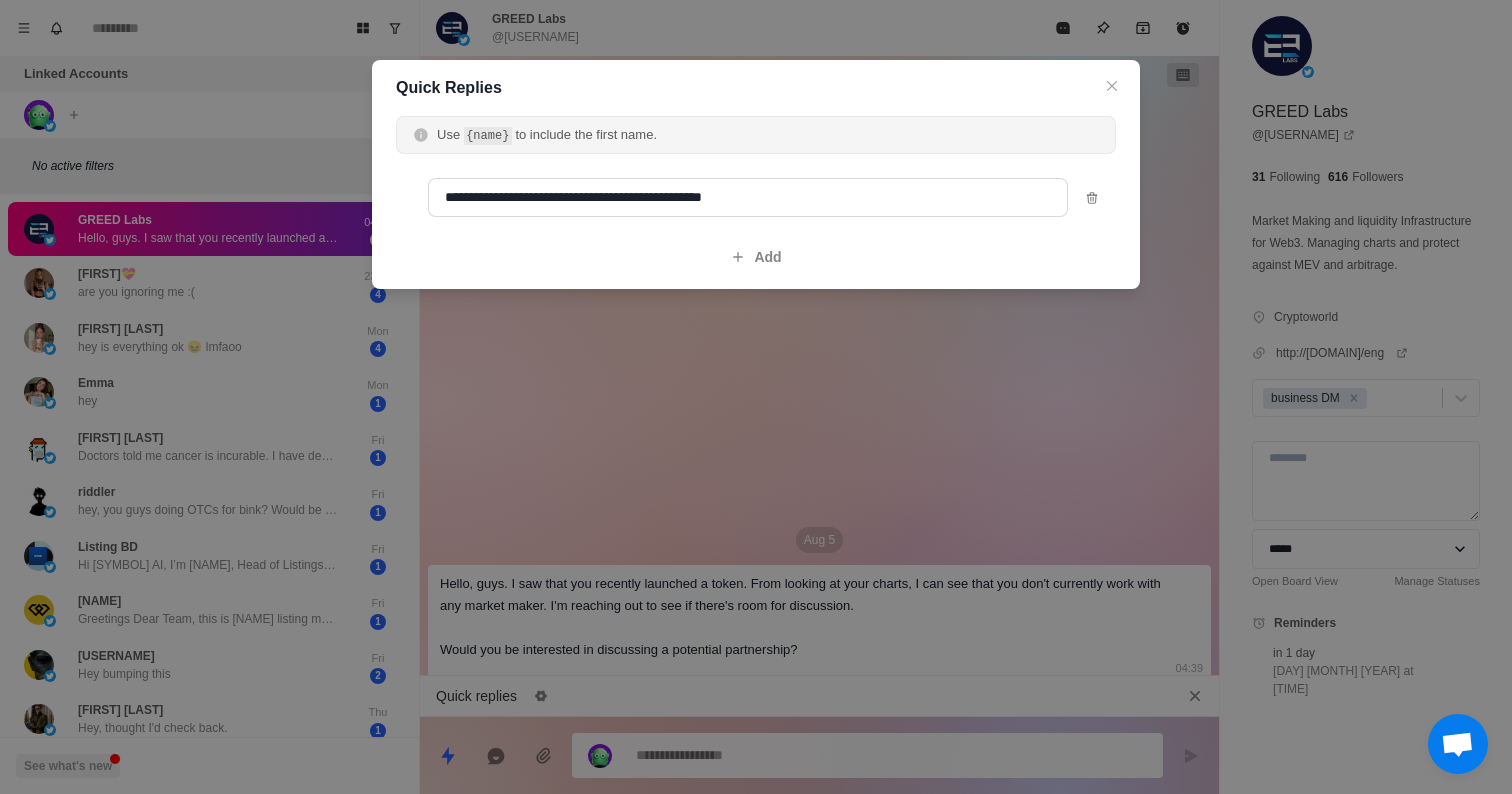 type on "*" 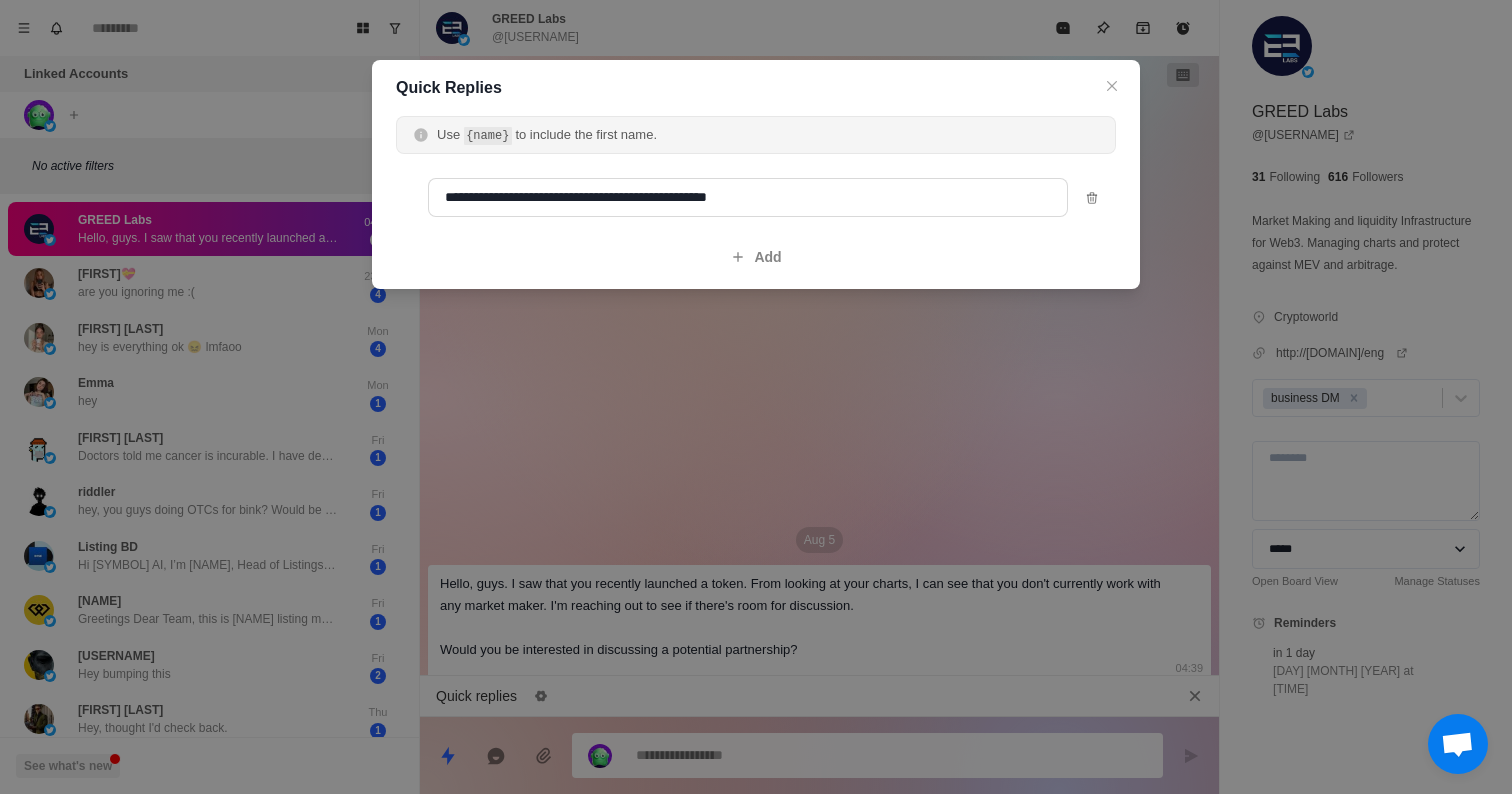 type on "*" 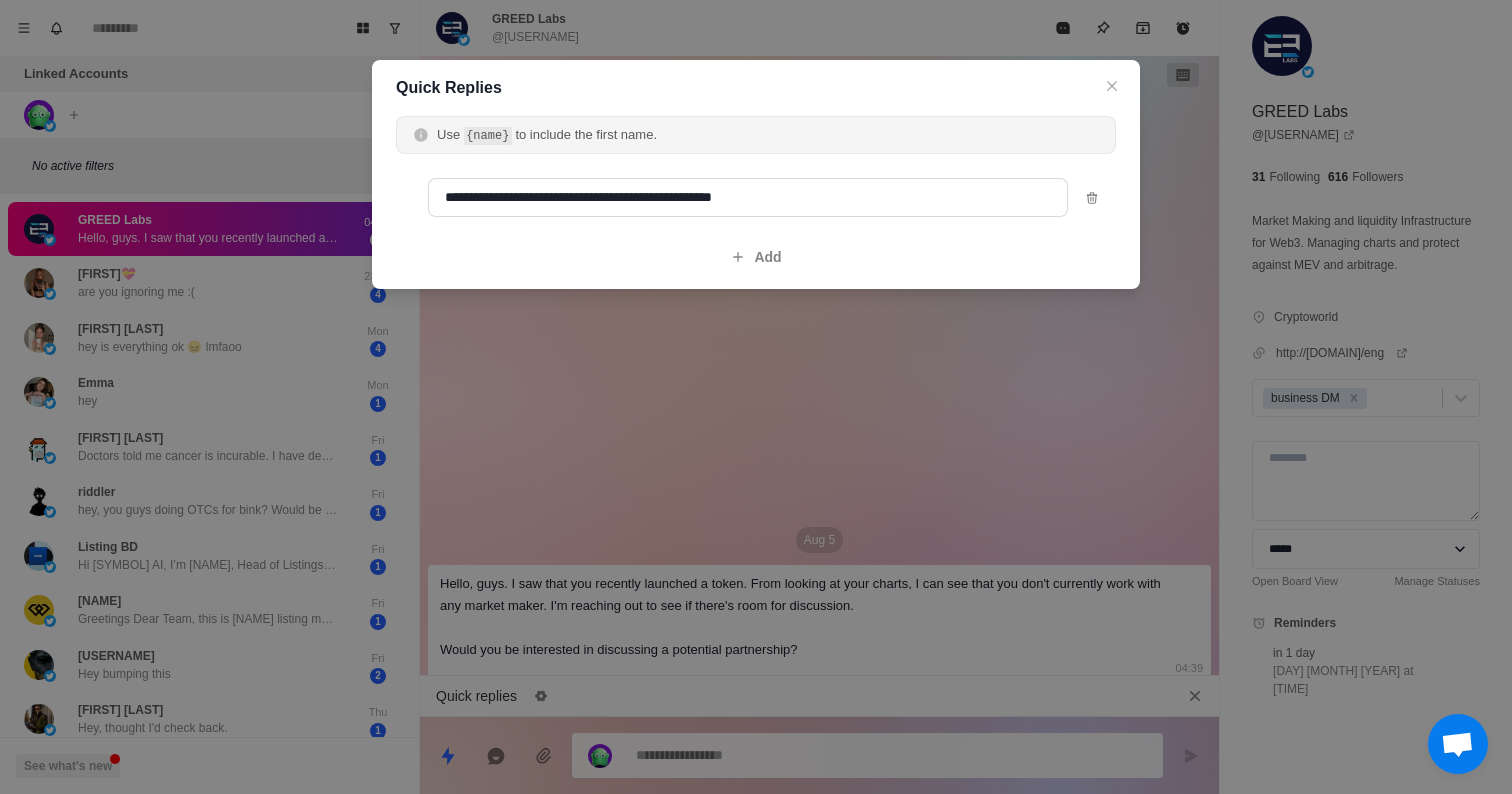 type on "*" 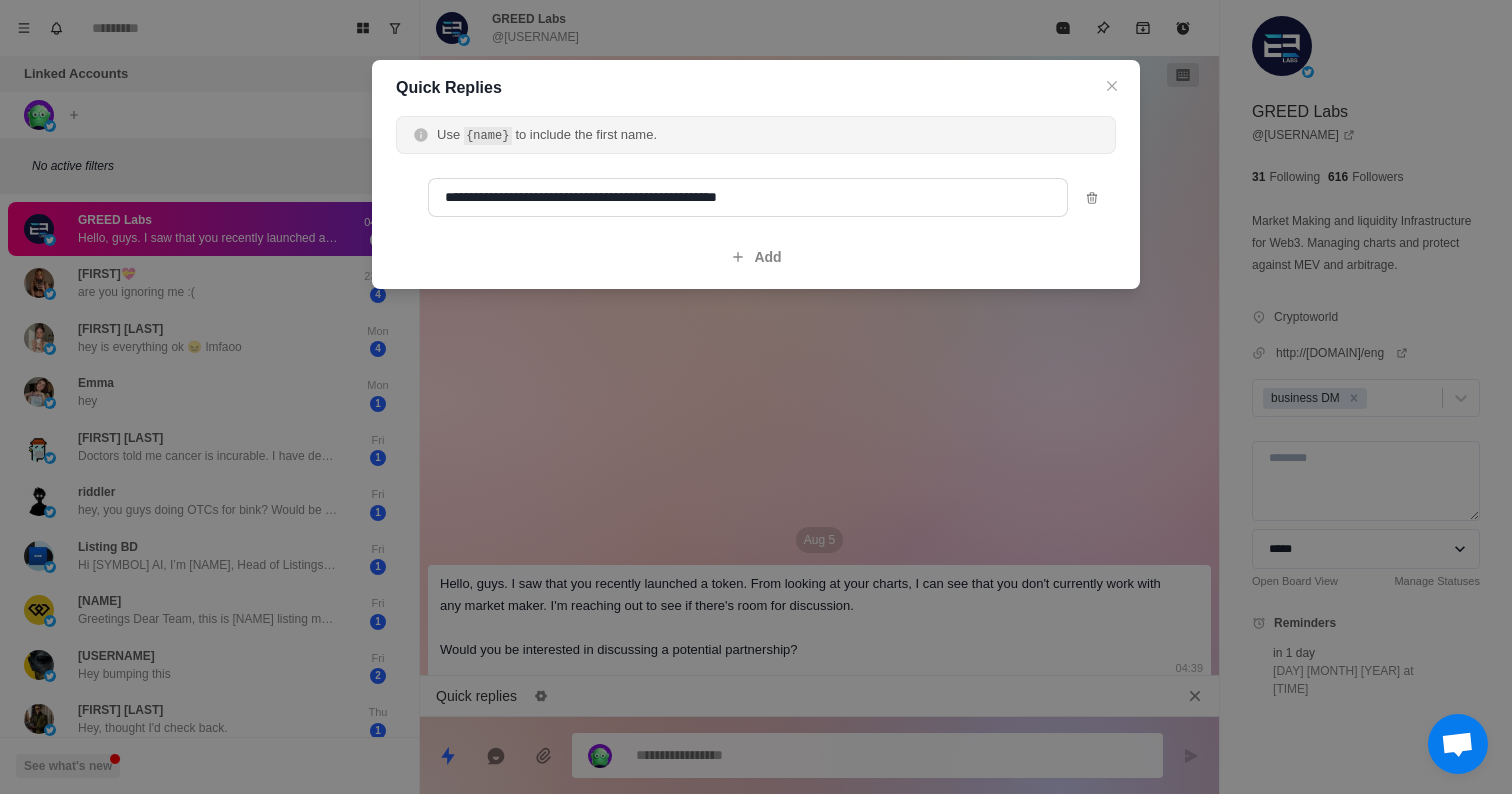 type on "**********" 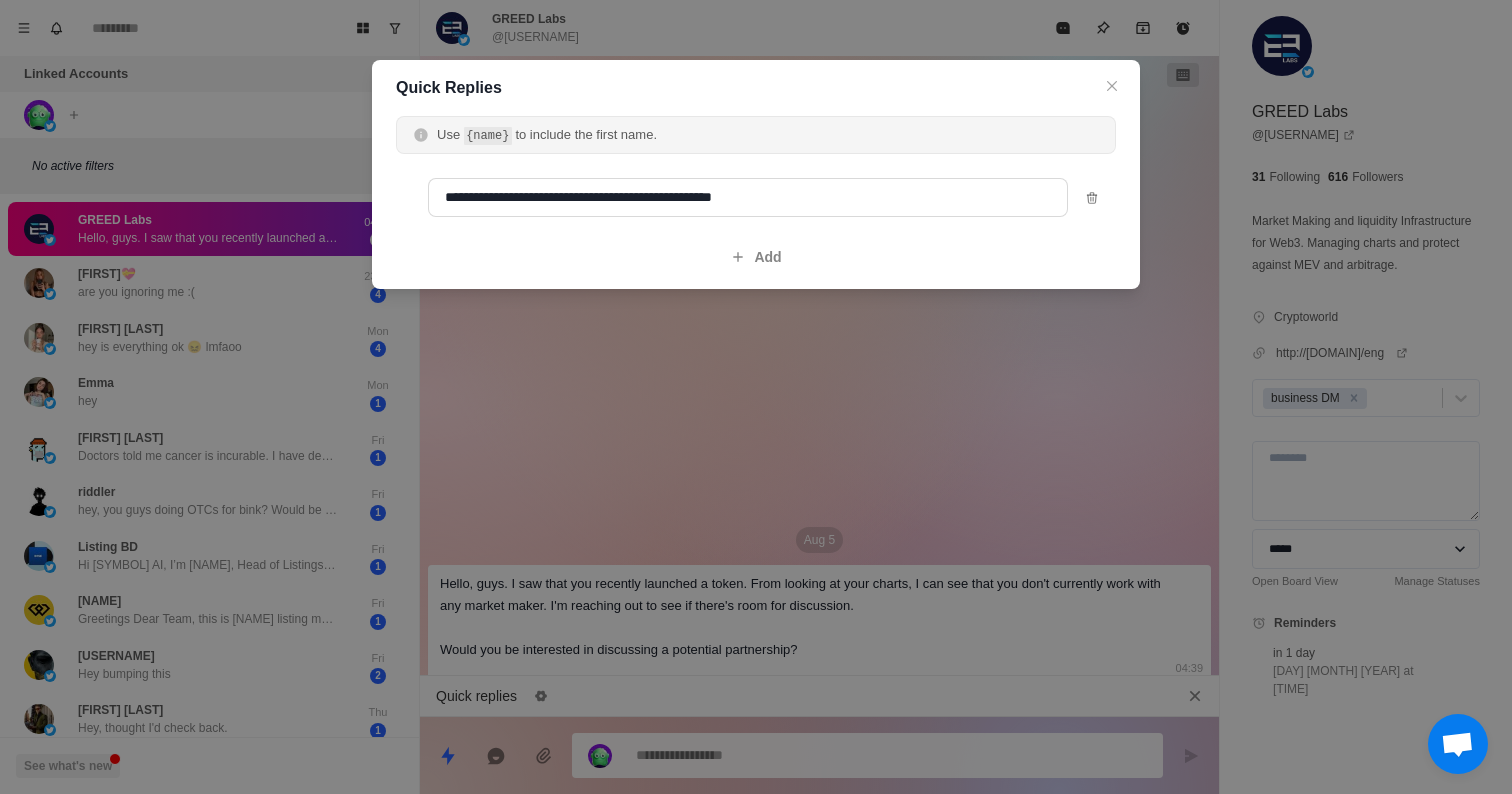 type on "*" 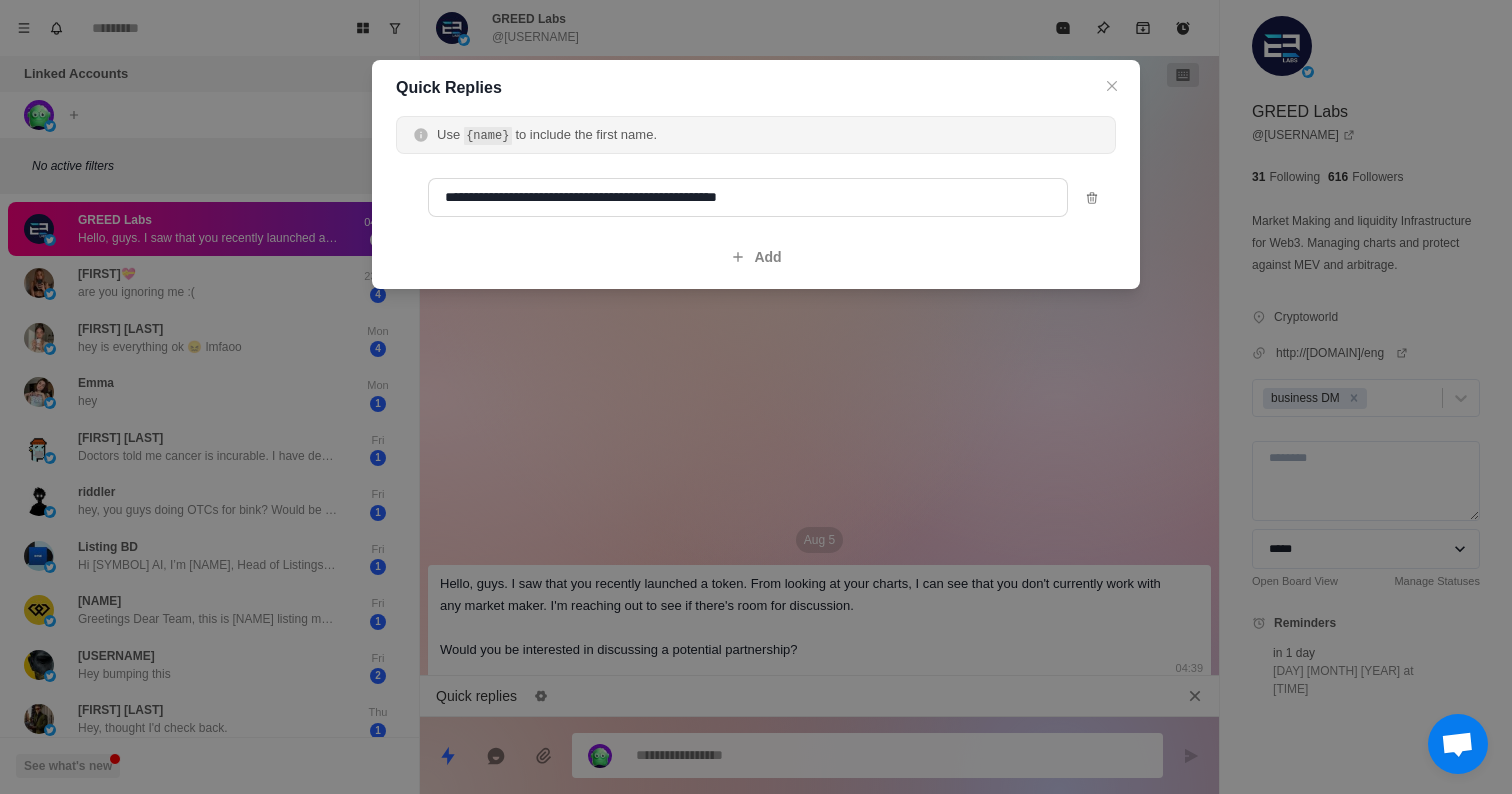 type on "**********" 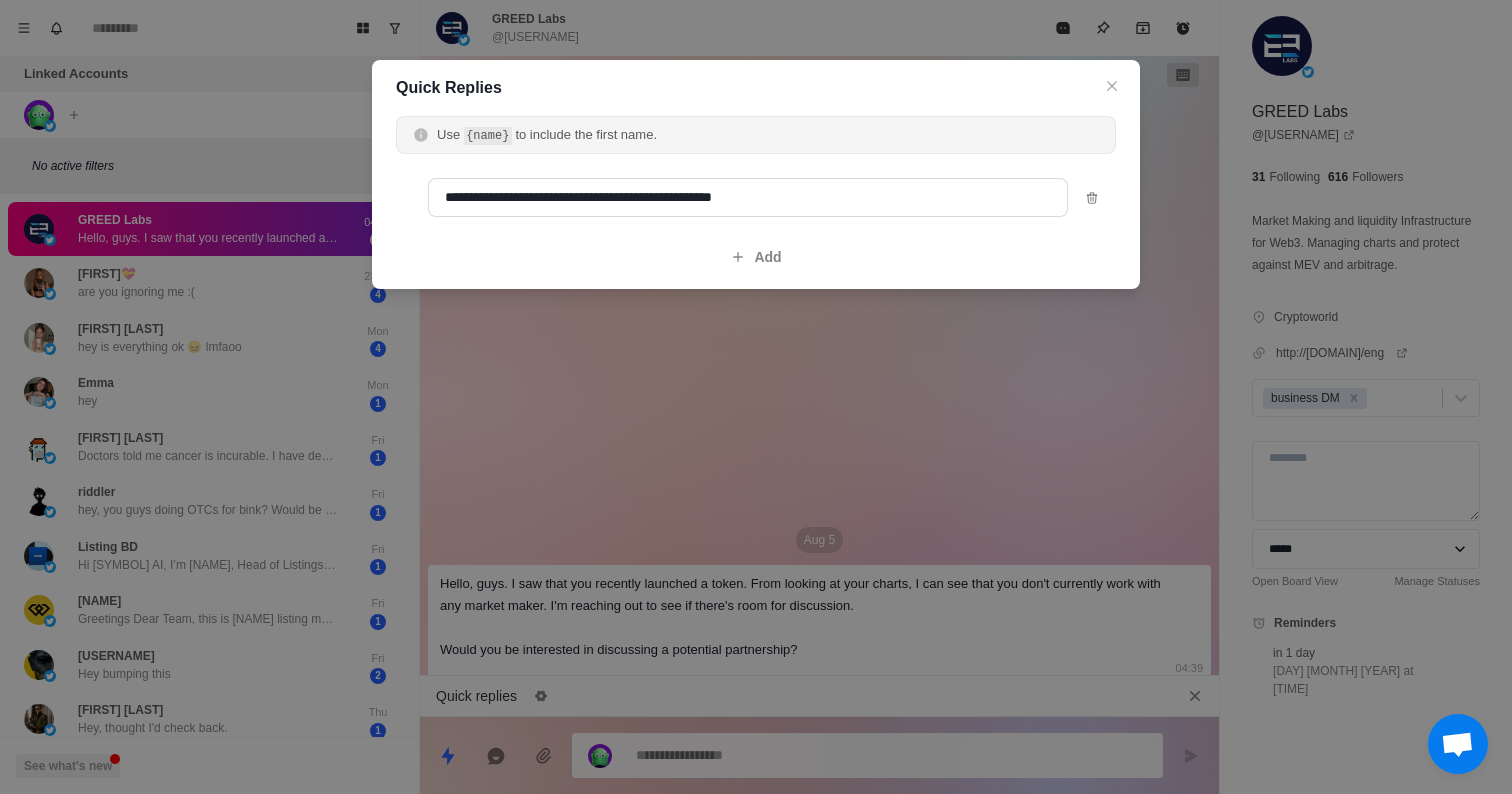 type on "*" 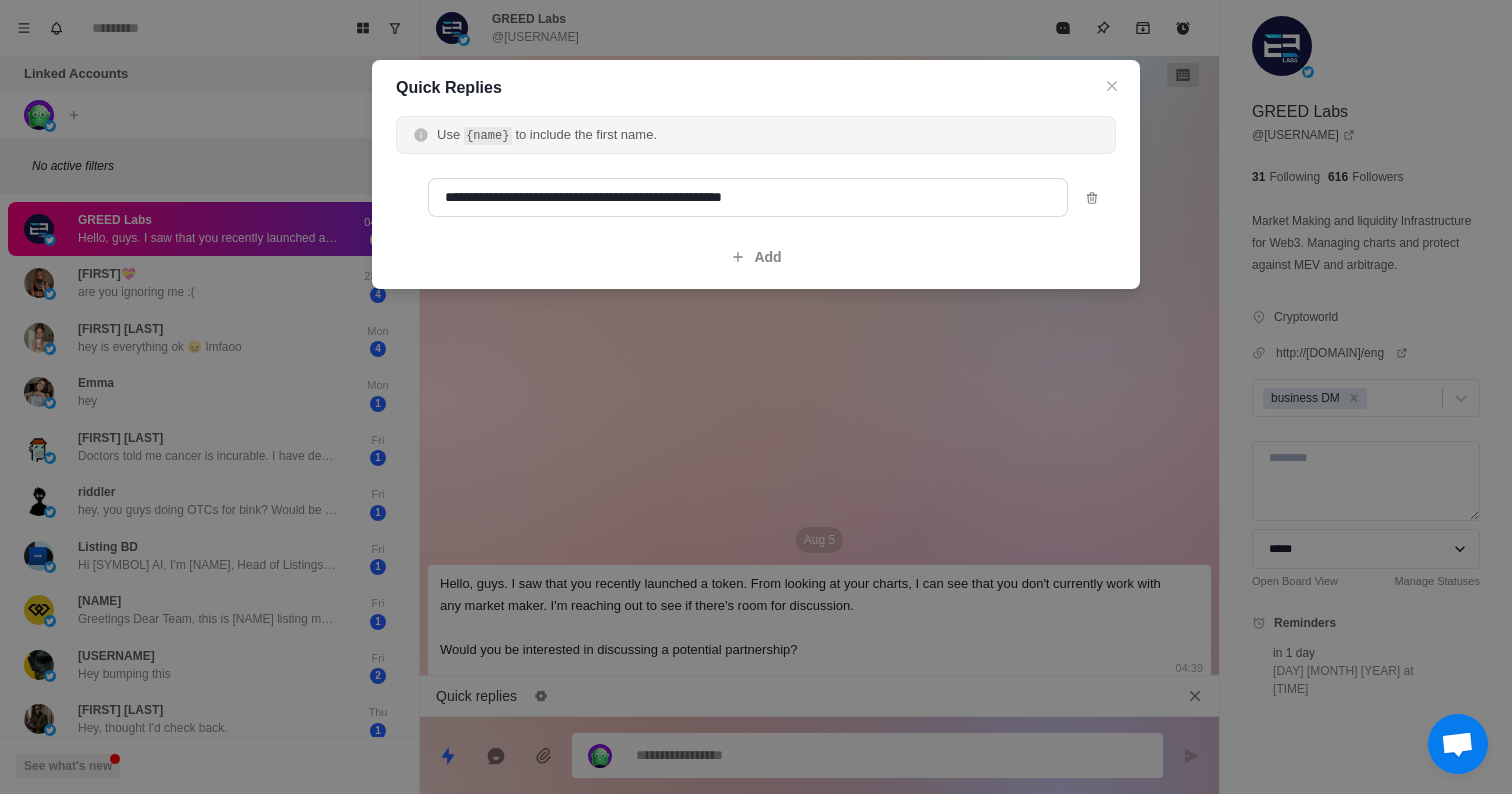 type on "*" 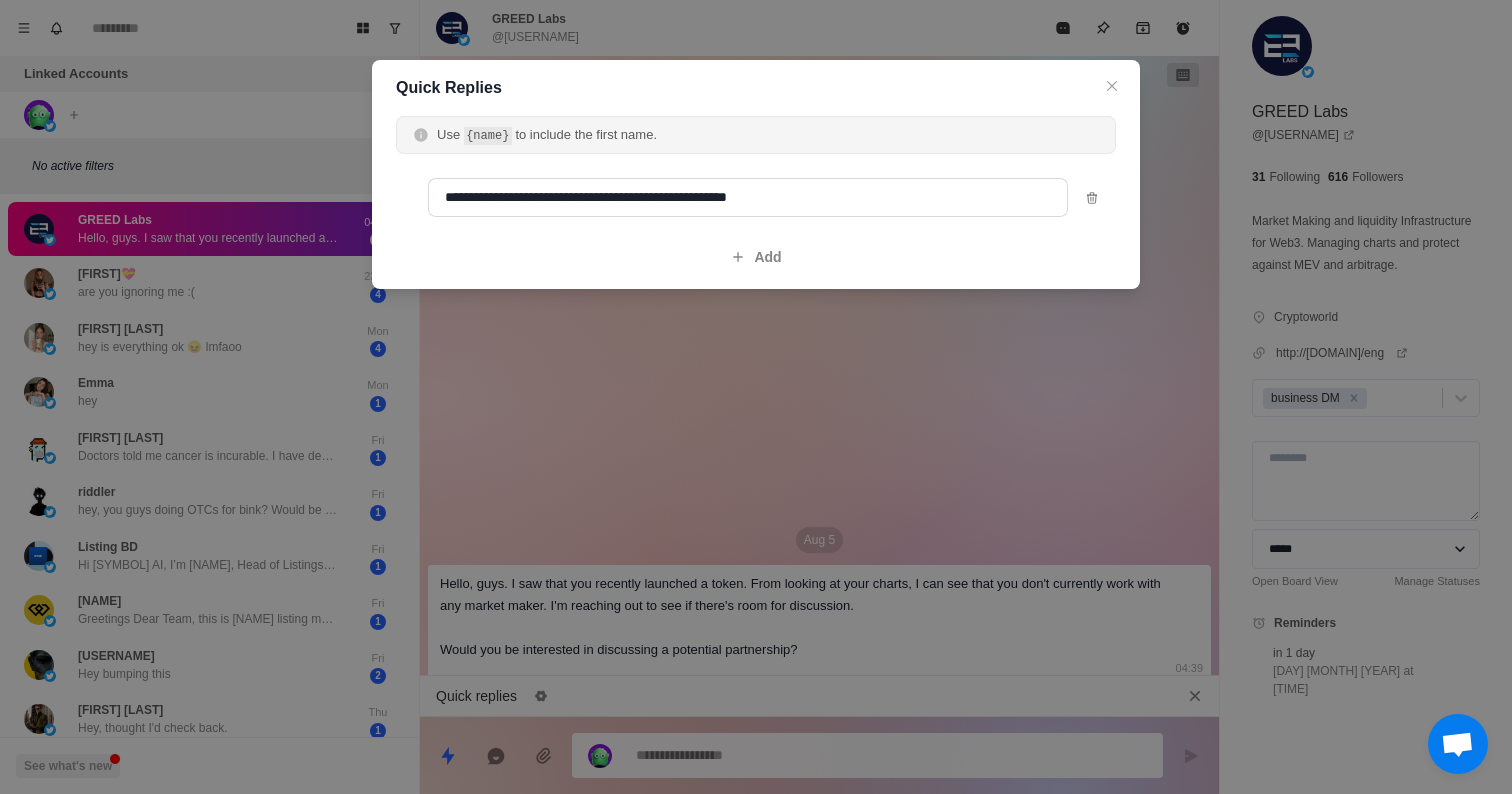 type on "*" 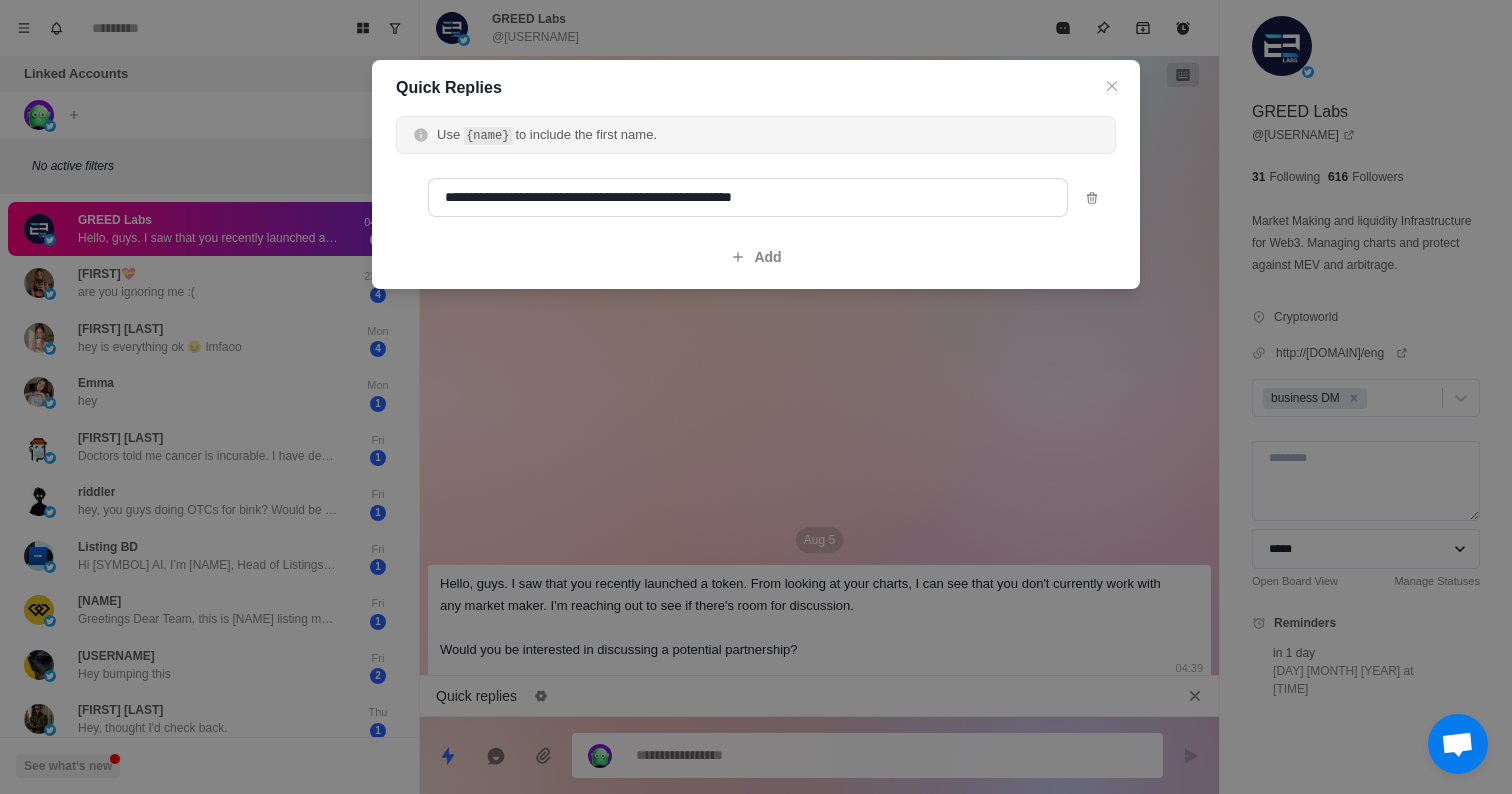 type on "*" 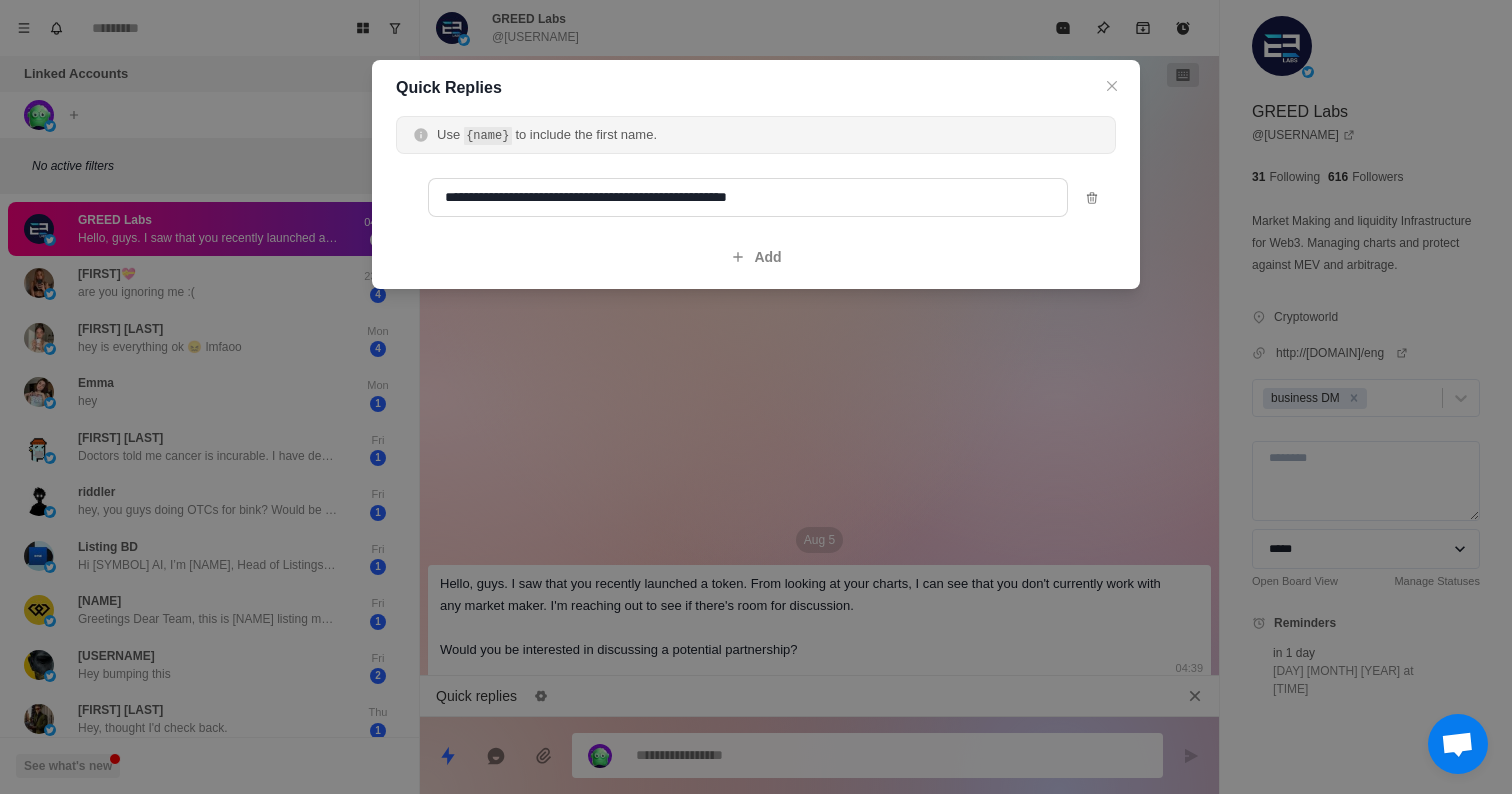 type on "*" 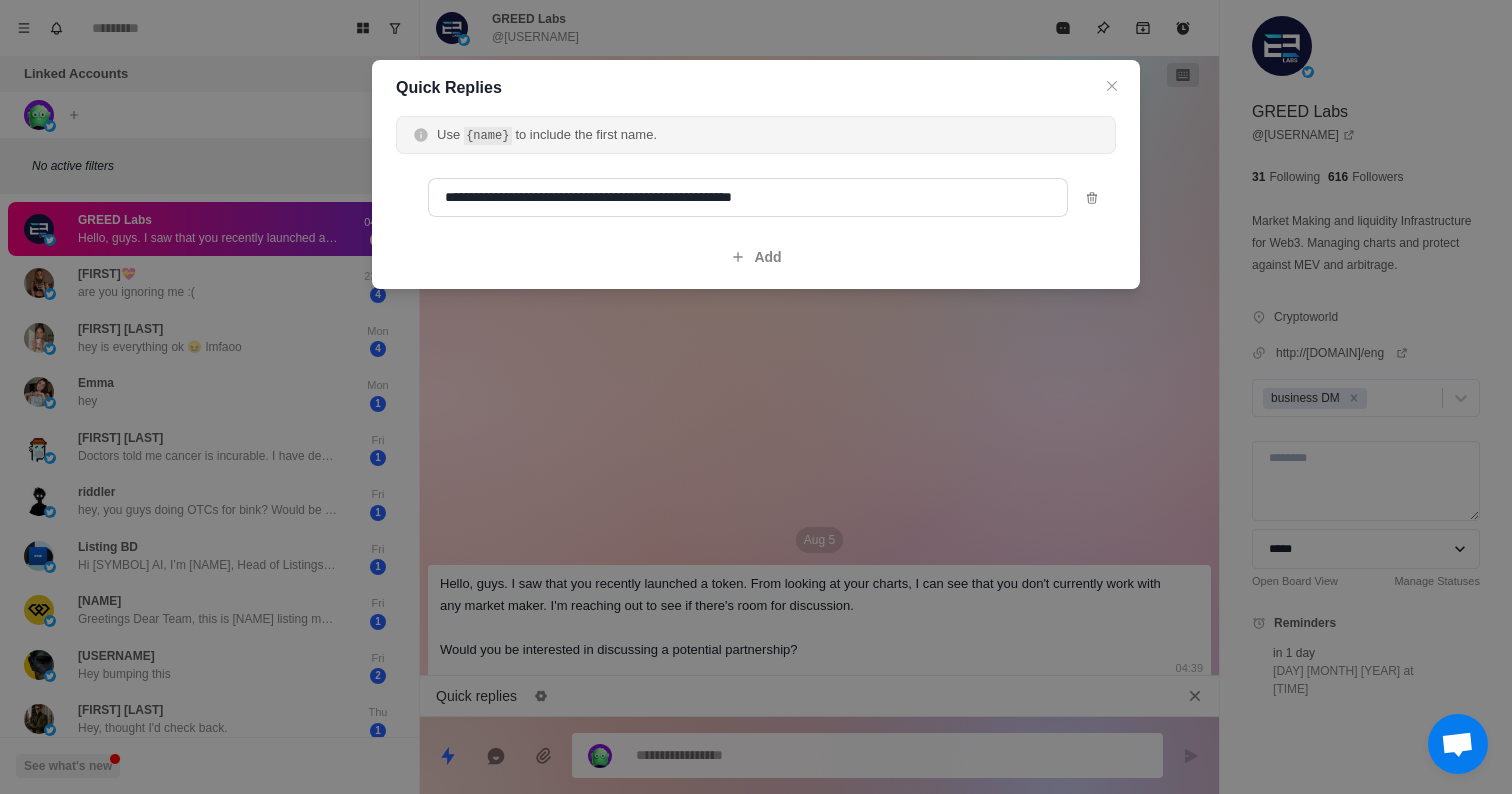 type on "**********" 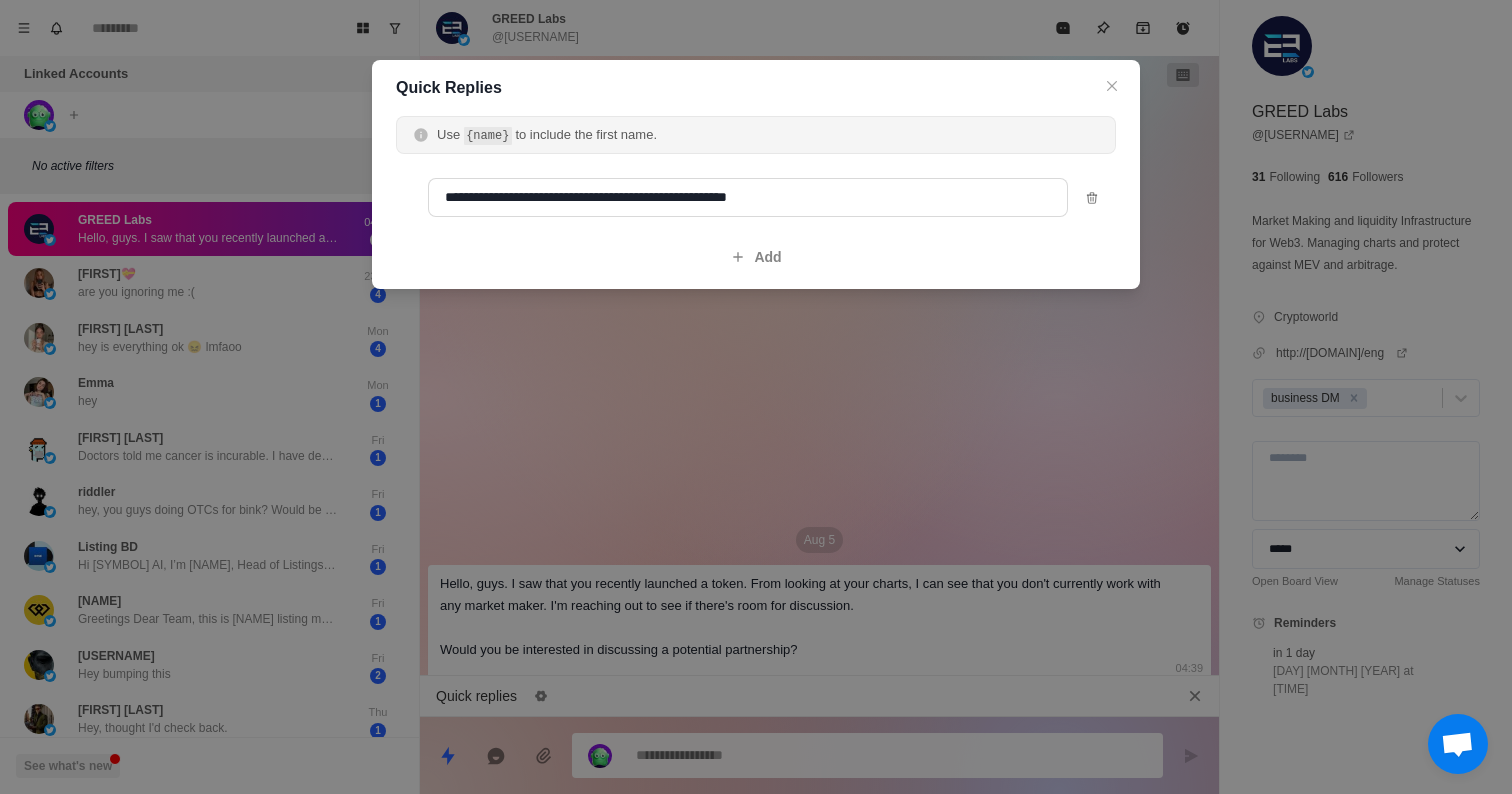 type on "*" 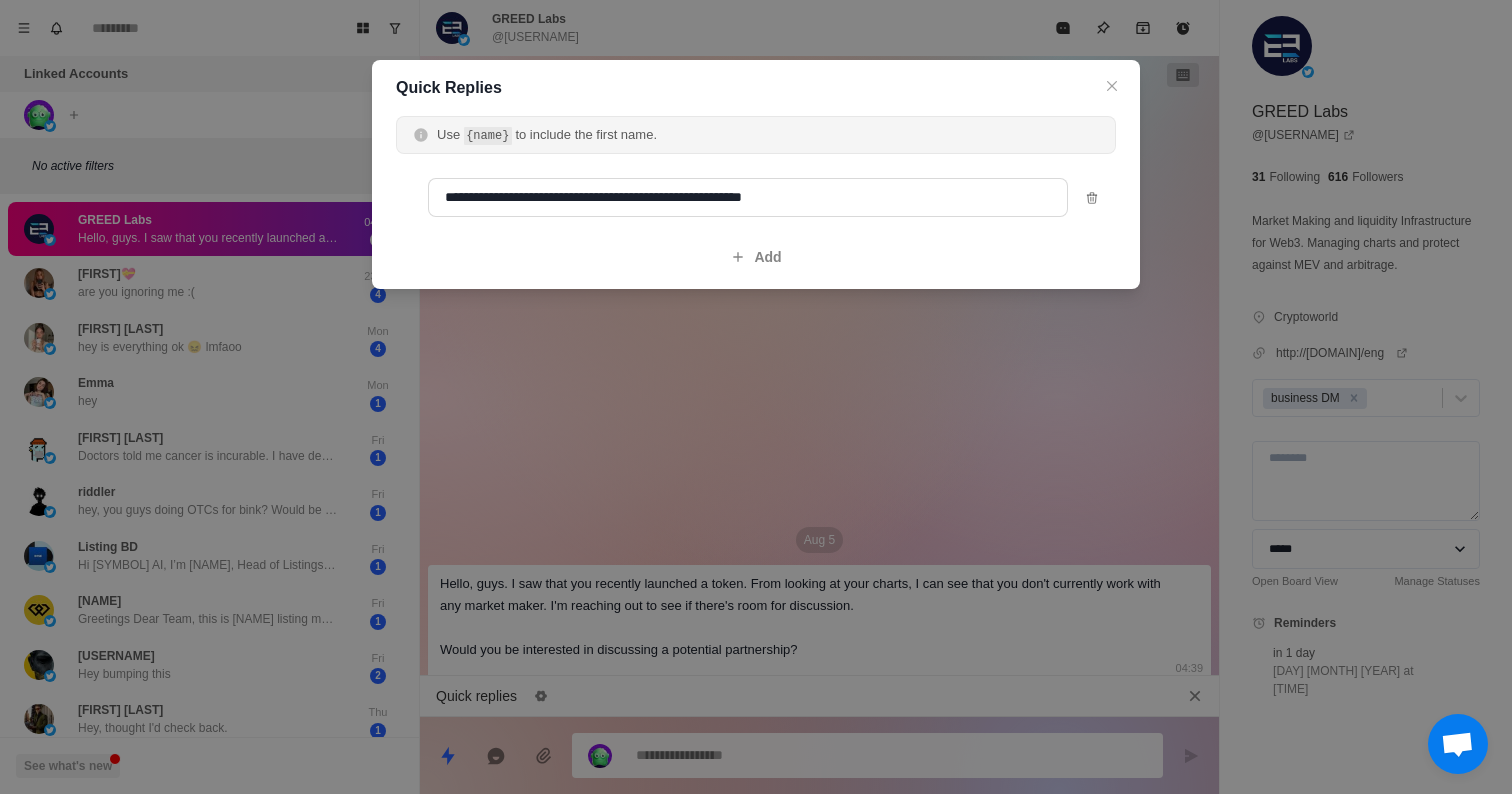 type on "*" 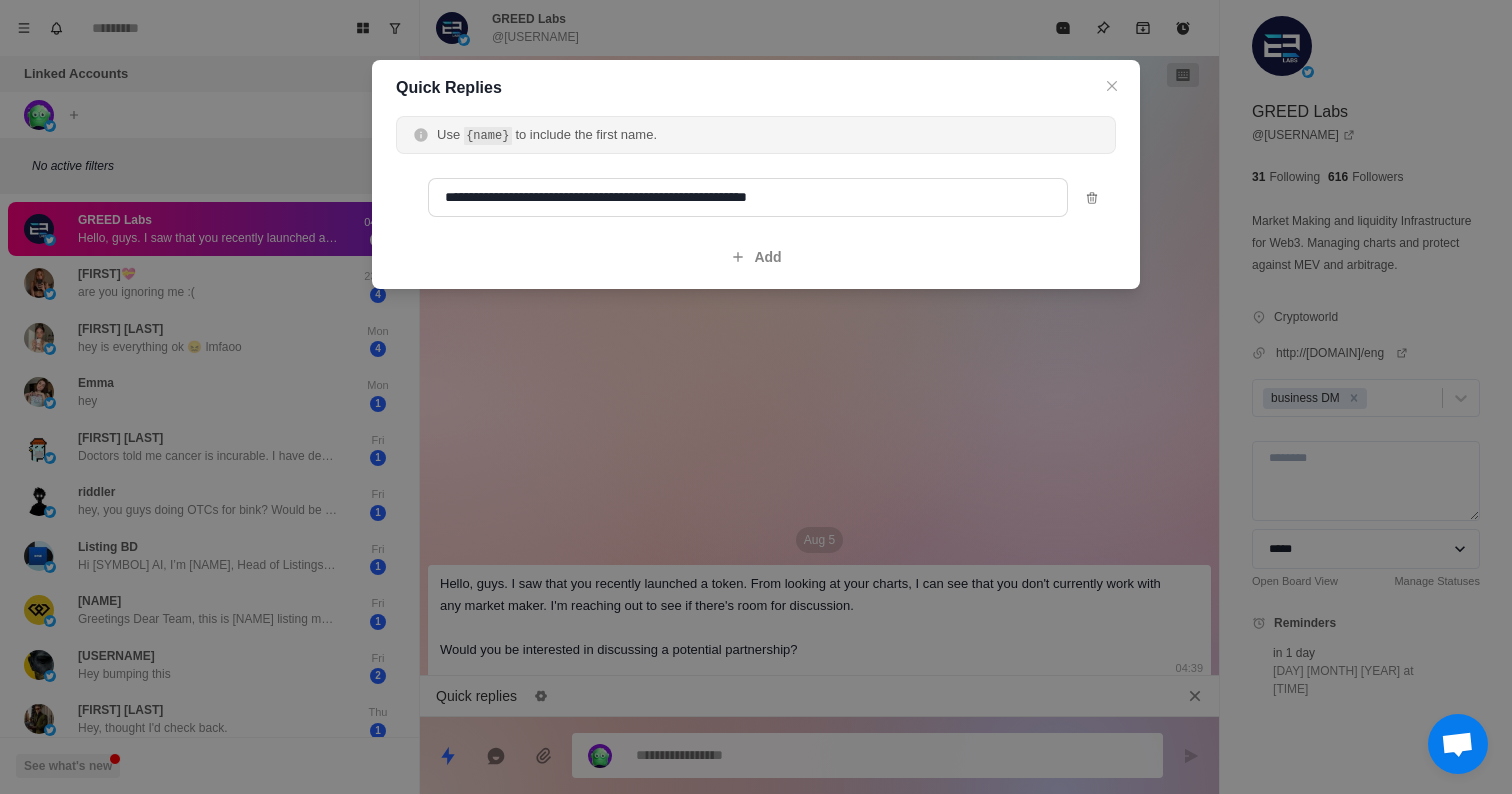 type on "*" 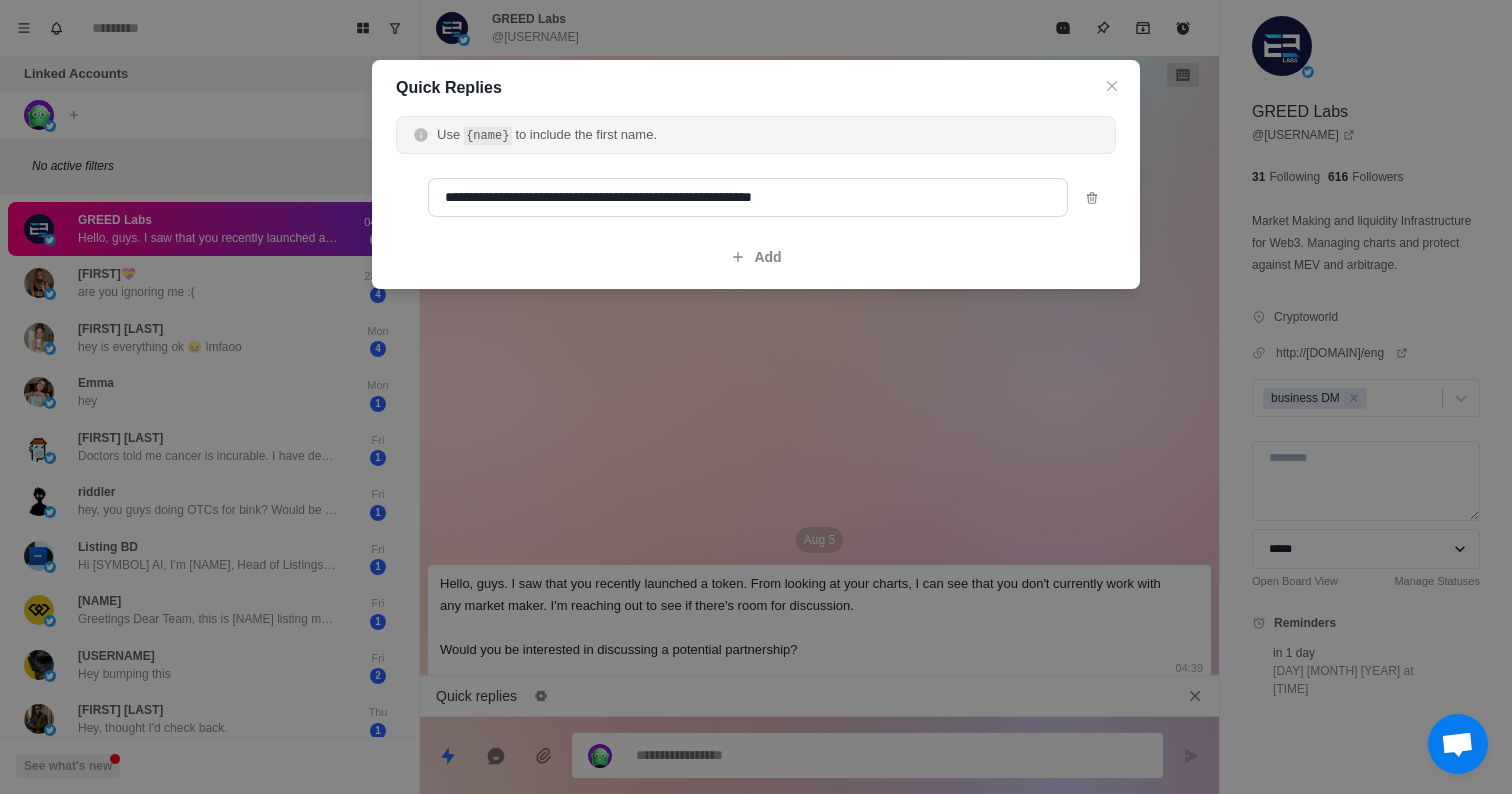 type on "*" 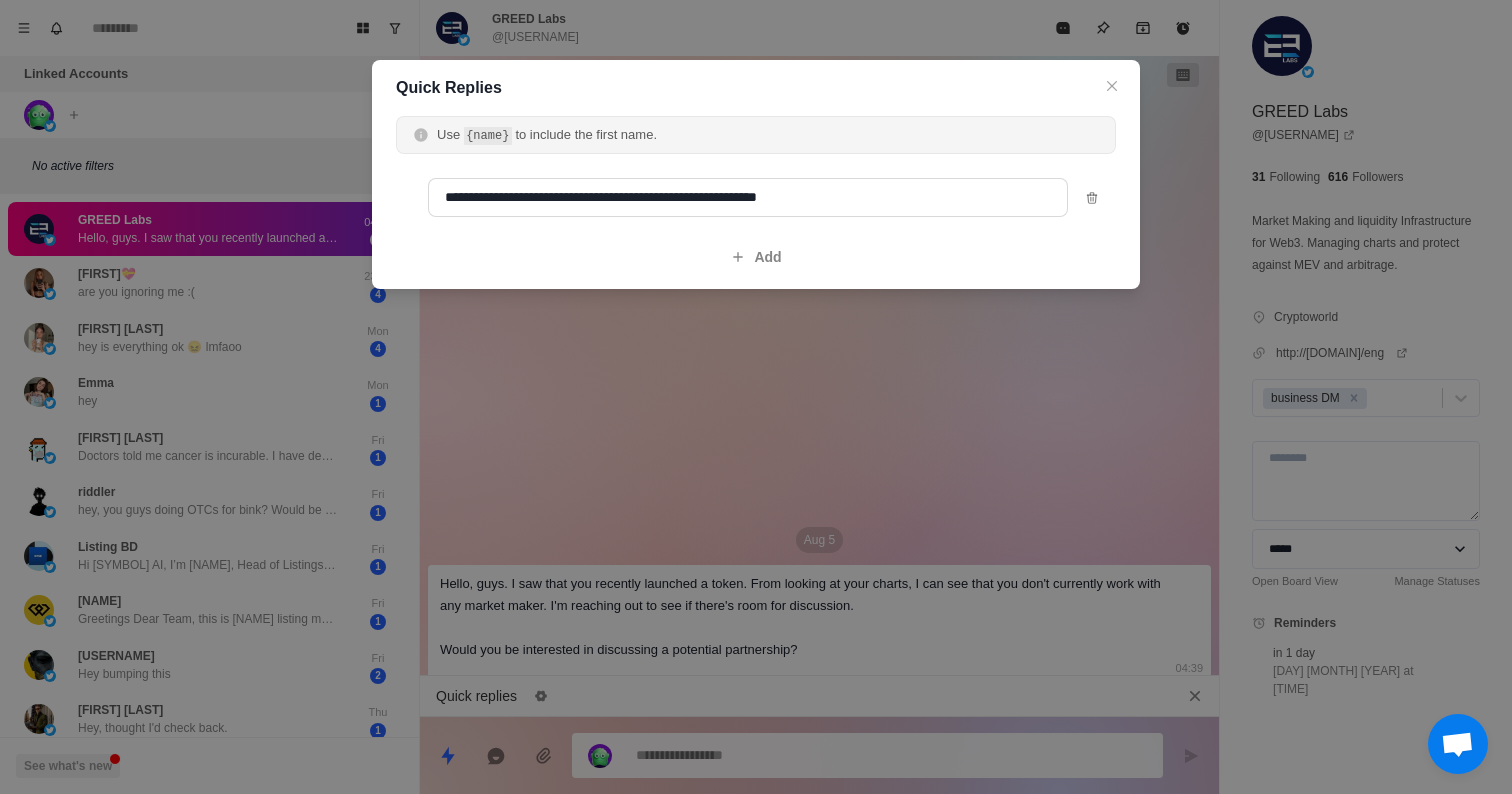 type on "**********" 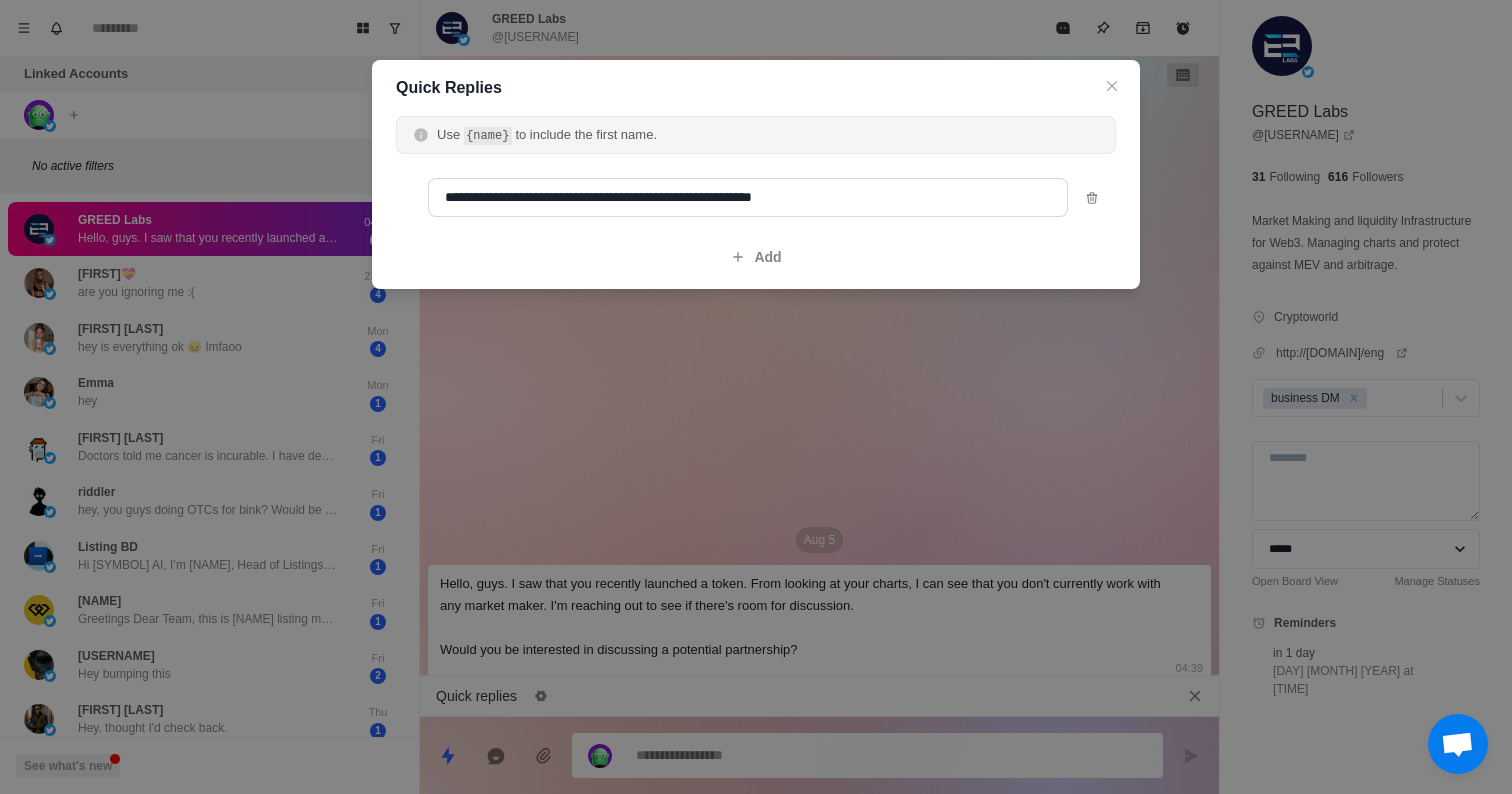 type on "*" 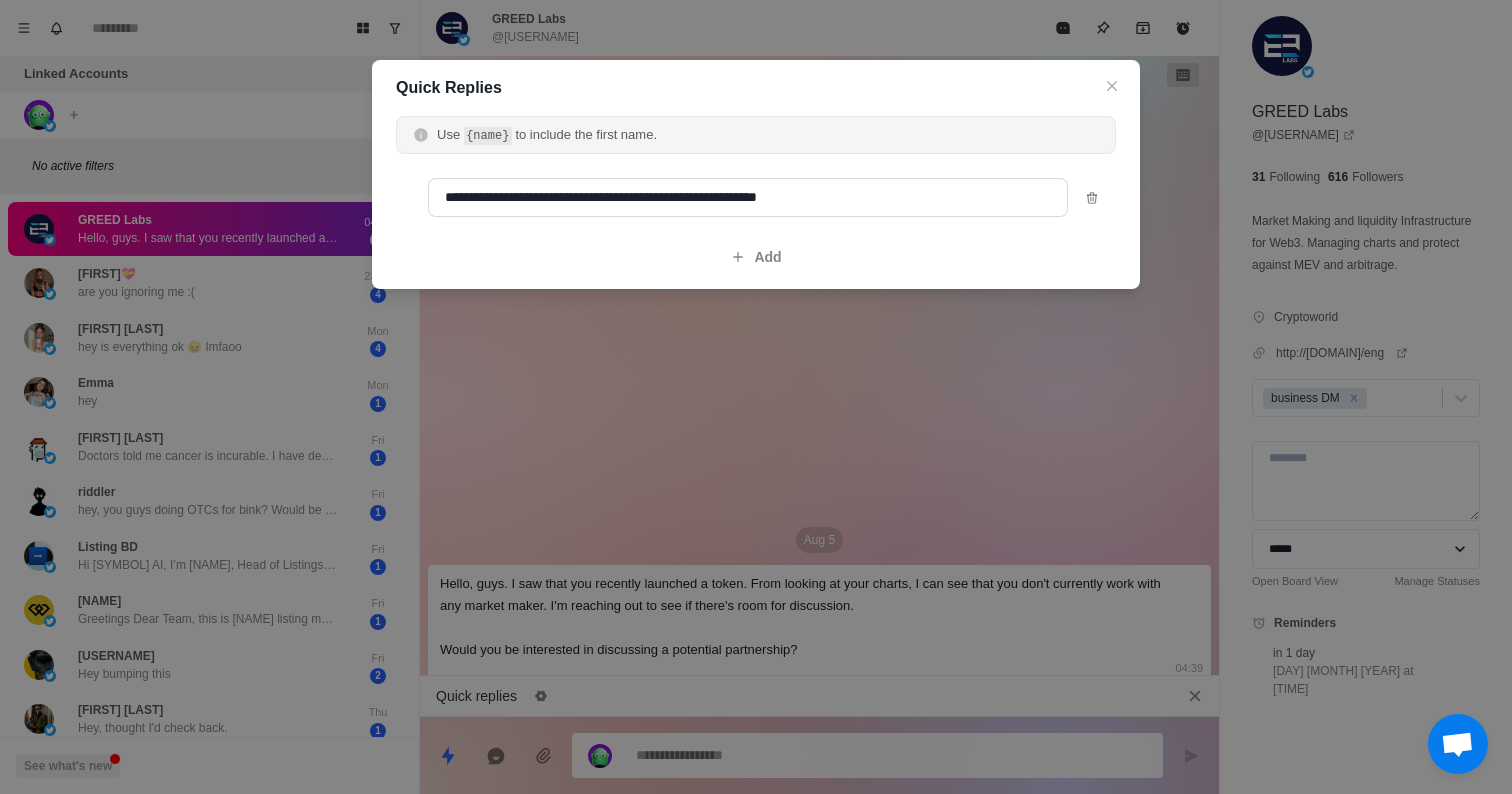 type on "**********" 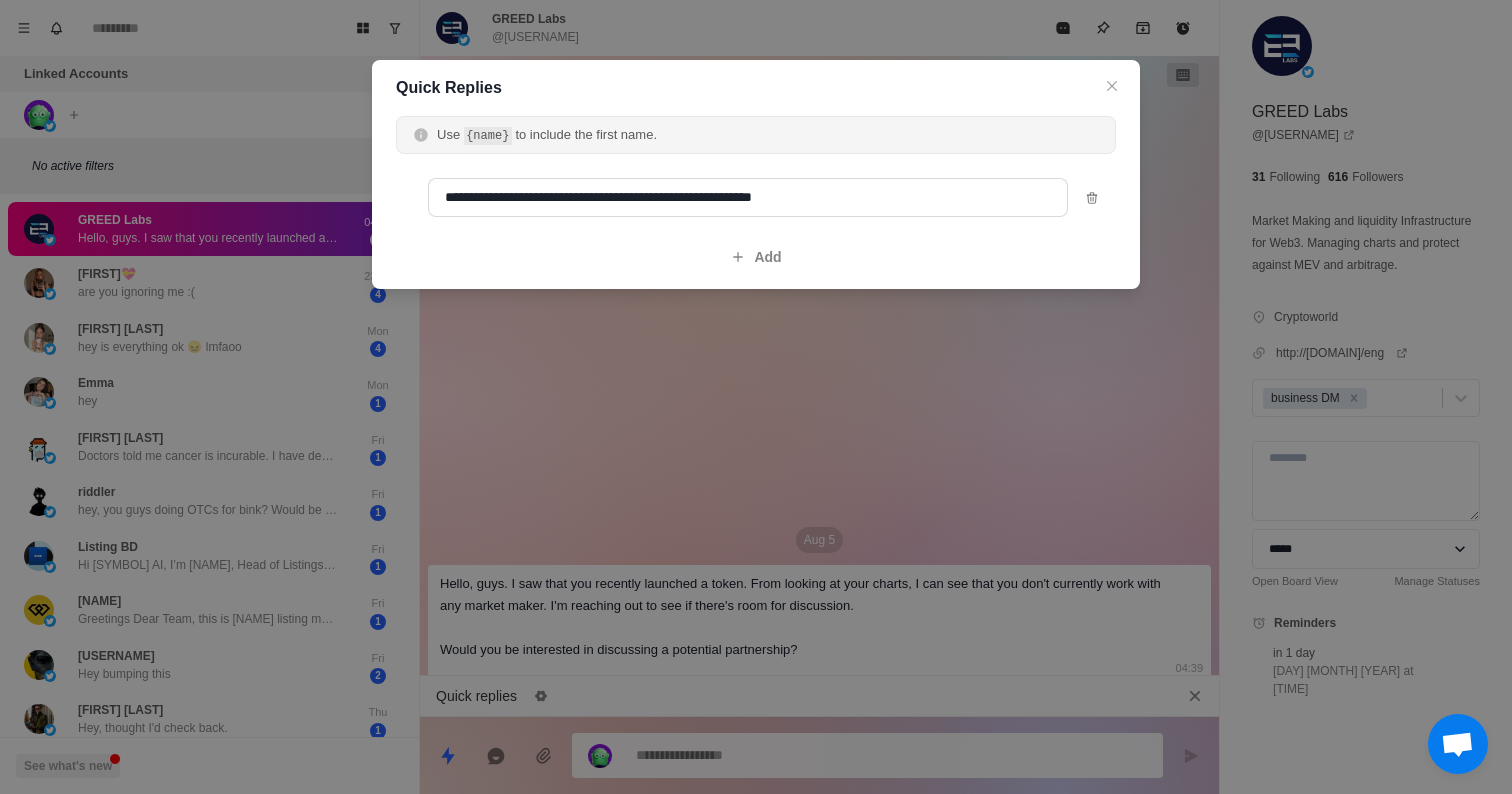 type on "*" 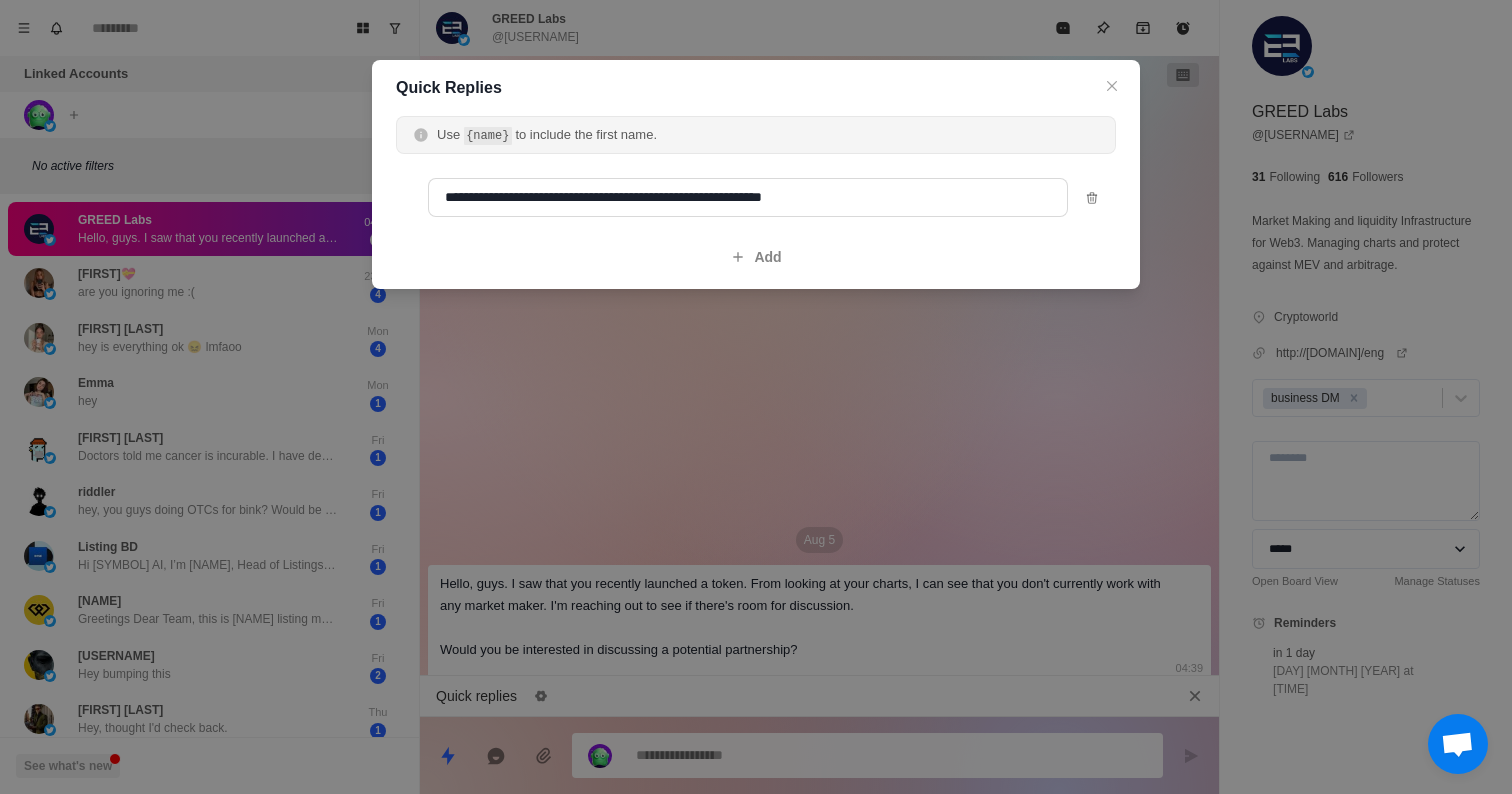 type on "**********" 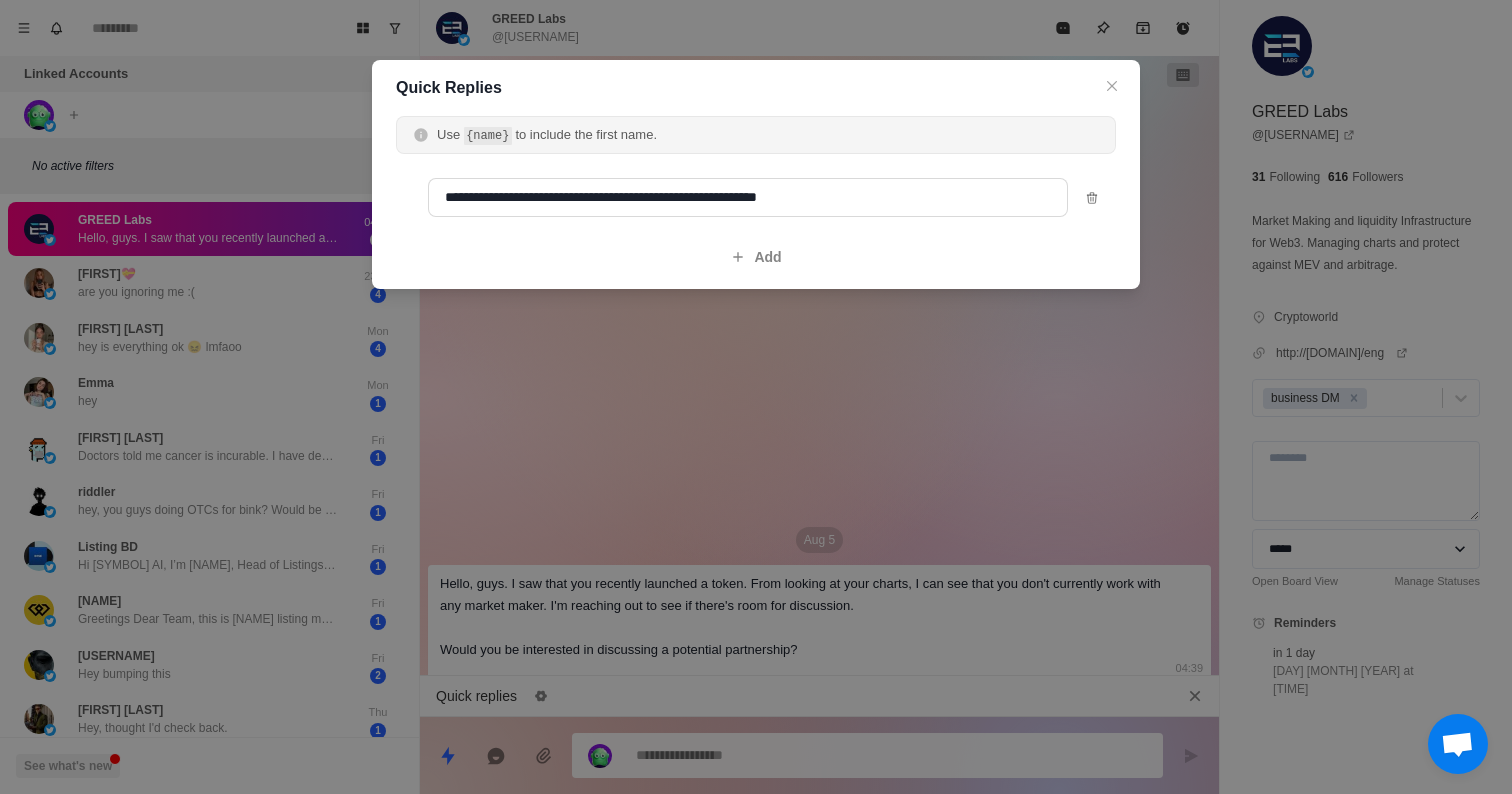 type on "*" 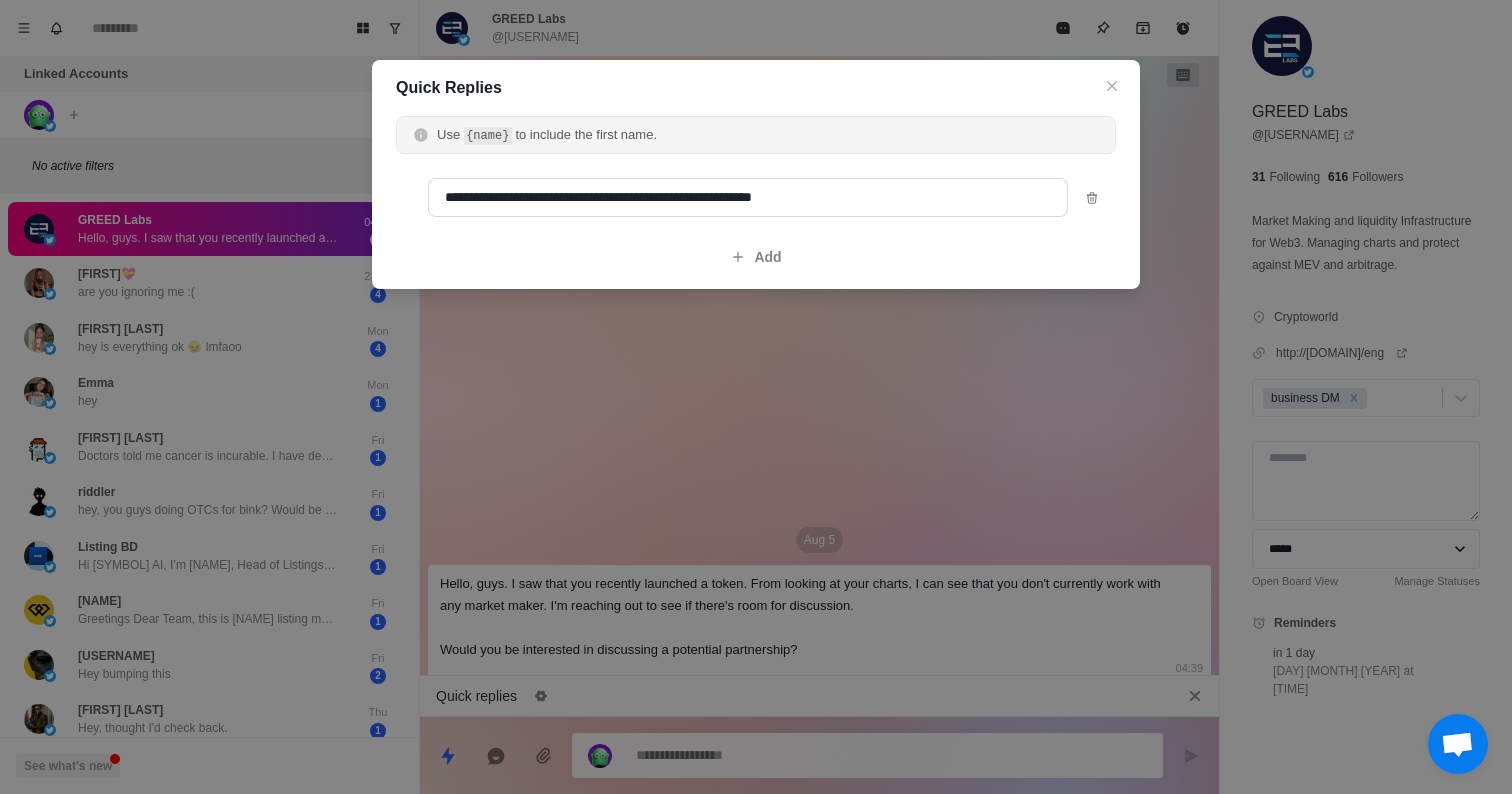 type on "*" 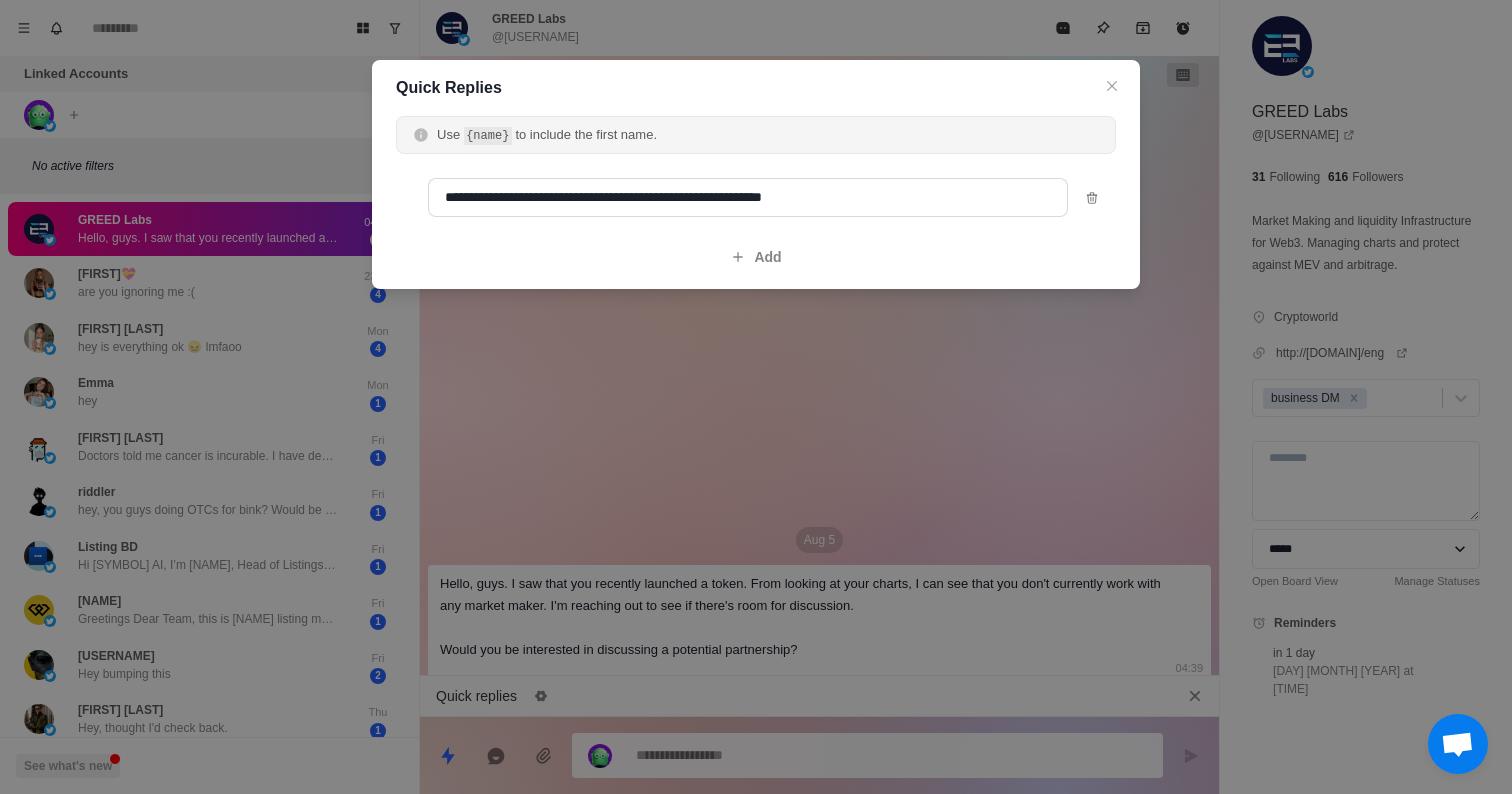 type on "*" 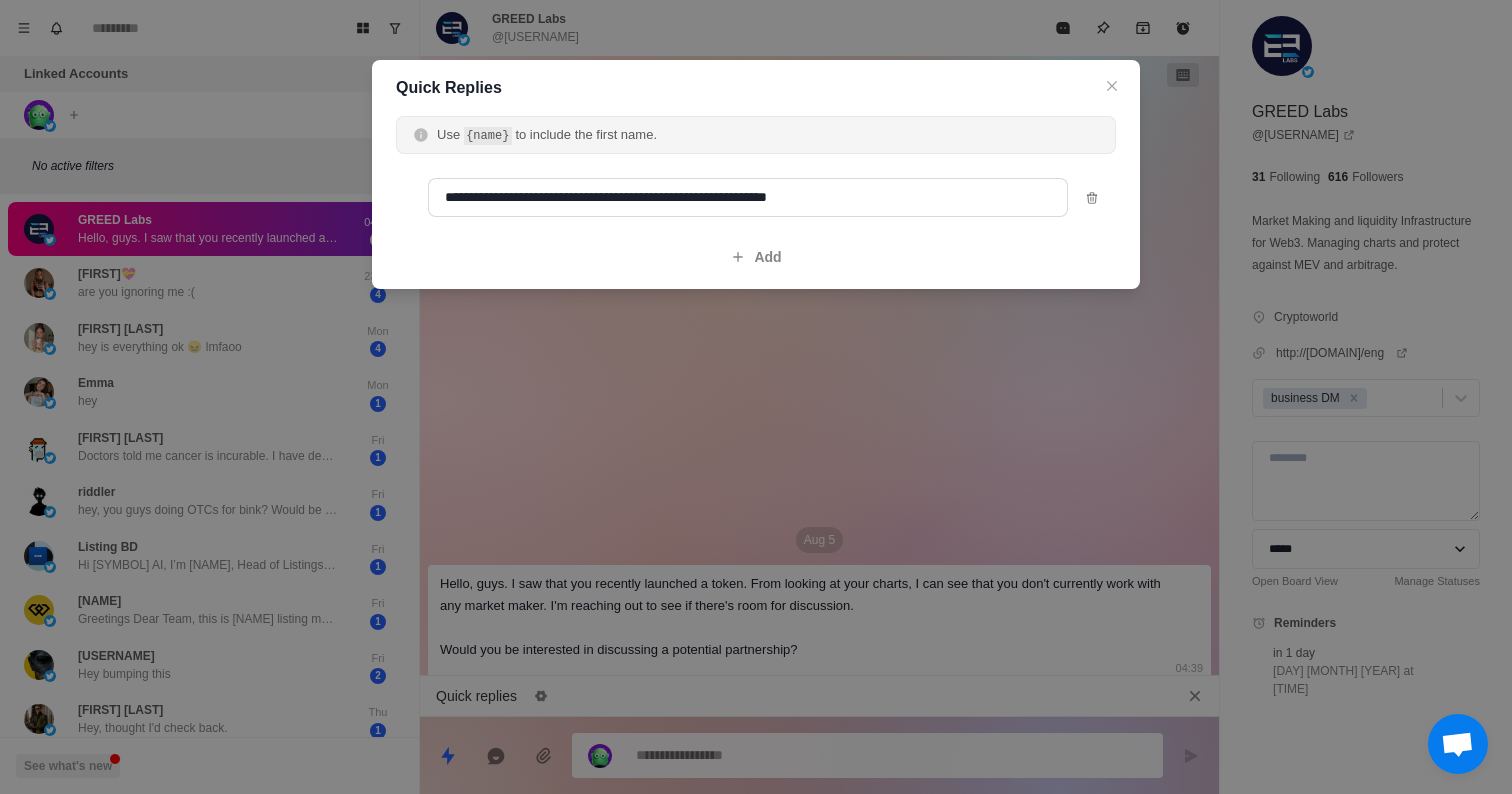 type on "*" 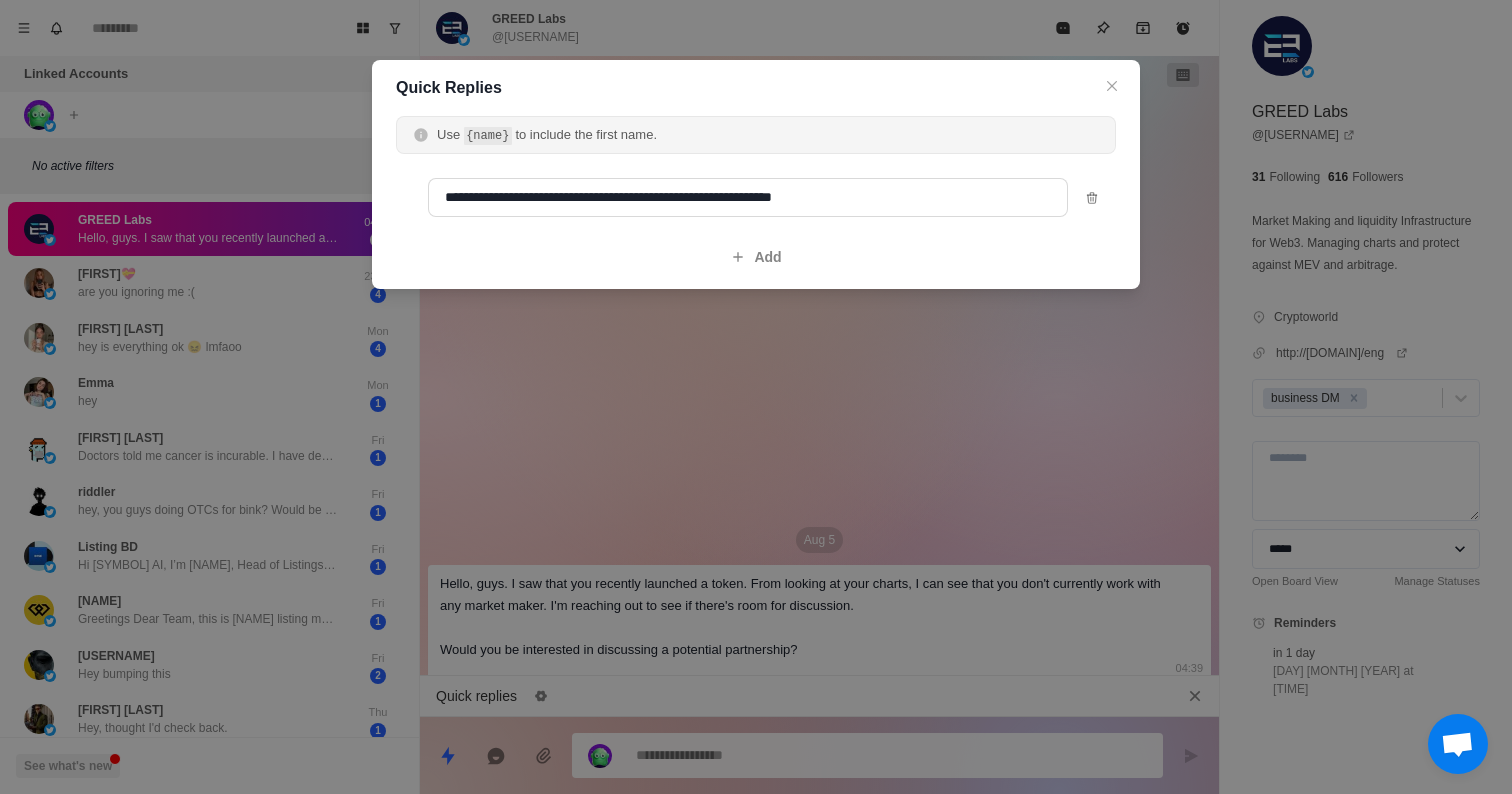 type on "*" 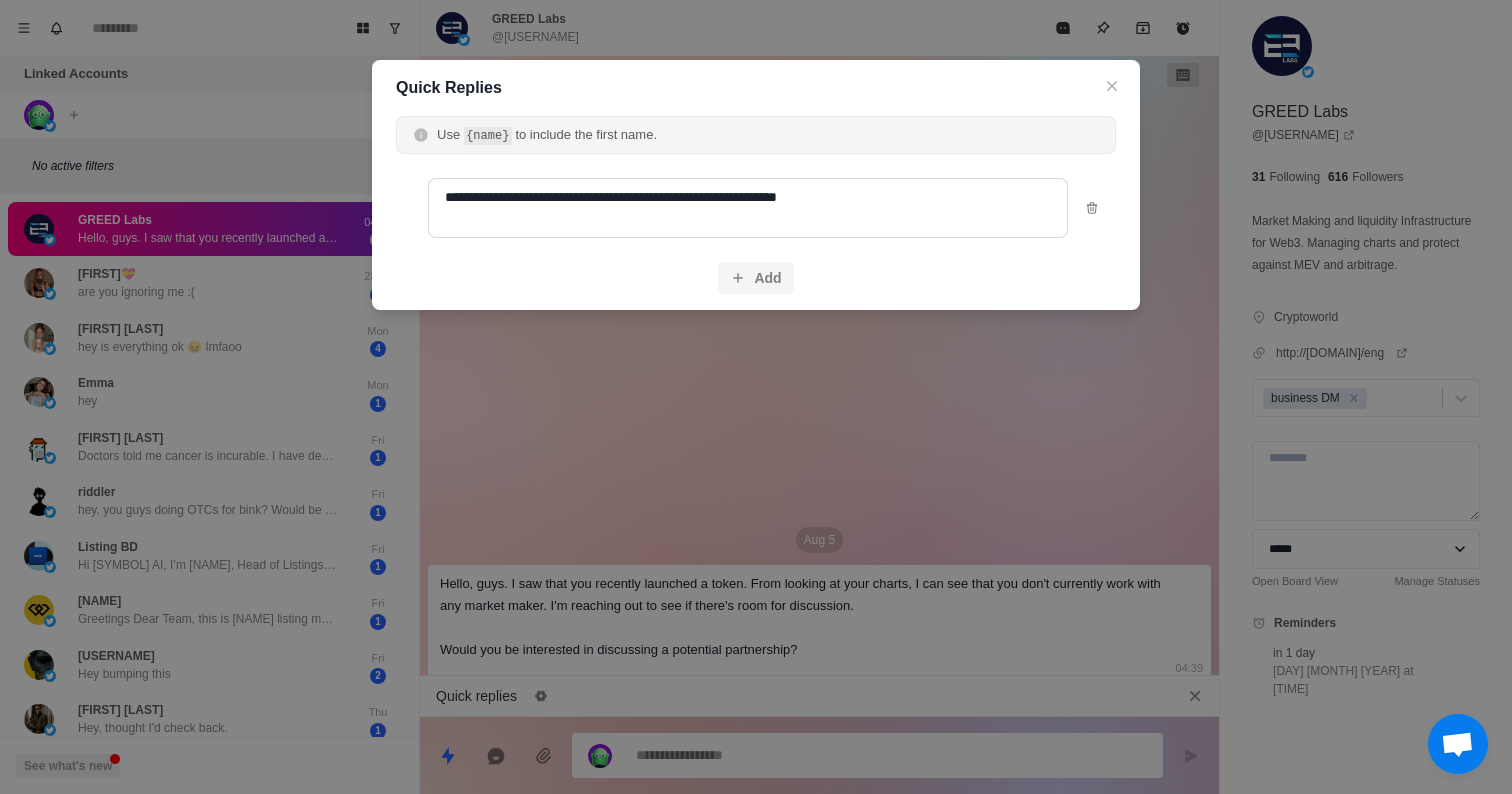 type on "**********" 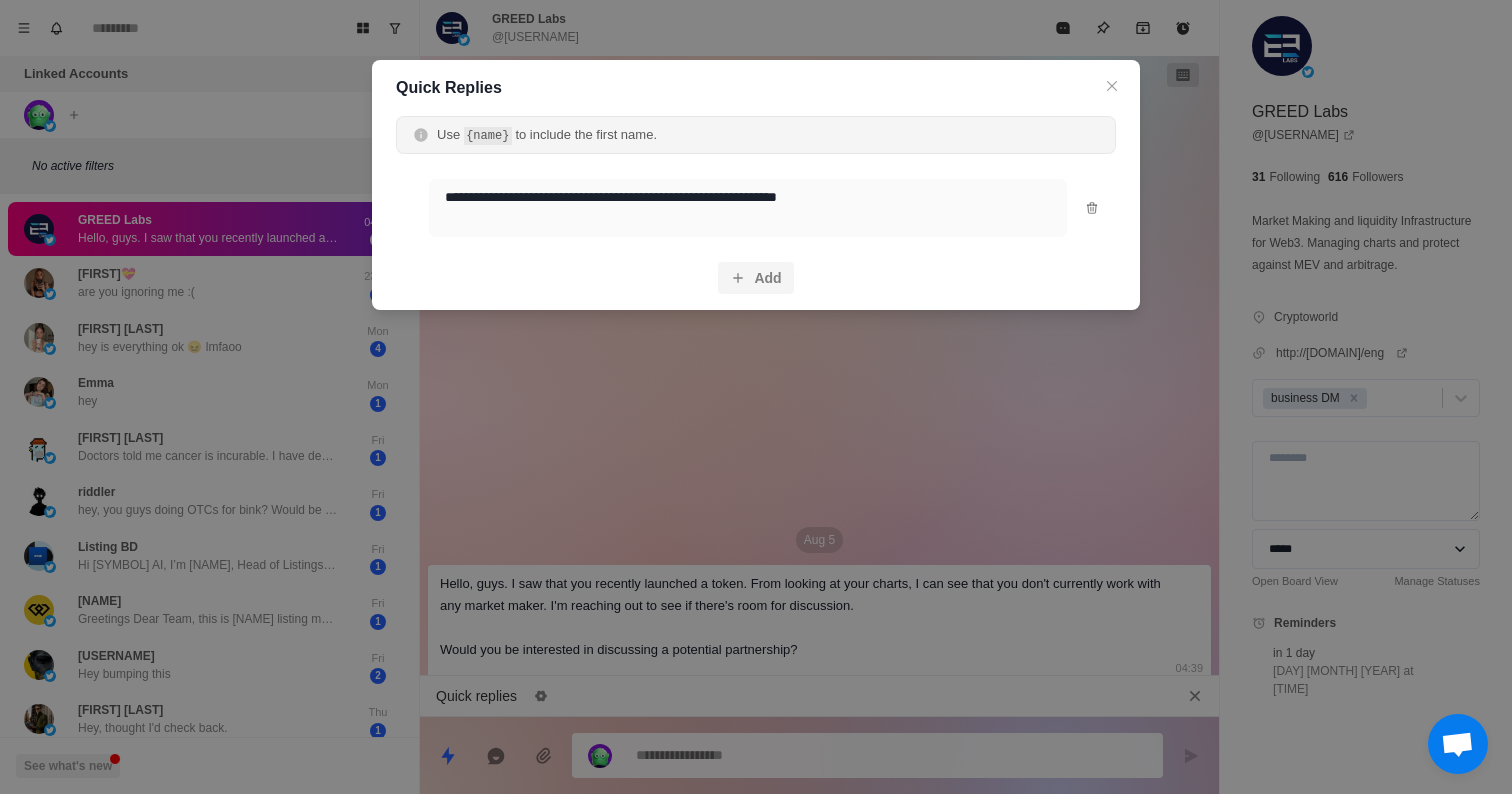 click on "Add" at bounding box center [755, 278] 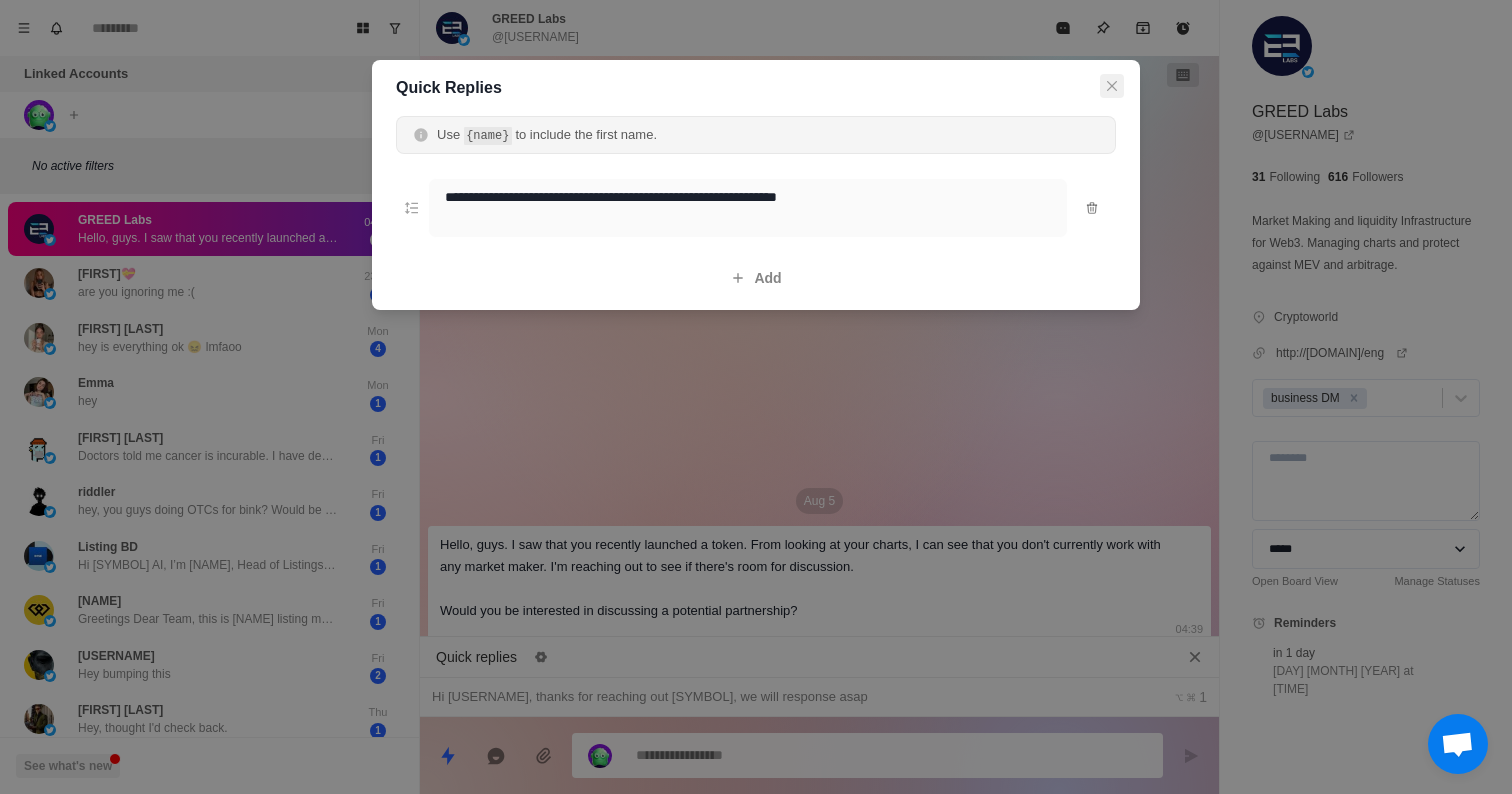 click at bounding box center (1112, 86) 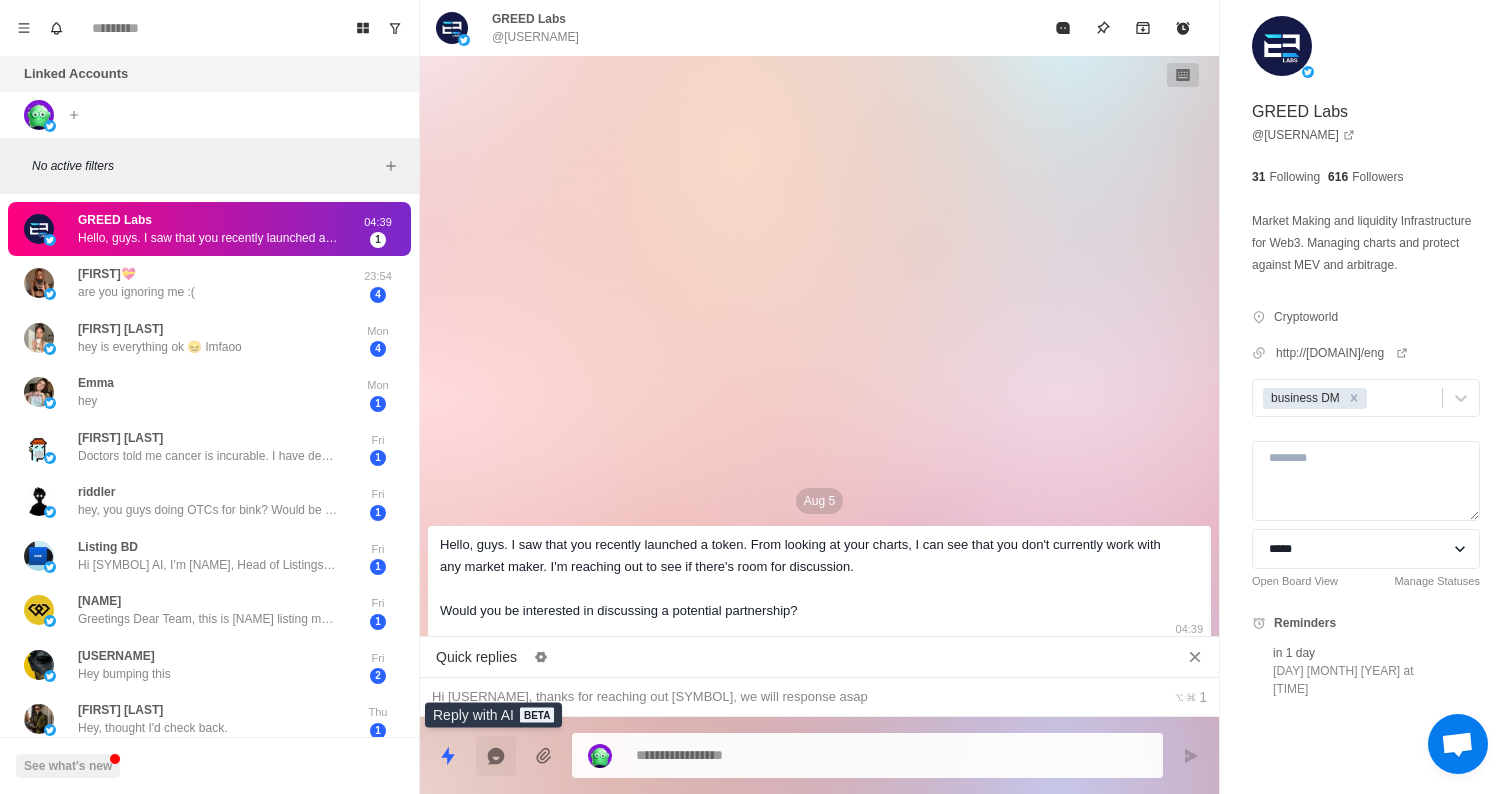 click 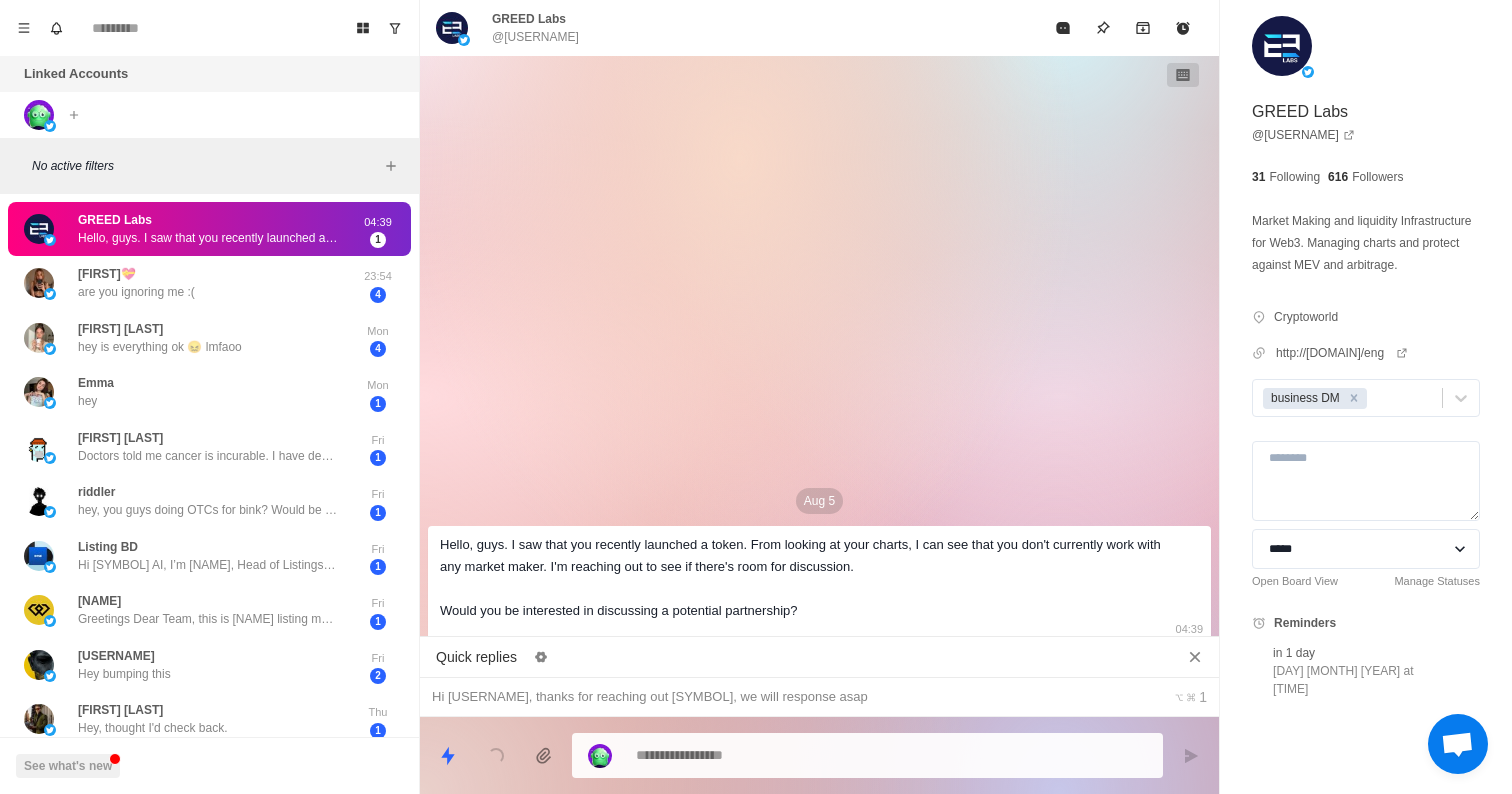 type on "*" 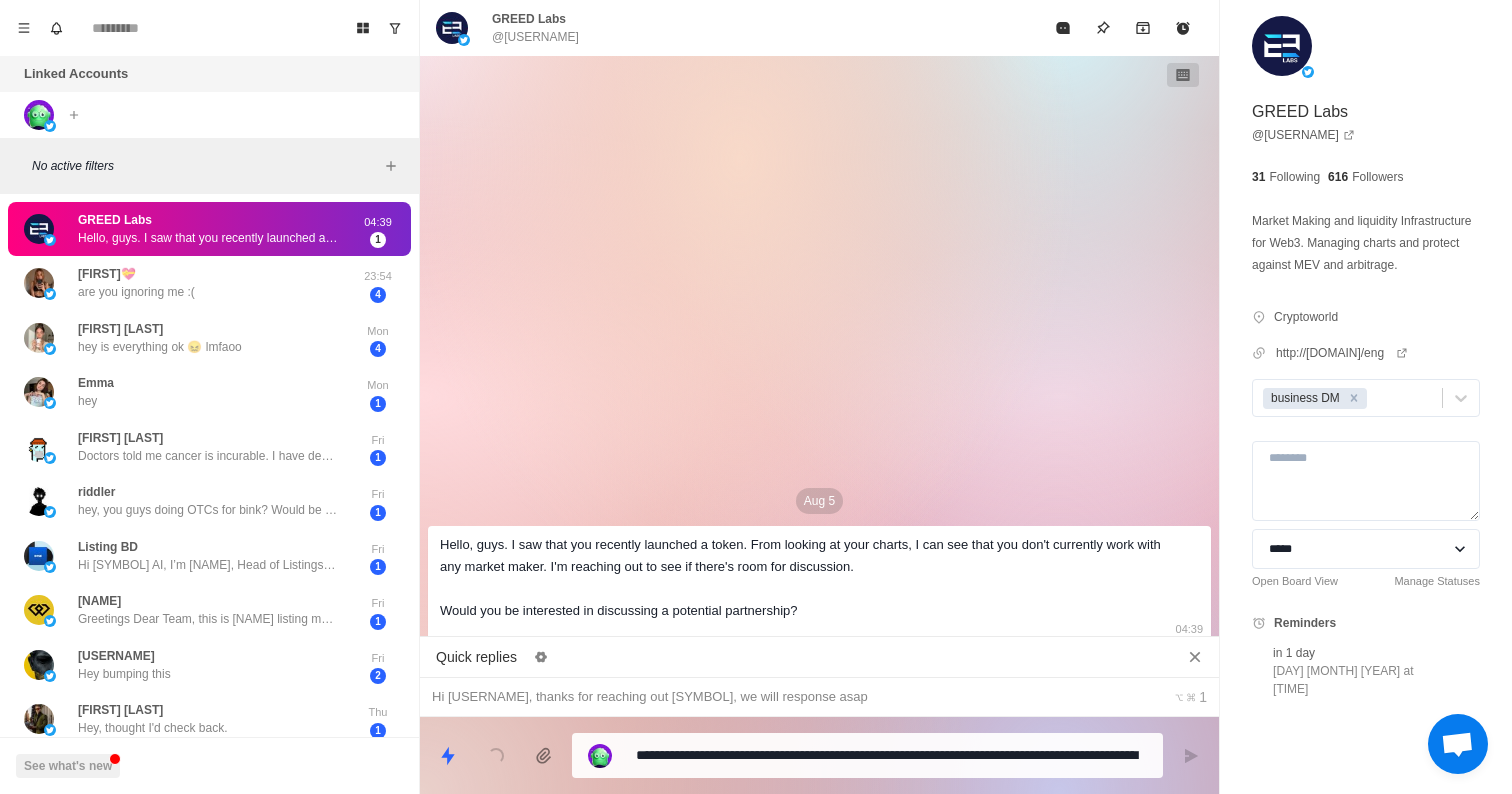 scroll, scrollTop: 0, scrollLeft: 0, axis: both 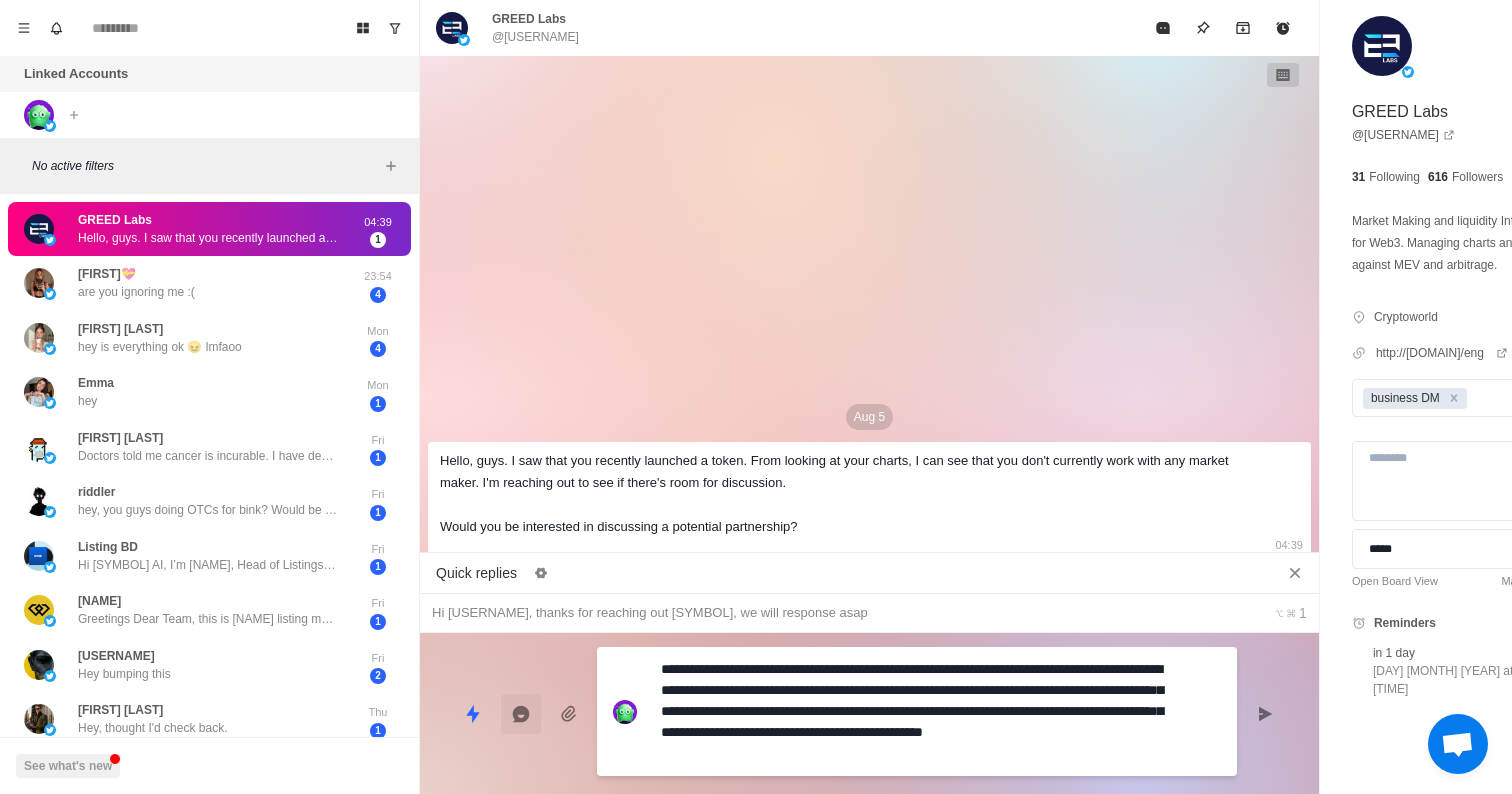 click on "Aug 5 Hello, guys. I saw that you recently launched a token. From looking at your charts, I can see that you don't currently work with any market maker. I'm reaching out to see if there's room for discussion.
Would you be interested in discussing a potential partnership? 04:39" at bounding box center (869, 308) 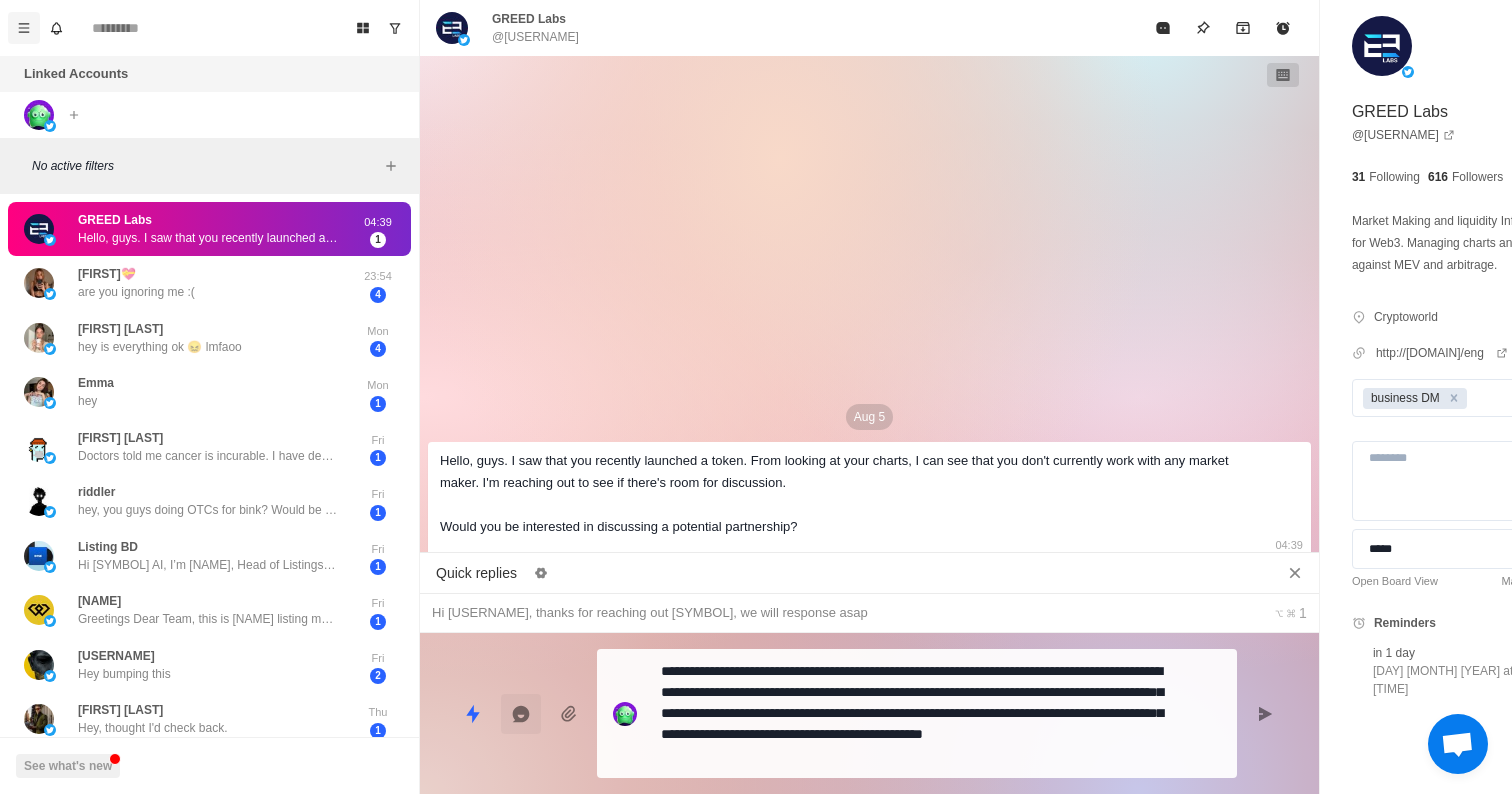click at bounding box center [24, 28] 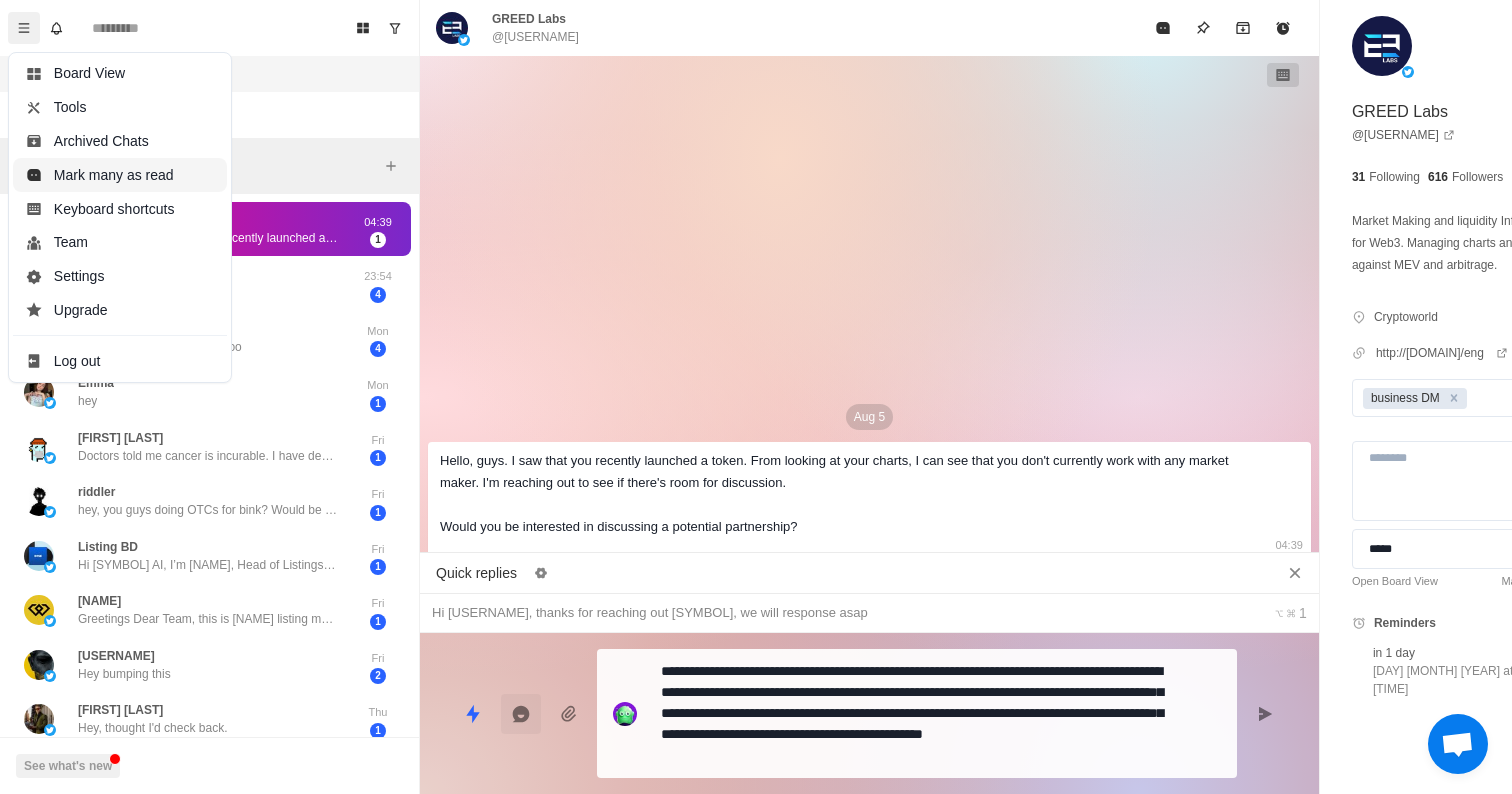 type on "*" 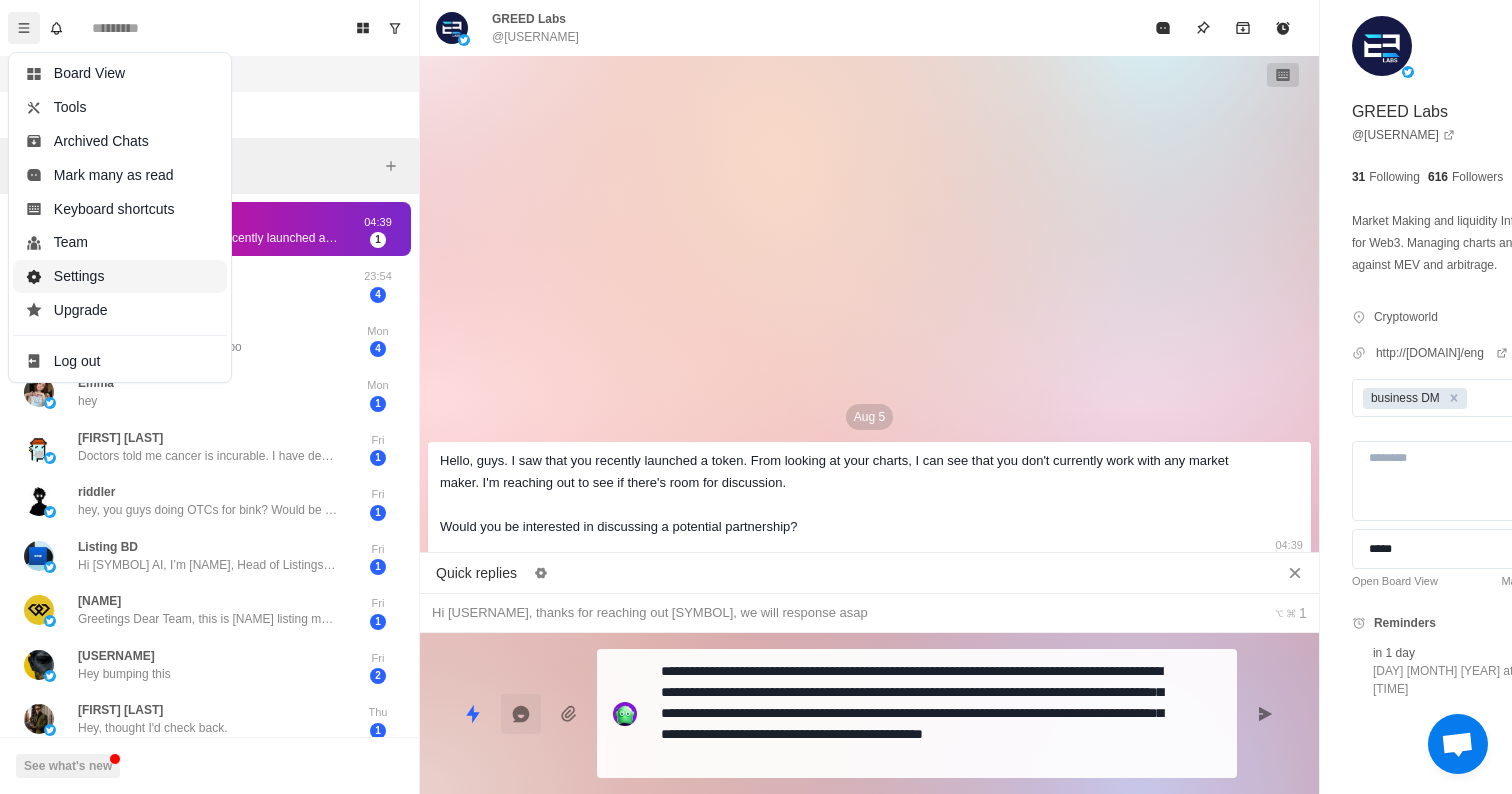 click on "Settings" at bounding box center (120, 277) 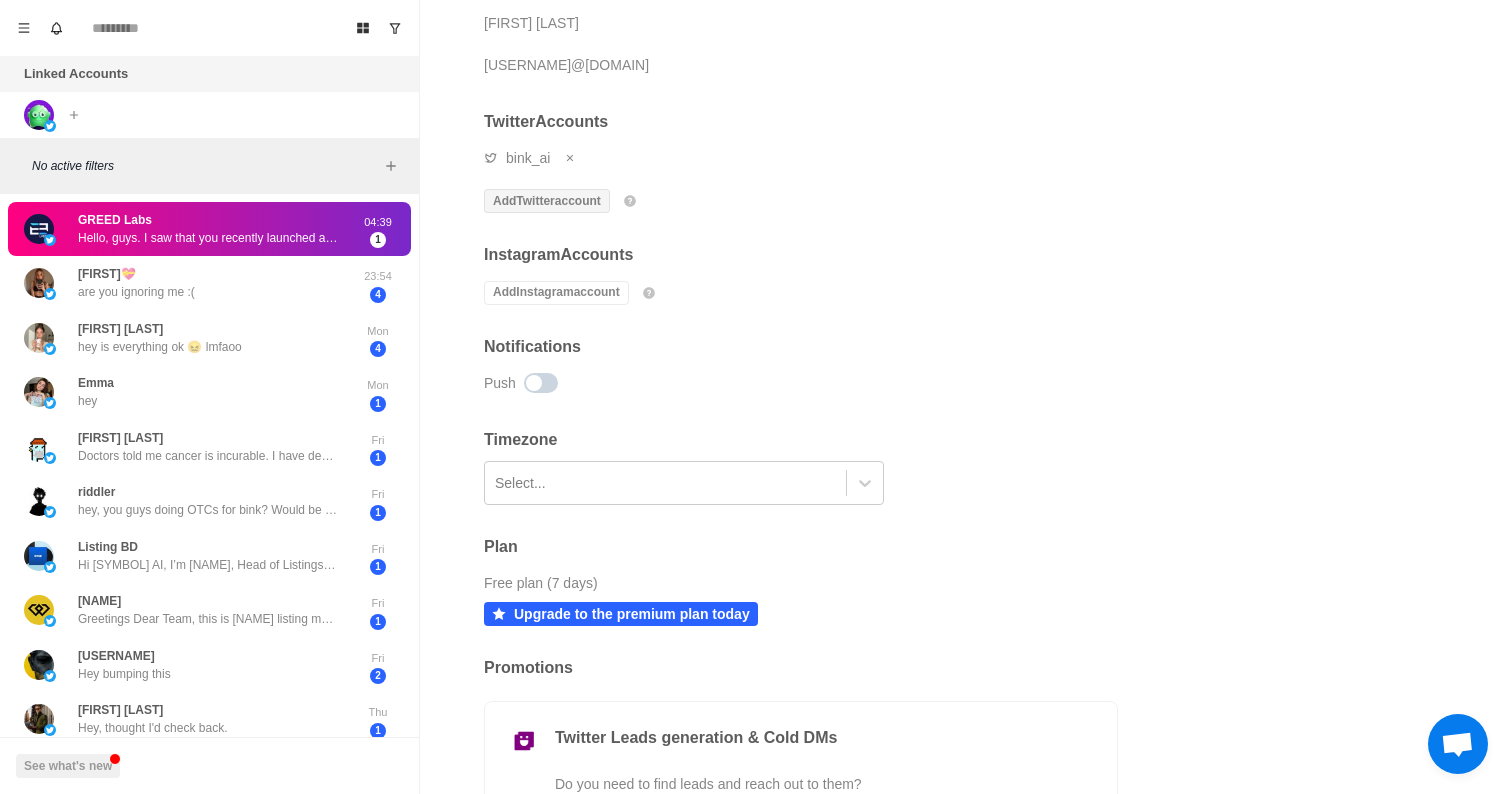 scroll, scrollTop: 379, scrollLeft: 0, axis: vertical 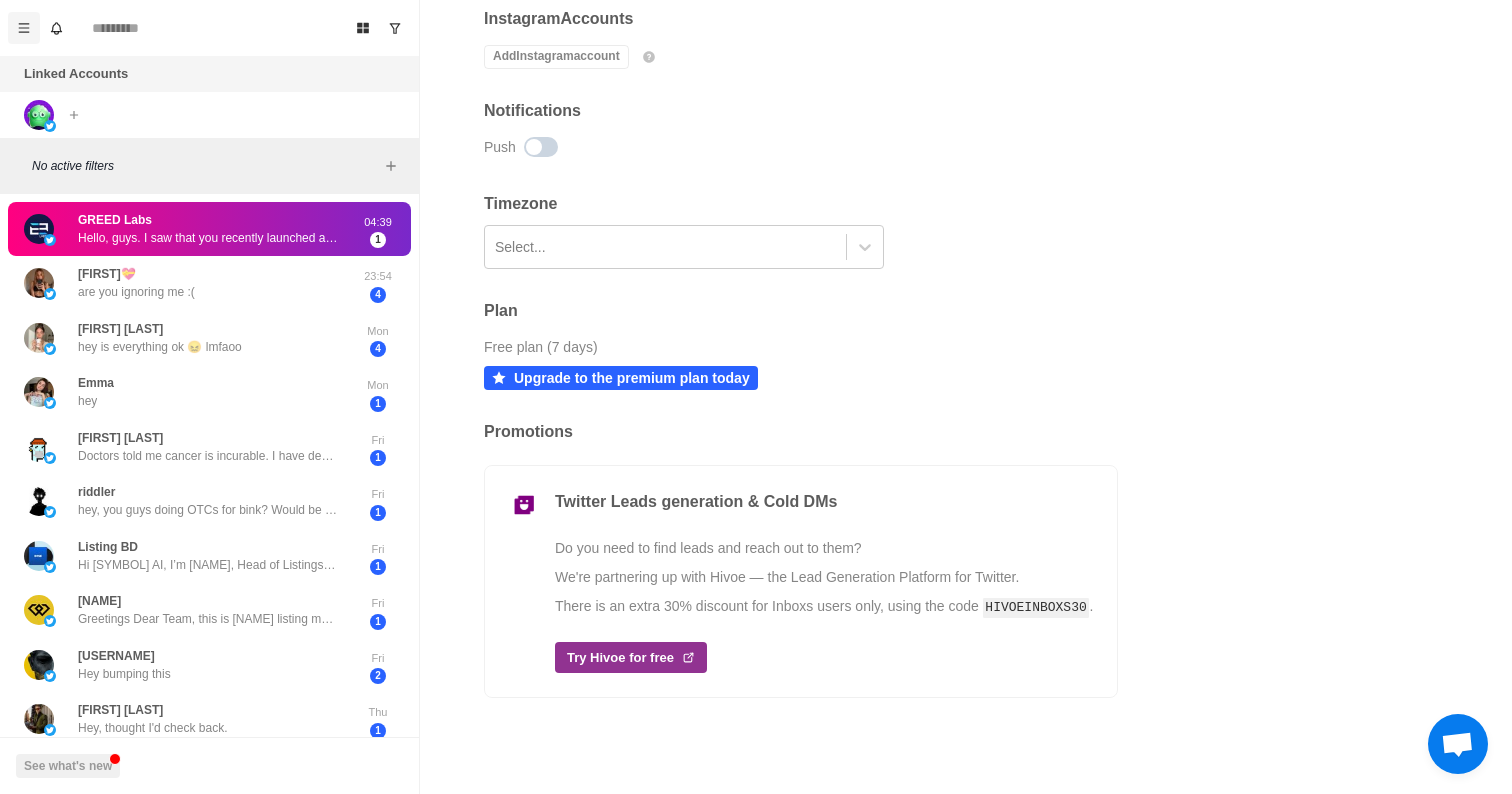 click at bounding box center (24, 28) 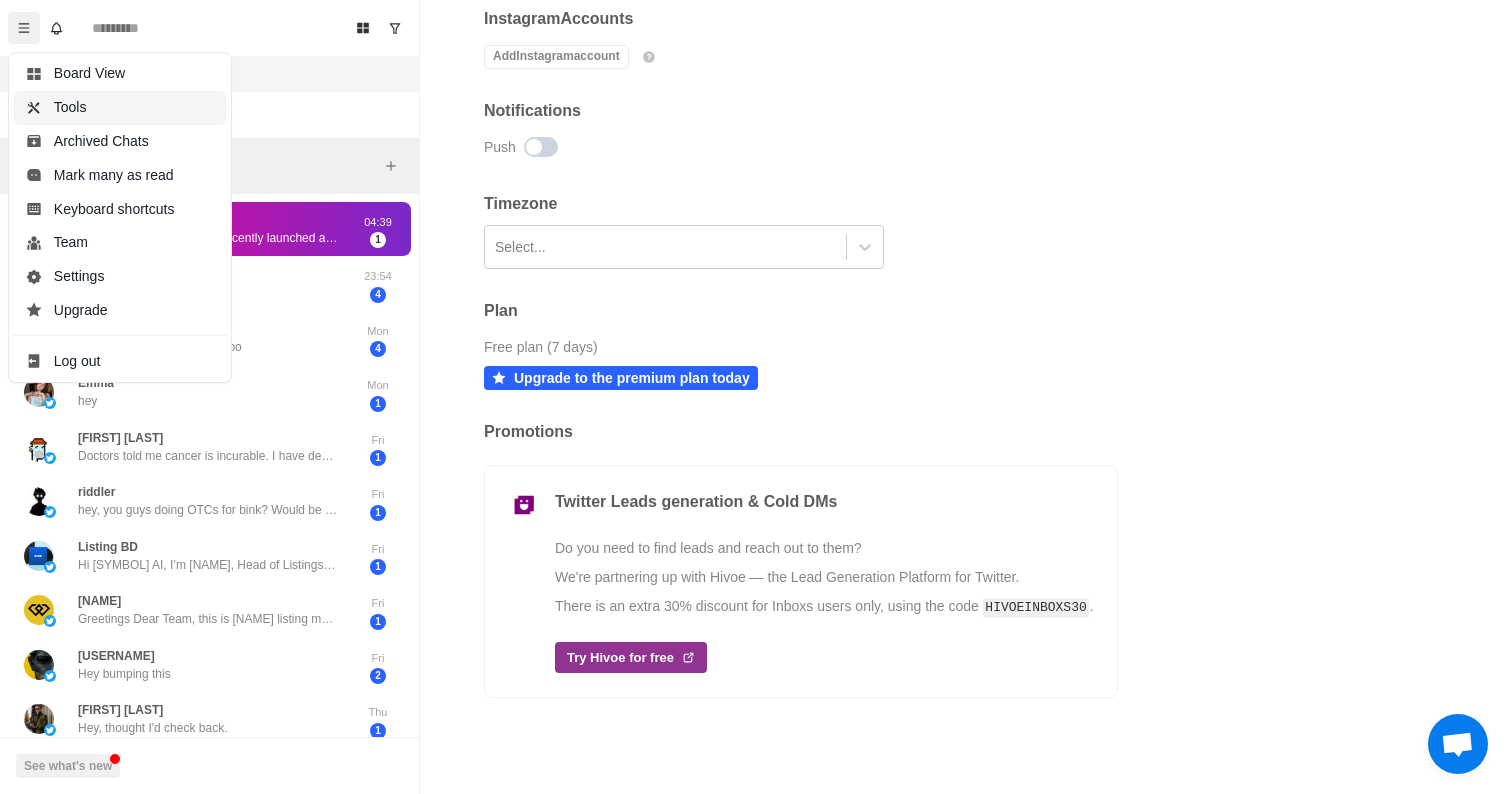 click on "Tools" at bounding box center [120, 108] 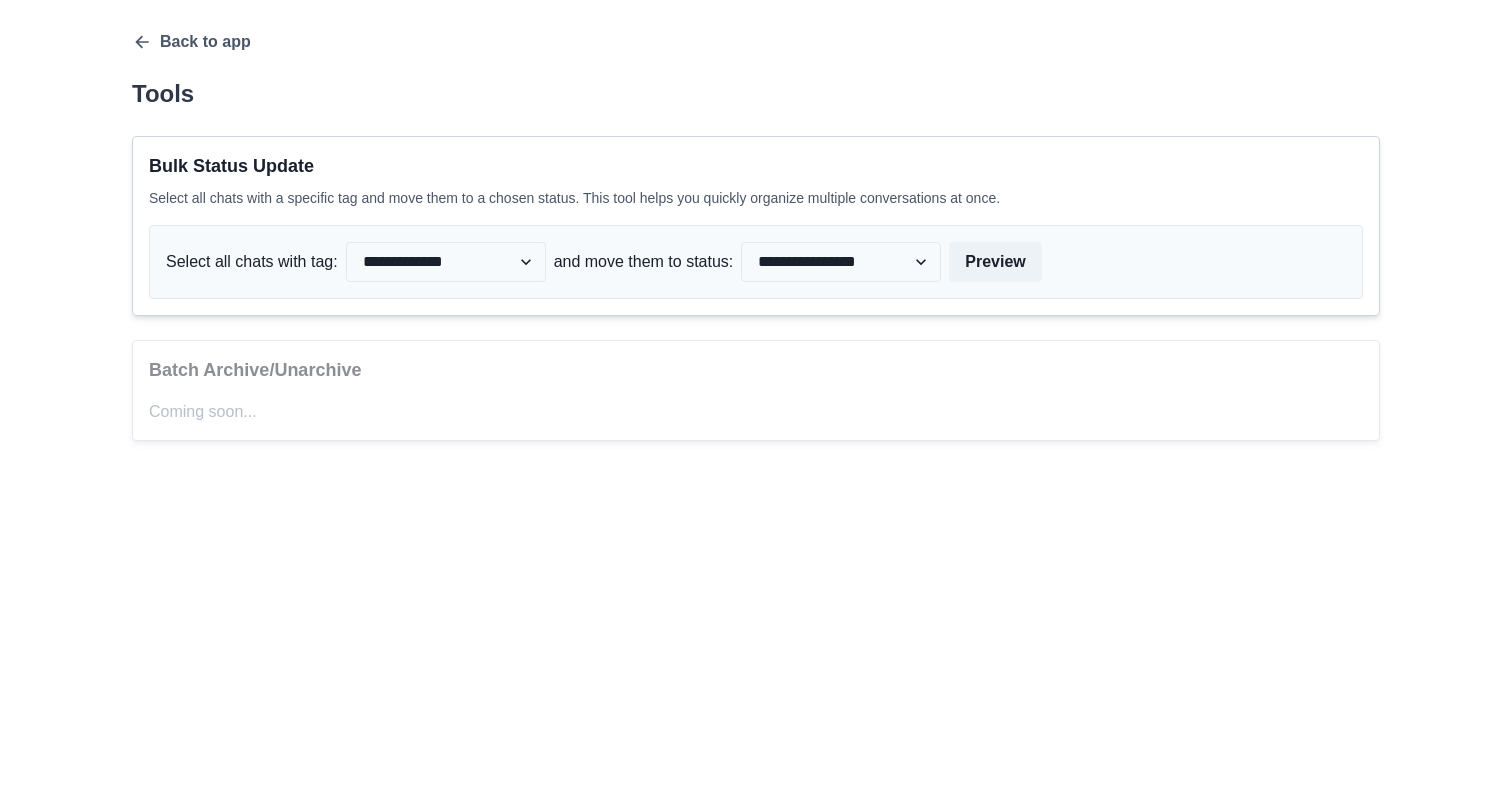 scroll, scrollTop: 0, scrollLeft: 0, axis: both 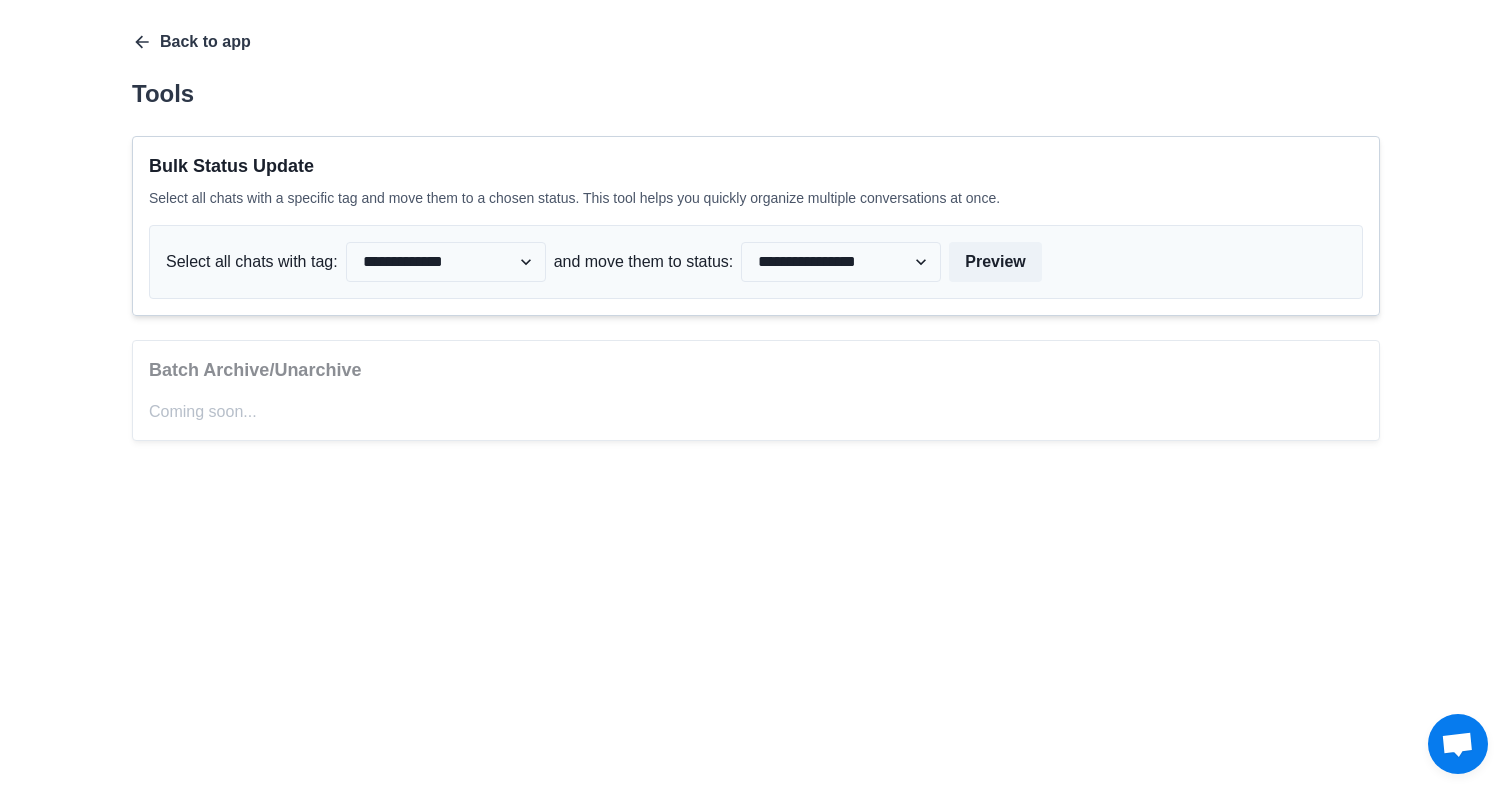 click 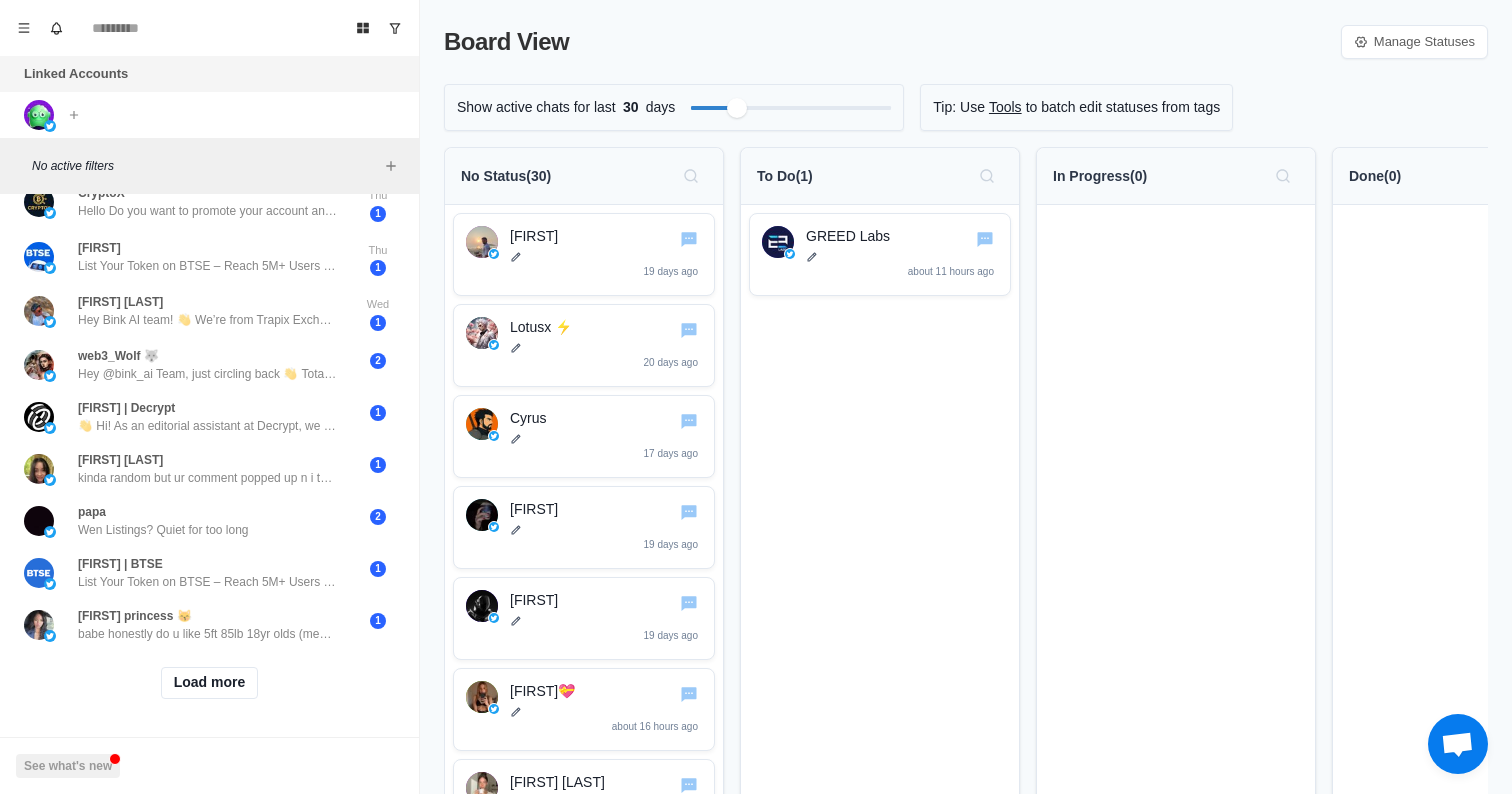 scroll, scrollTop: 0, scrollLeft: 0, axis: both 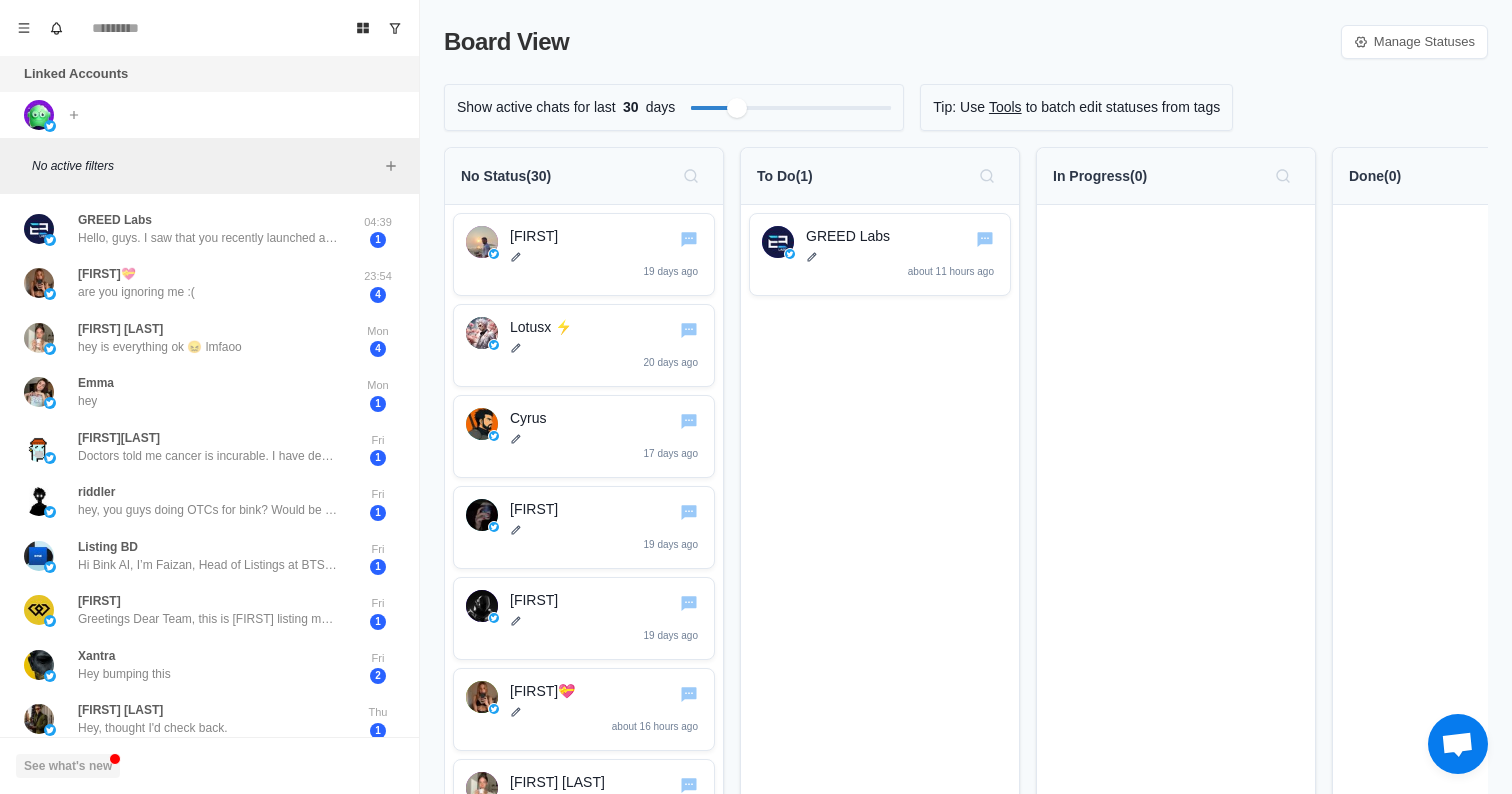 click on "See what's new" at bounding box center (68, 766) 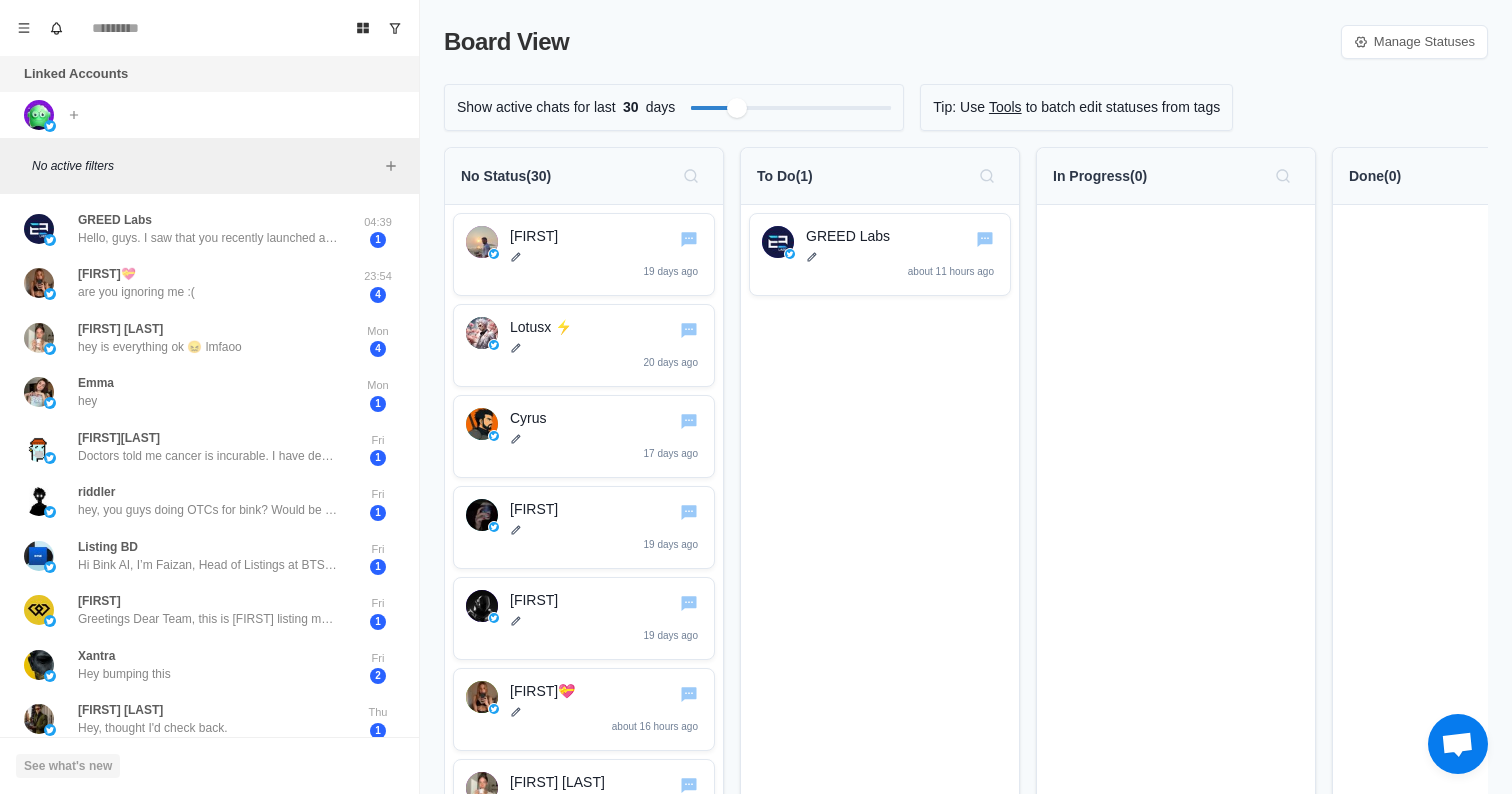 click on "See what's new" at bounding box center (68, 766) 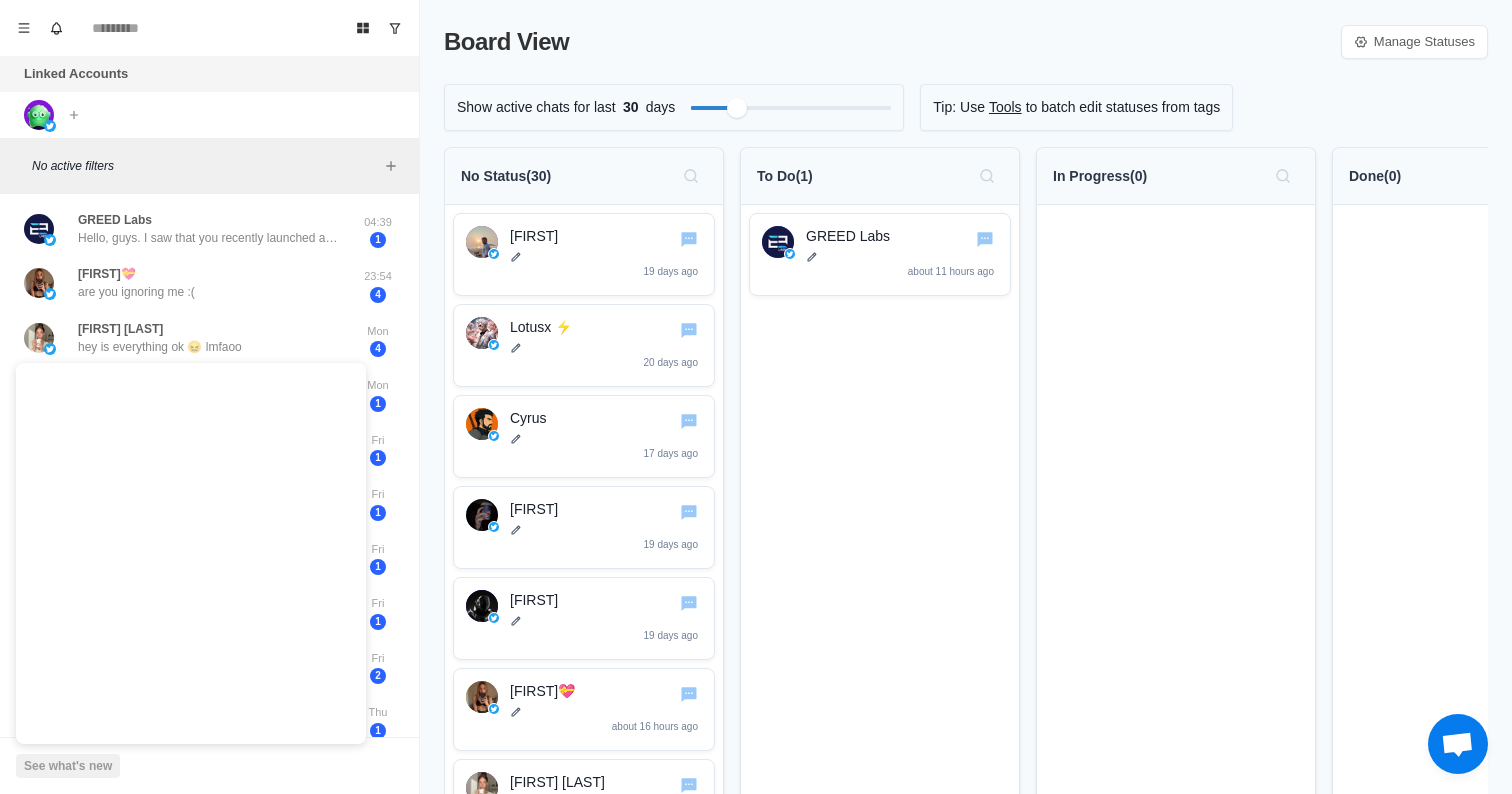 click on "Board View Manage Statuses Show active chats for last  30  days Tip: Use Tools to batch edit statuses from tags No Status  ( 30 ) Sagar 19 days ago Lotusx ⚡️ 20 days ago Cyrus 17 days ago Fahdah 19 days ago David 19 days ago Emily💝 about 16 hours ago Courtney Vance 1 day ago Emma 1 day ago JamieWaters 4 days ago riddler 4 days ago Listing BD 4 days ago khan 5 days ago Xantra 5 days ago Dylan Rossi 5 days ago Hotcoin listing Manager 5 days ago CryptoX 5 days ago Fizz 5 days ago Yusuf shehu leda 7 days ago web3_Wolf 🐺 8 days ago Vince | Decrypt 8 days ago Sarah Adams 9 days ago papa 9 days ago Faizan | BTSE 11 days ago bella princess 😽 11 days ago Benson Toti 11 days ago FAVE🤍 12 days ago Victor 13 days ago Dutch Patriot 1981 21 days ago Sami | BTSE 21 days ago Zahra 24 days ago To Do  ( 1 ) GREED Labs about 11 hours ago In Progress  ( 0 ) Done  ( 0 )" at bounding box center [966, 397] 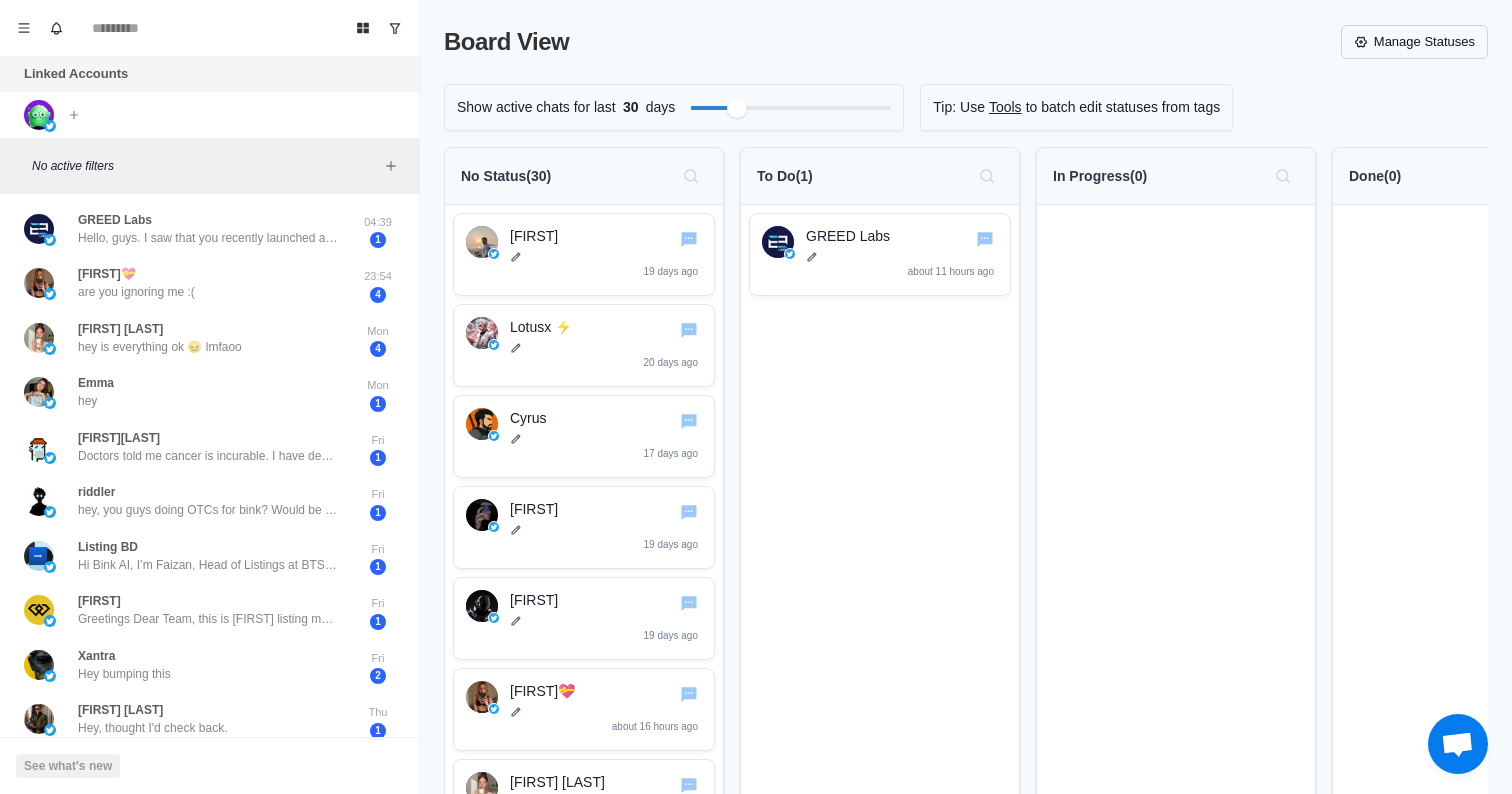 click on "Manage Statuses" at bounding box center (1414, 42) 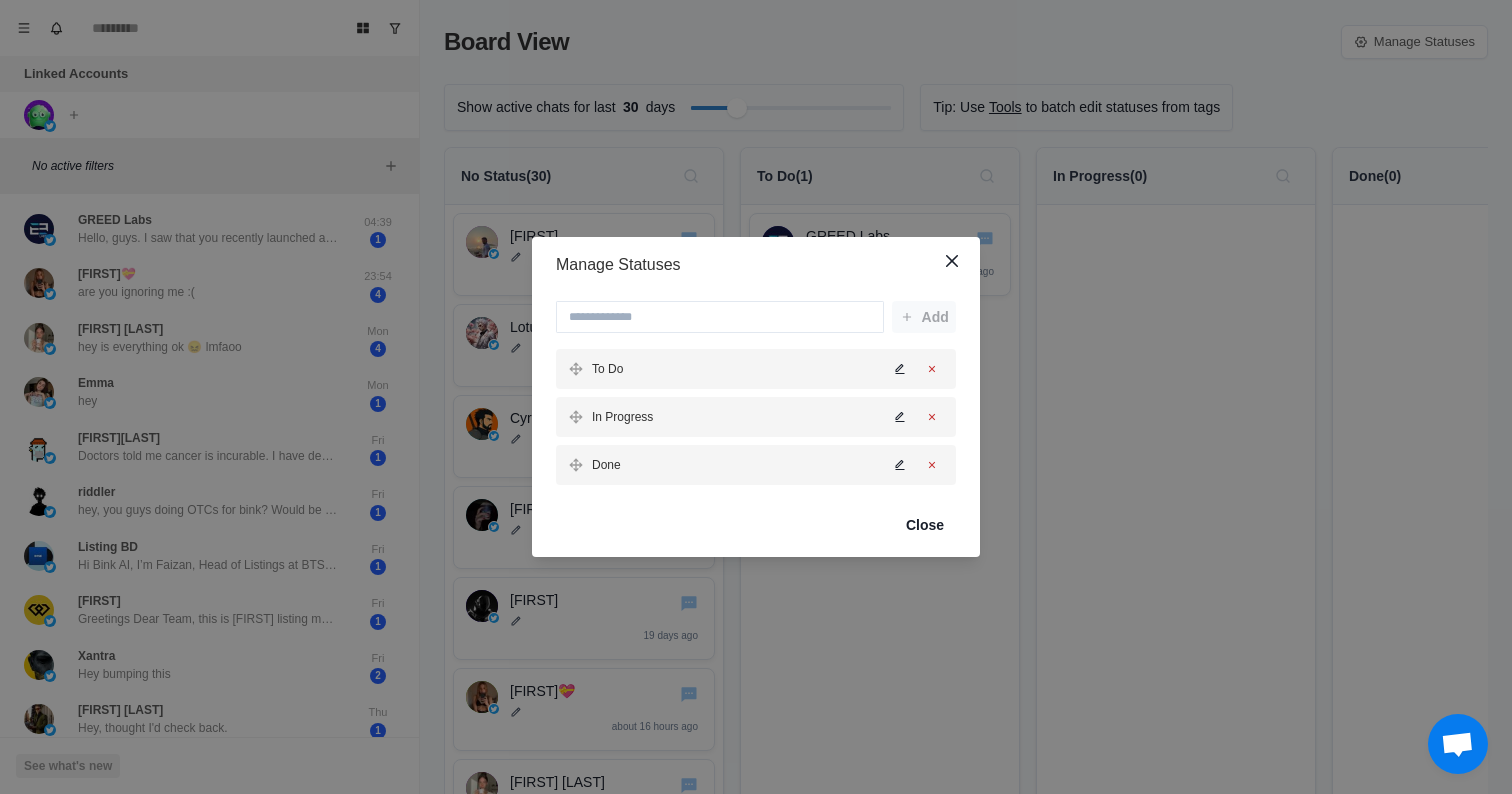 type 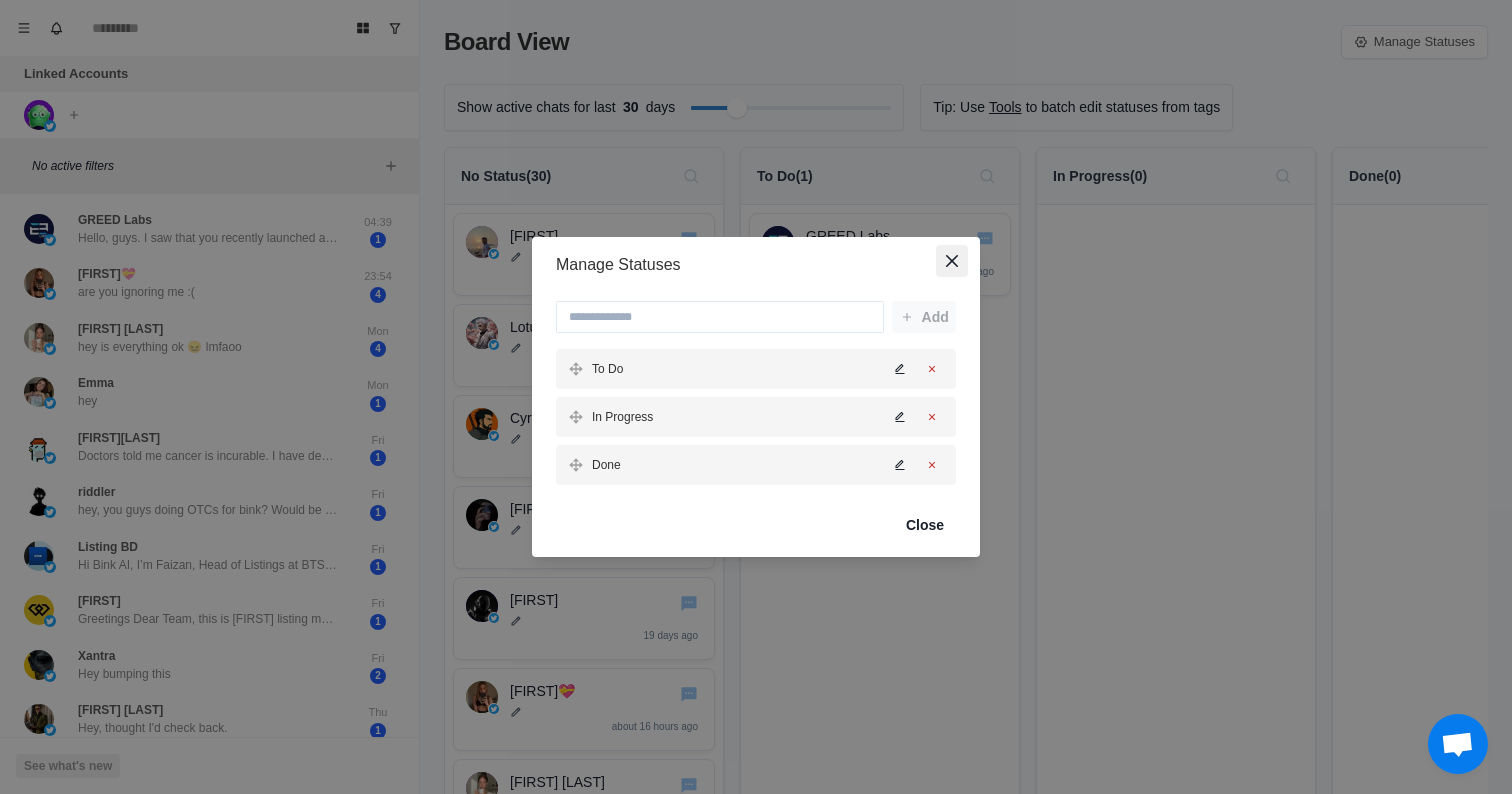 click at bounding box center (952, 261) 